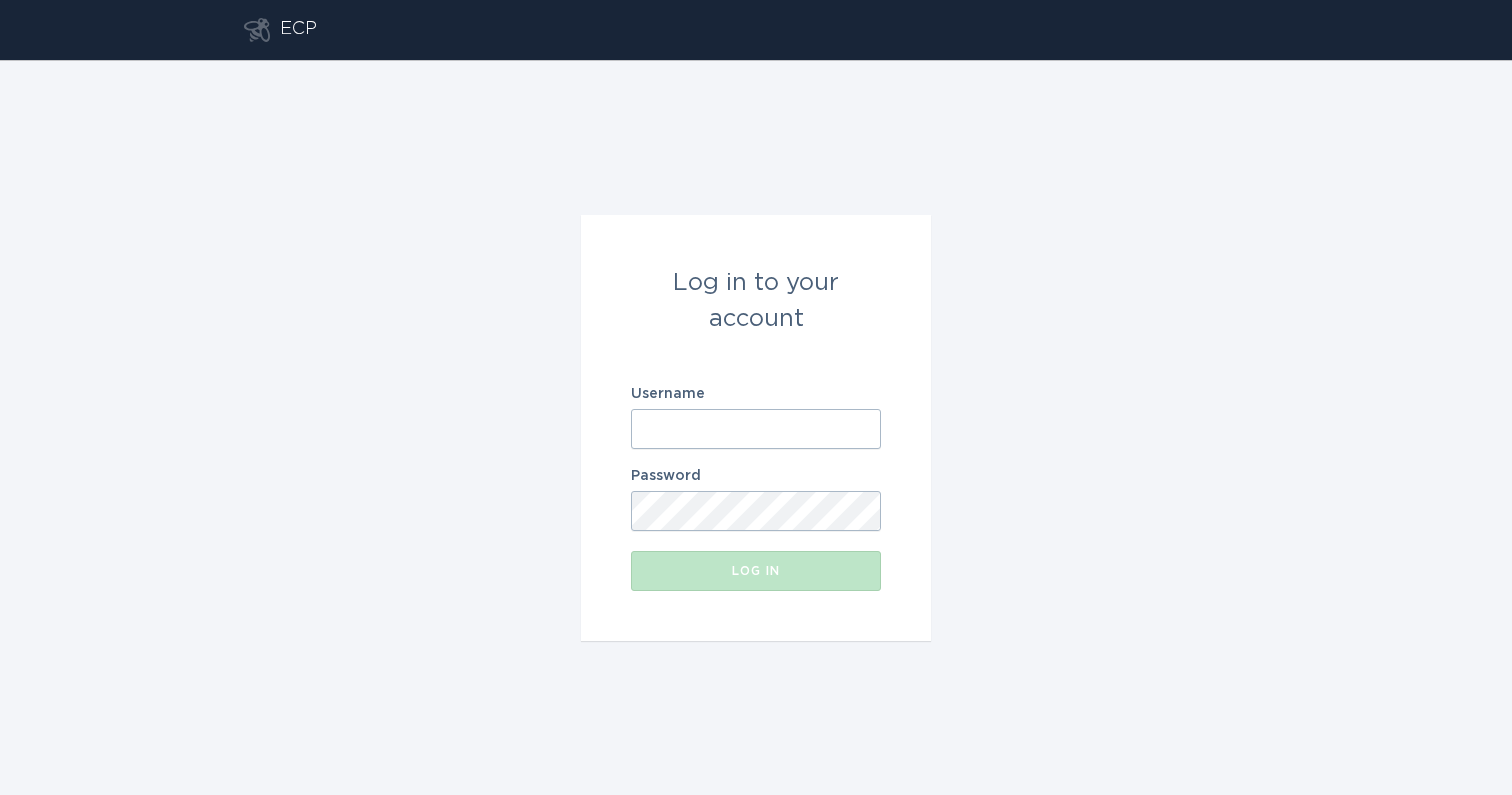 scroll, scrollTop: 0, scrollLeft: 0, axis: both 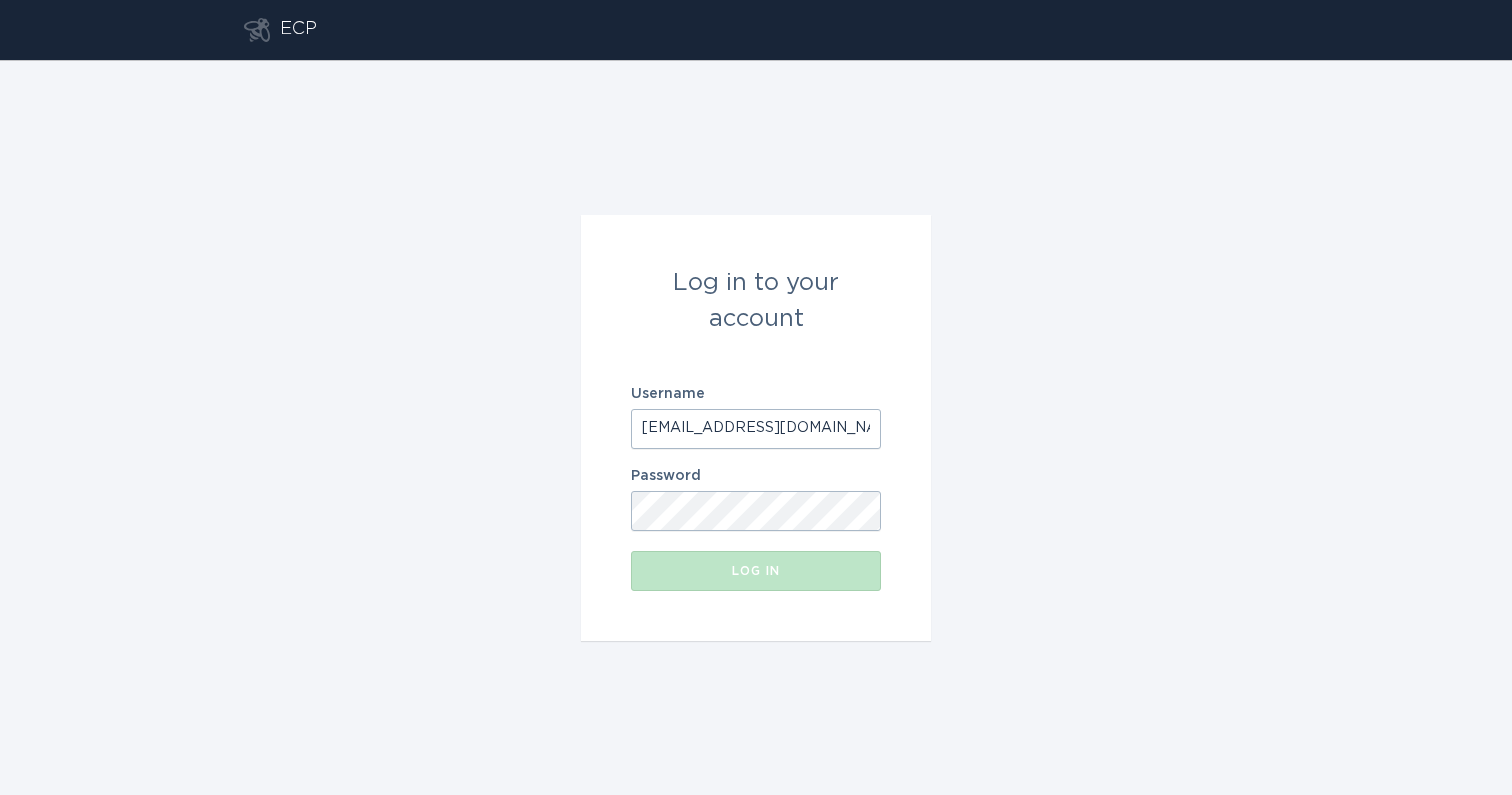type on "[EMAIL_ADDRESS][DOMAIN_NAME]" 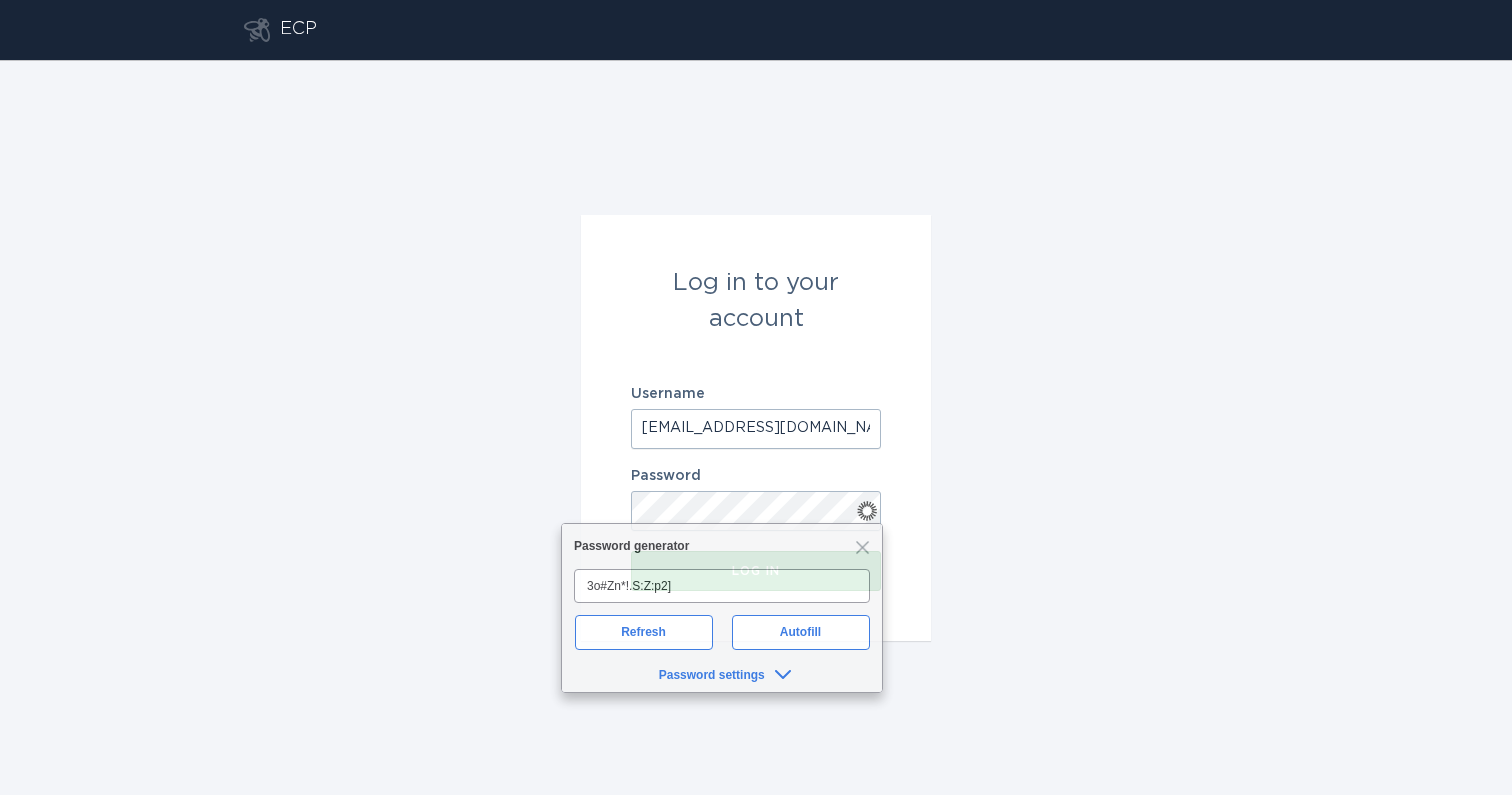 click on "Log in to your account Username [EMAIL_ADDRESS][DOMAIN_NAME] Password Log in" at bounding box center [756, 427] 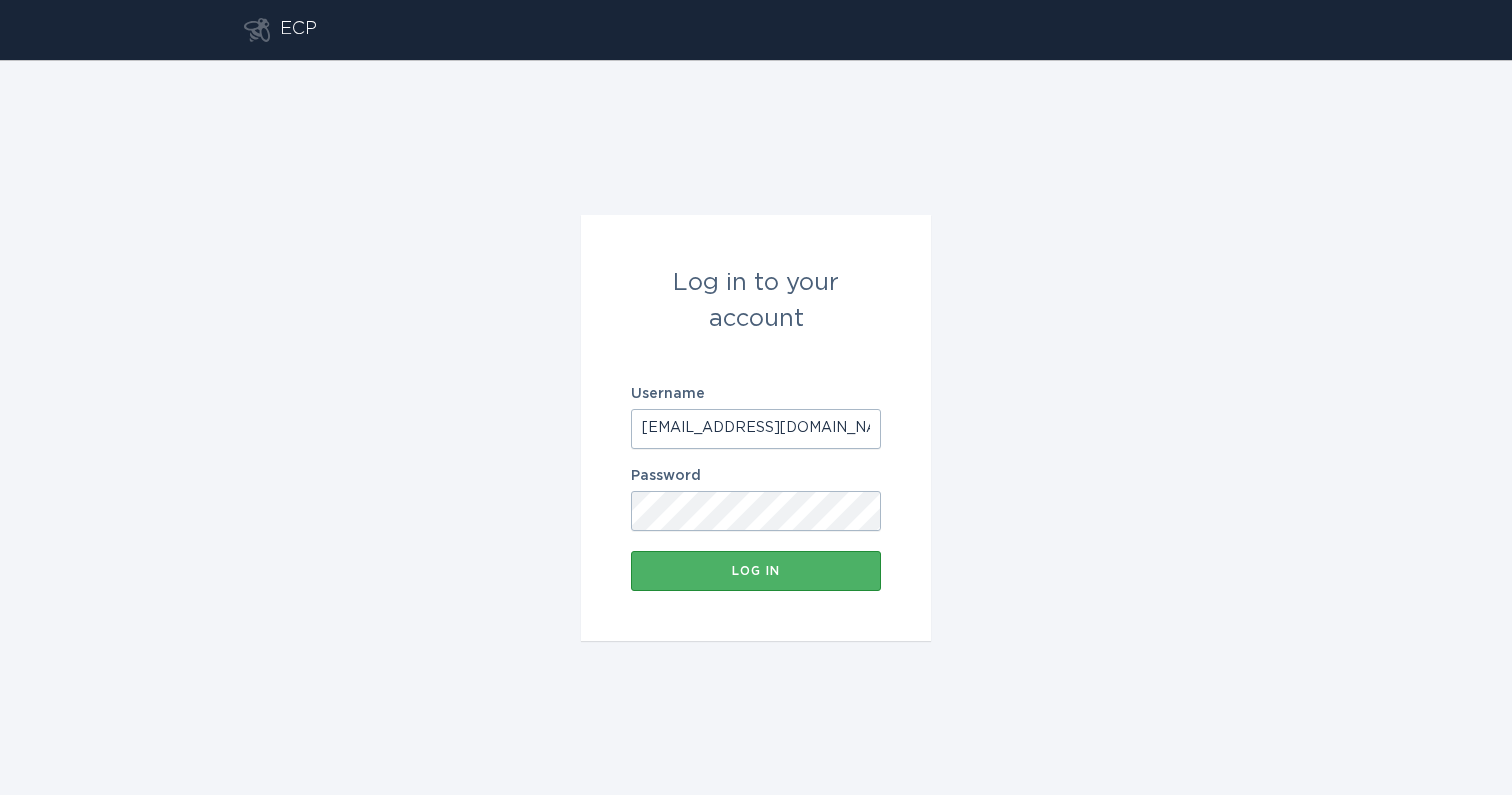 click on "Log in" at bounding box center [756, 571] 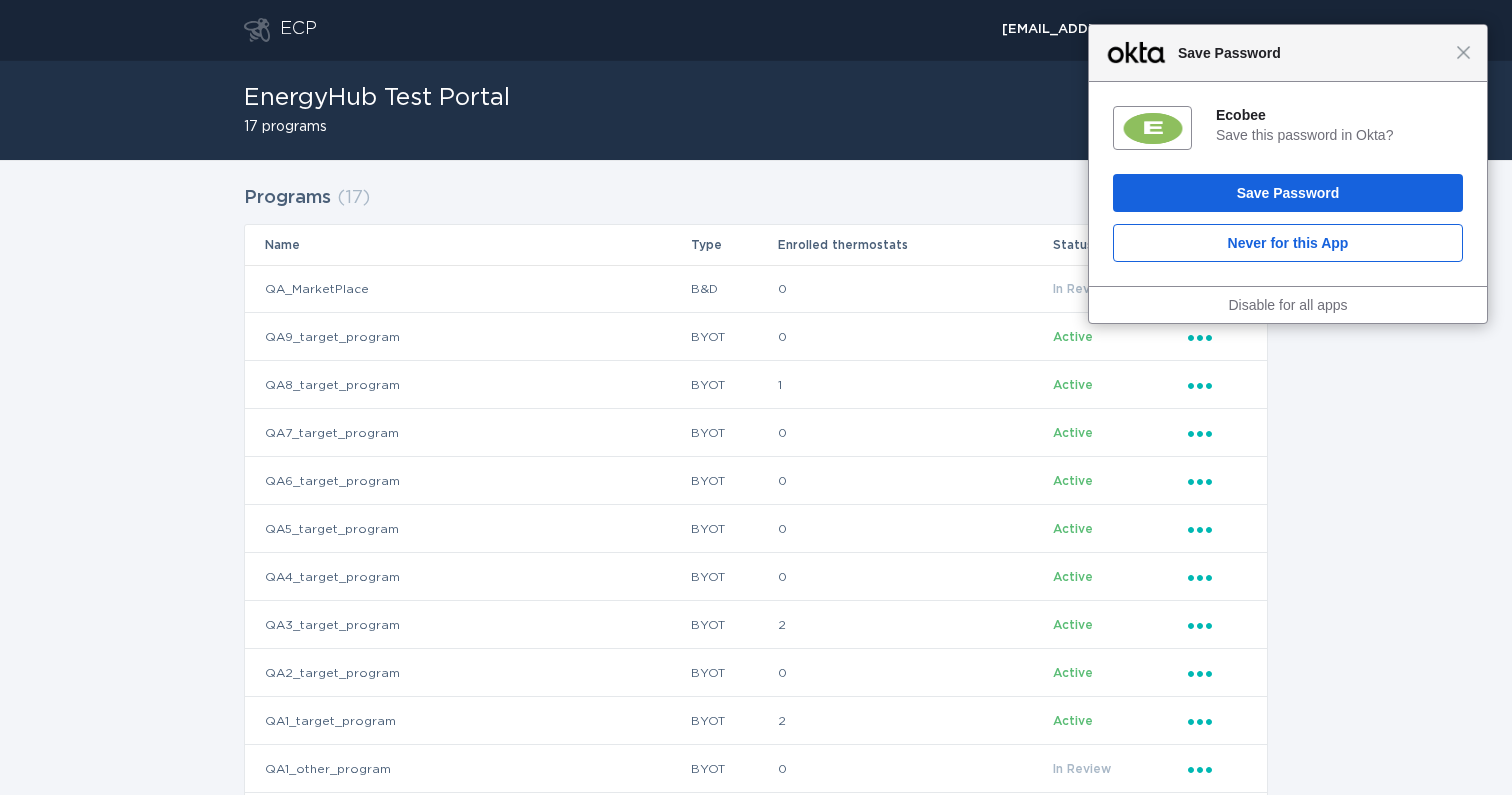 click on "Save Password" at bounding box center [1312, 53] 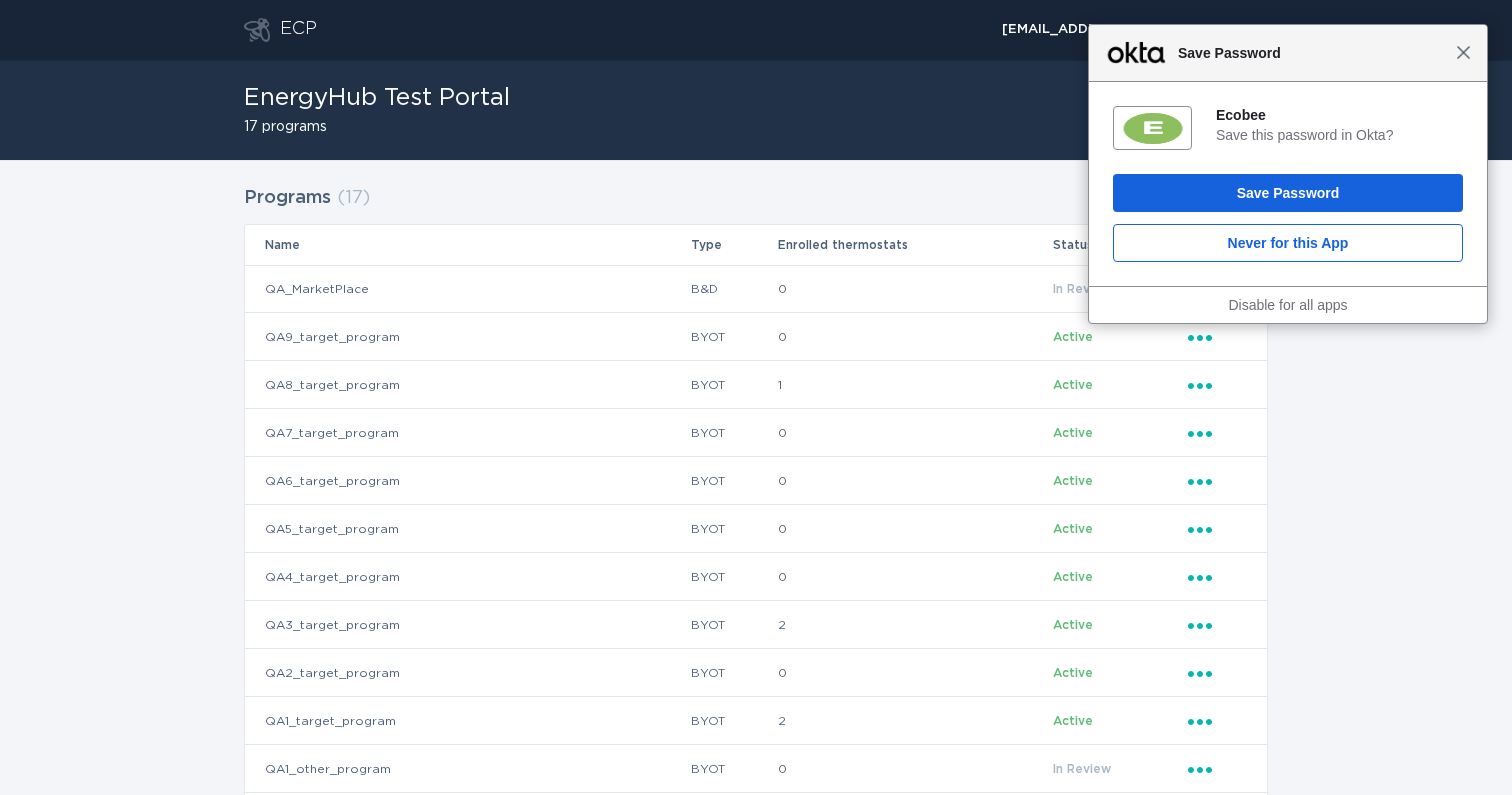 click on "Close" at bounding box center (1463, 52) 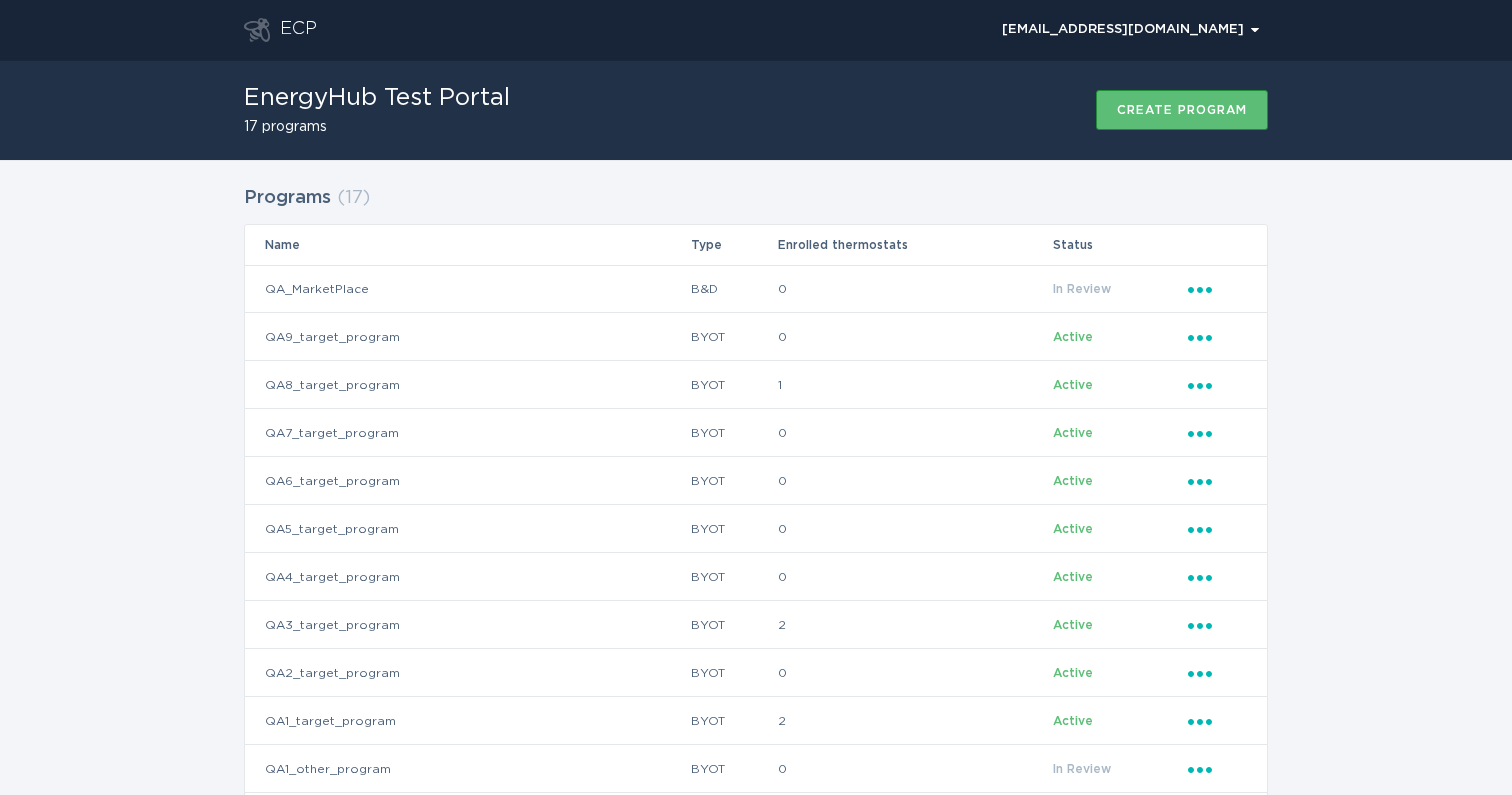 scroll, scrollTop: 337, scrollLeft: 0, axis: vertical 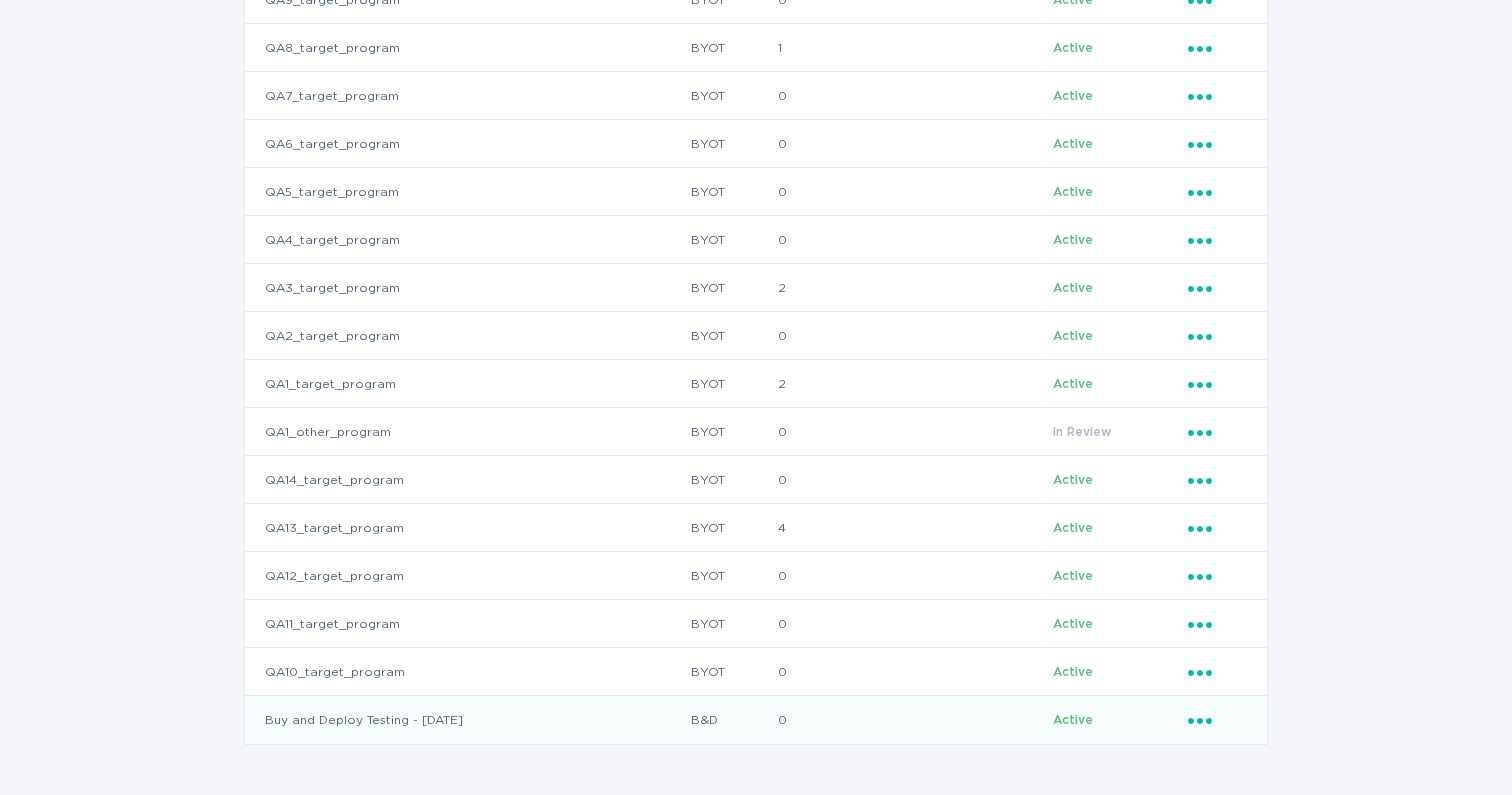 click on "Ellipsis" 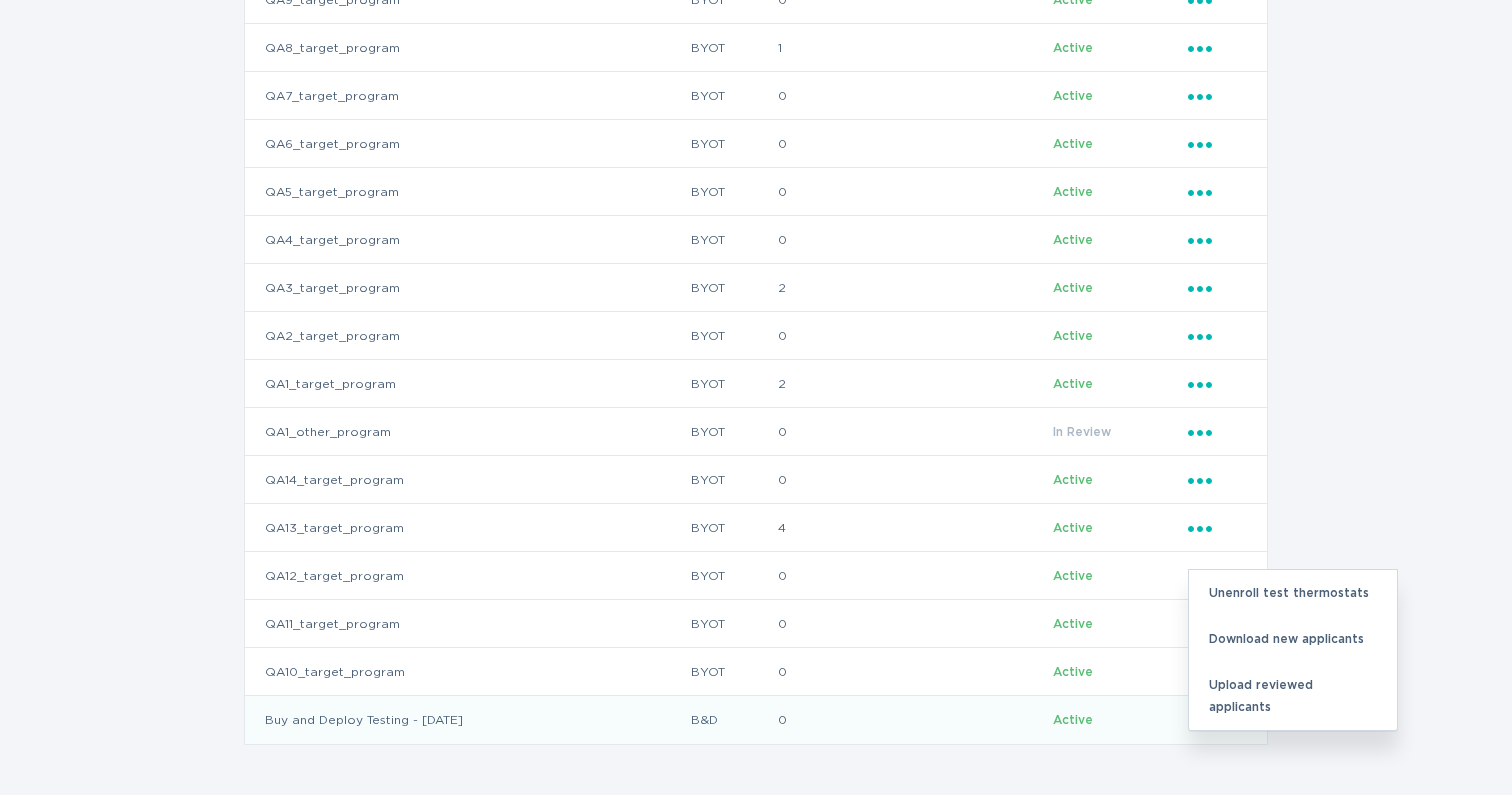 click on "Programs ( 17 ) Name Type Enrolled thermostats Status QA_MarketPlace B&D 0 In Review Ellipsis QA9_target_program BYOT 0 Active Ellipsis QA8_target_program BYOT 1 Active Ellipsis QA7_target_program BYOT 0 Active Ellipsis QA6_target_program BYOT 0 Active Ellipsis QA5_target_program BYOT 0 Active Ellipsis QA4_target_program BYOT 0 Active Ellipsis QA3_target_program BYOT 2 Active Ellipsis QA2_target_program BYOT 0 Active Ellipsis QA1_target_program BYOT 2 Active Ellipsis QA1_other_program BYOT 0 In Review Ellipsis QA14_target_program BYOT 0 Active Ellipsis QA13_target_program BYOT 4 Active Ellipsis QA12_target_program BYOT 0 Active Ellipsis QA11_target_program BYOT 0 Active Ellipsis QA10_target_program BYOT 0 Active Ellipsis Buy and Deploy Testing - [DATE] B&D 0 Active Ellipsis Download thermostats list Remove thermostat Unenroll test thermostats Download new applicants Submit for review Upload reviewed applicants" at bounding box center [756, 309] 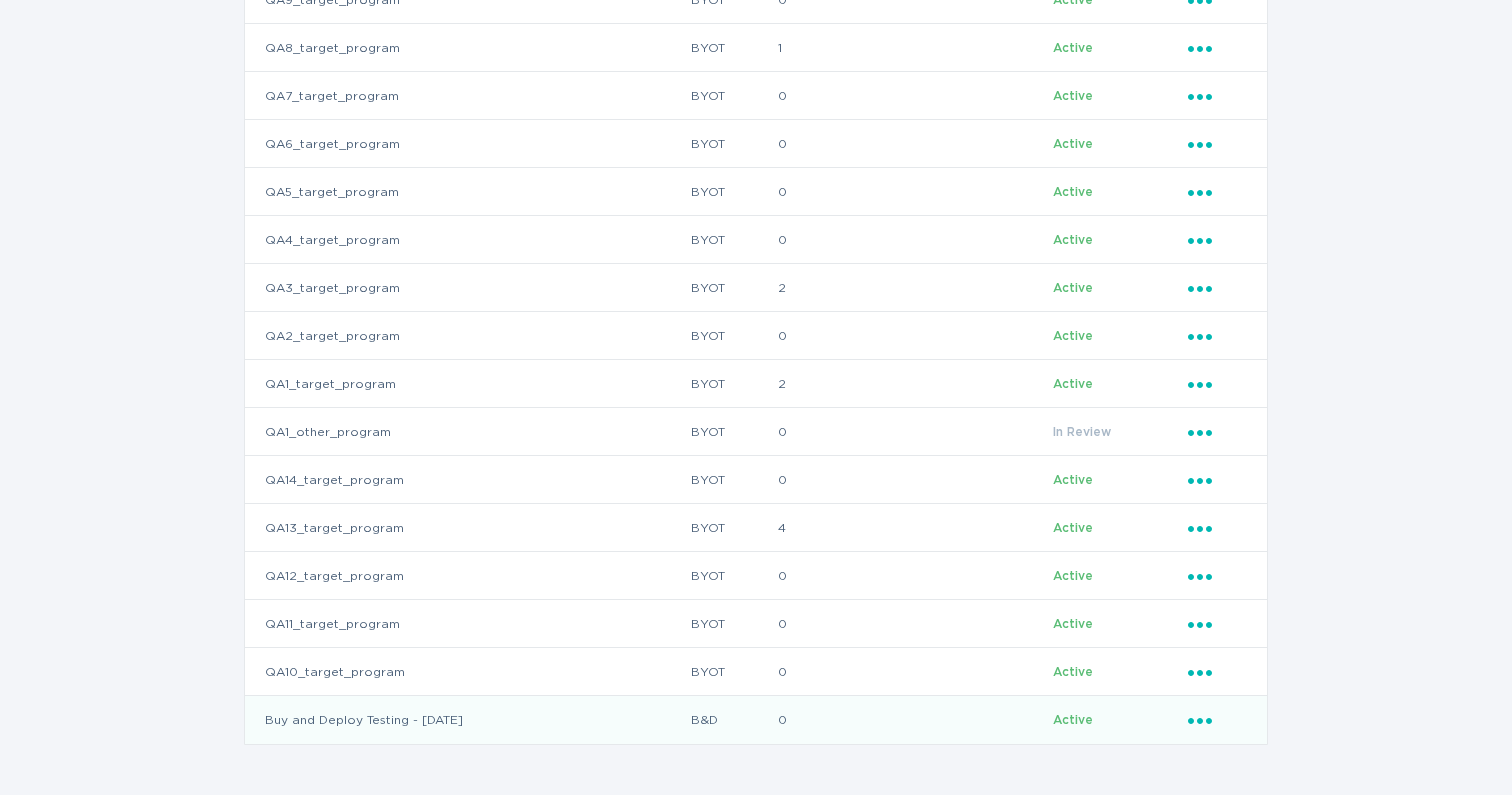 click on "Buy and Deploy Testing - [DATE]" at bounding box center [467, 720] 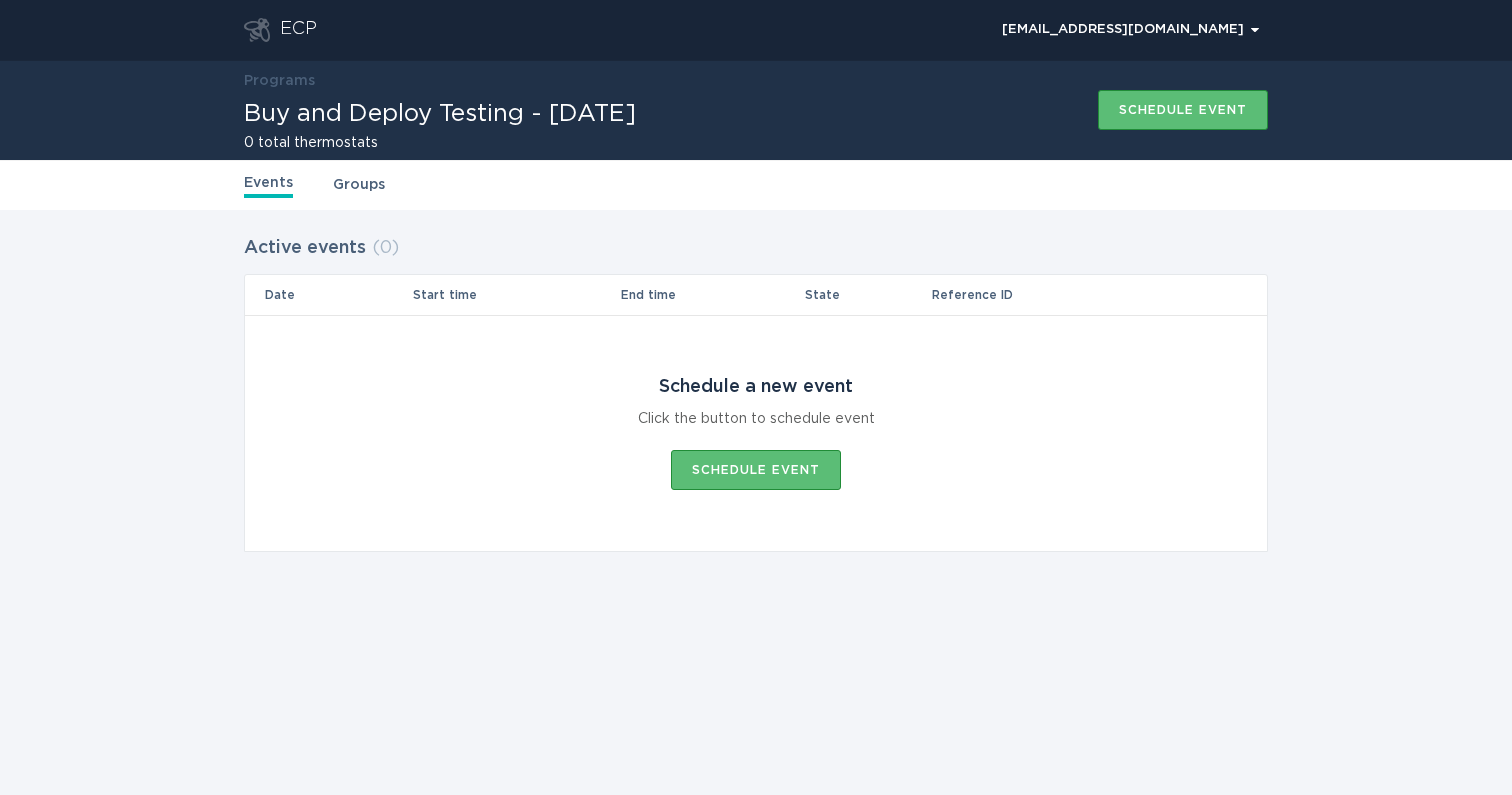 click on "Events Groups" at bounding box center [756, 185] 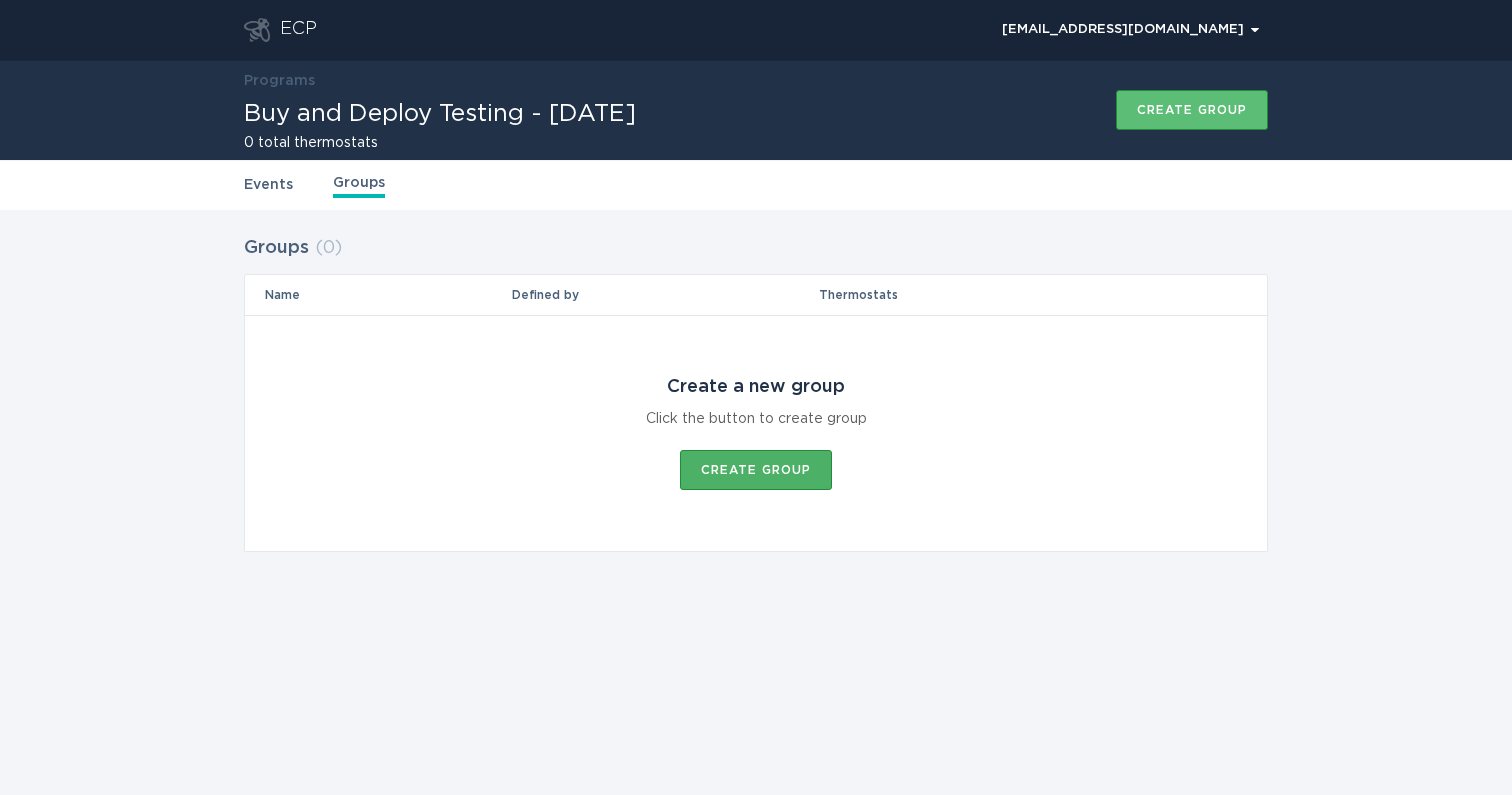 click on "Create group" at bounding box center [756, 470] 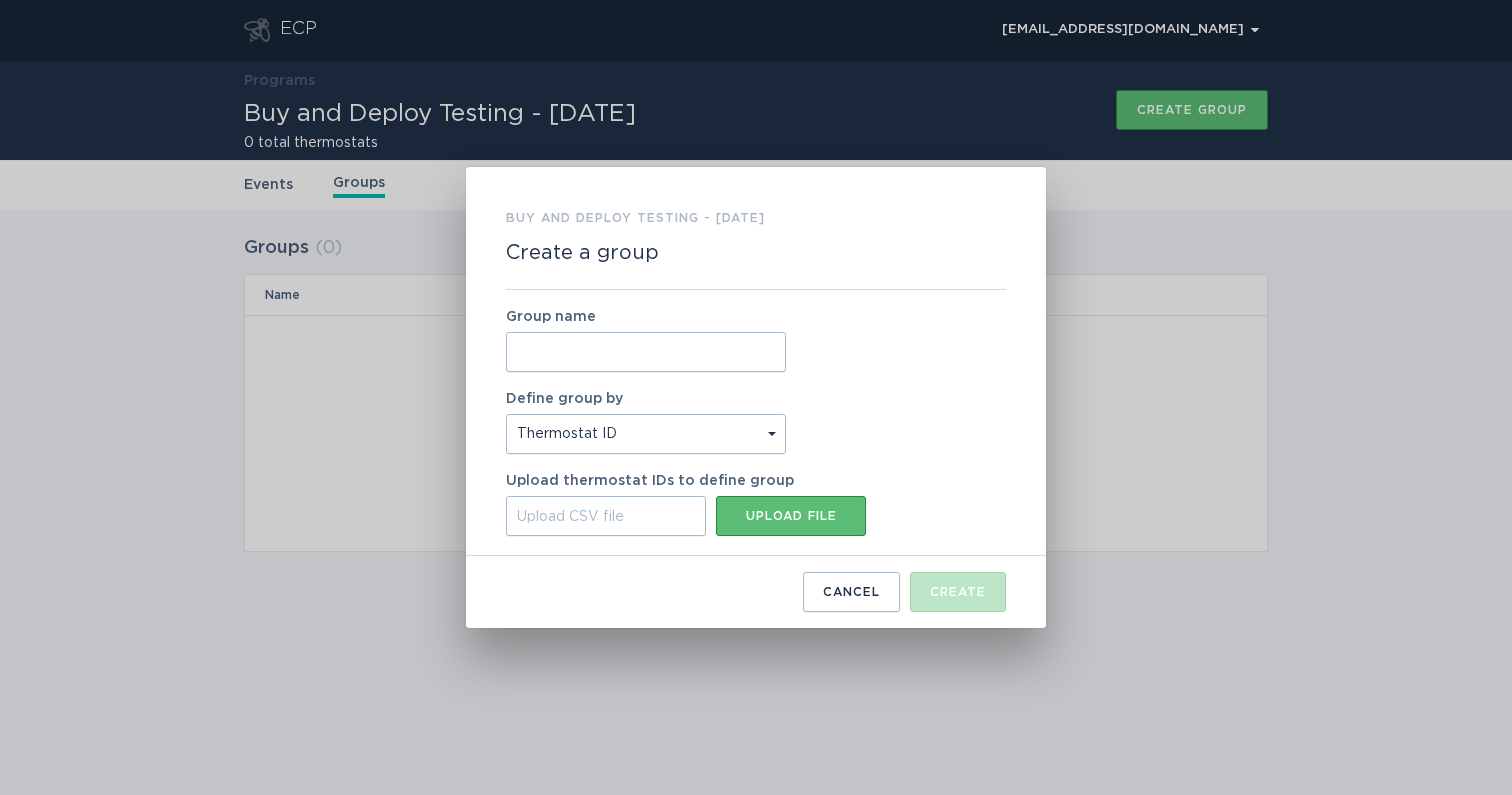 click on "Group name" at bounding box center [646, 352] 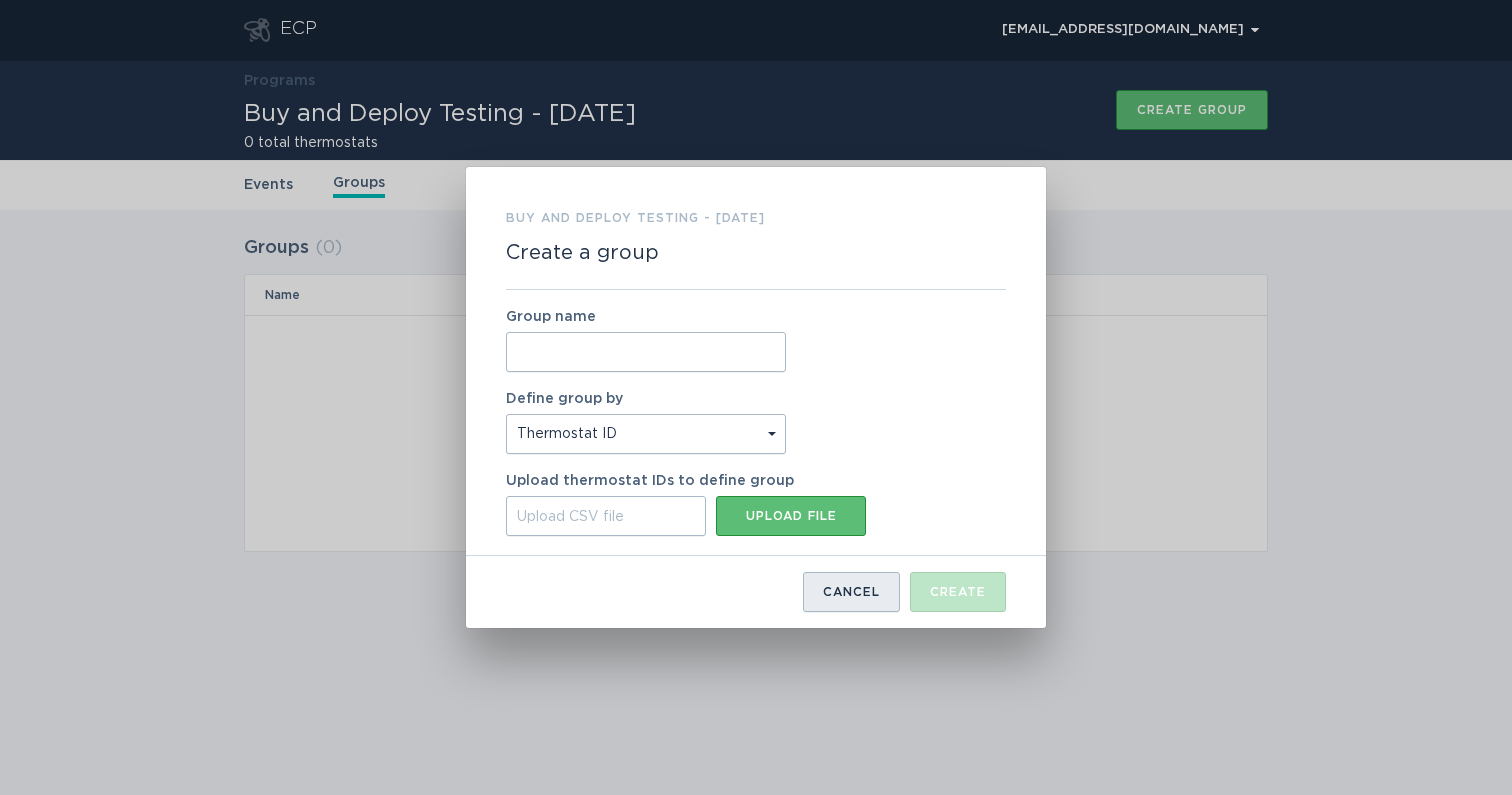 click on "Cancel" at bounding box center (851, 592) 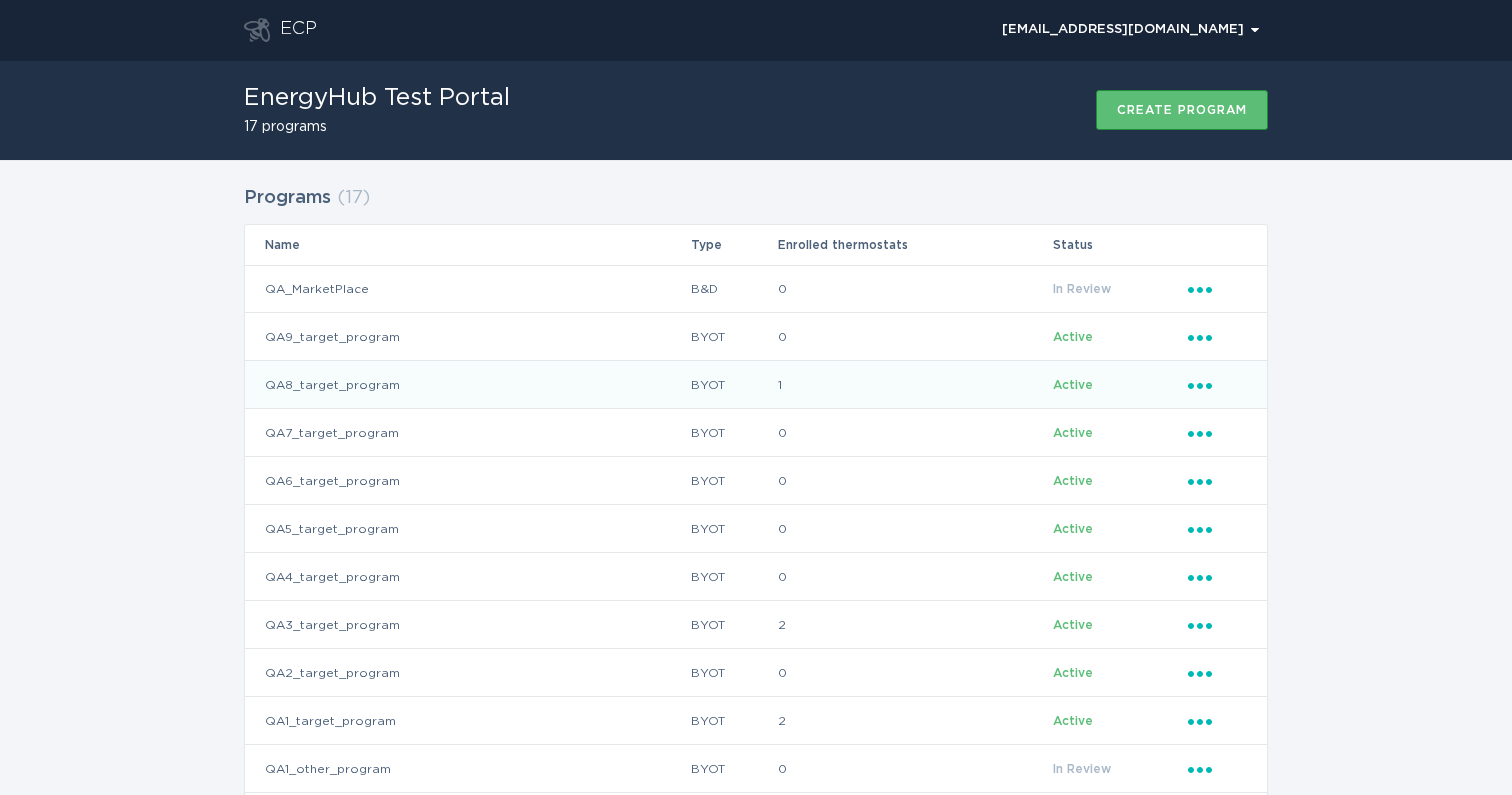 click on "QA8_target_program" at bounding box center [467, 385] 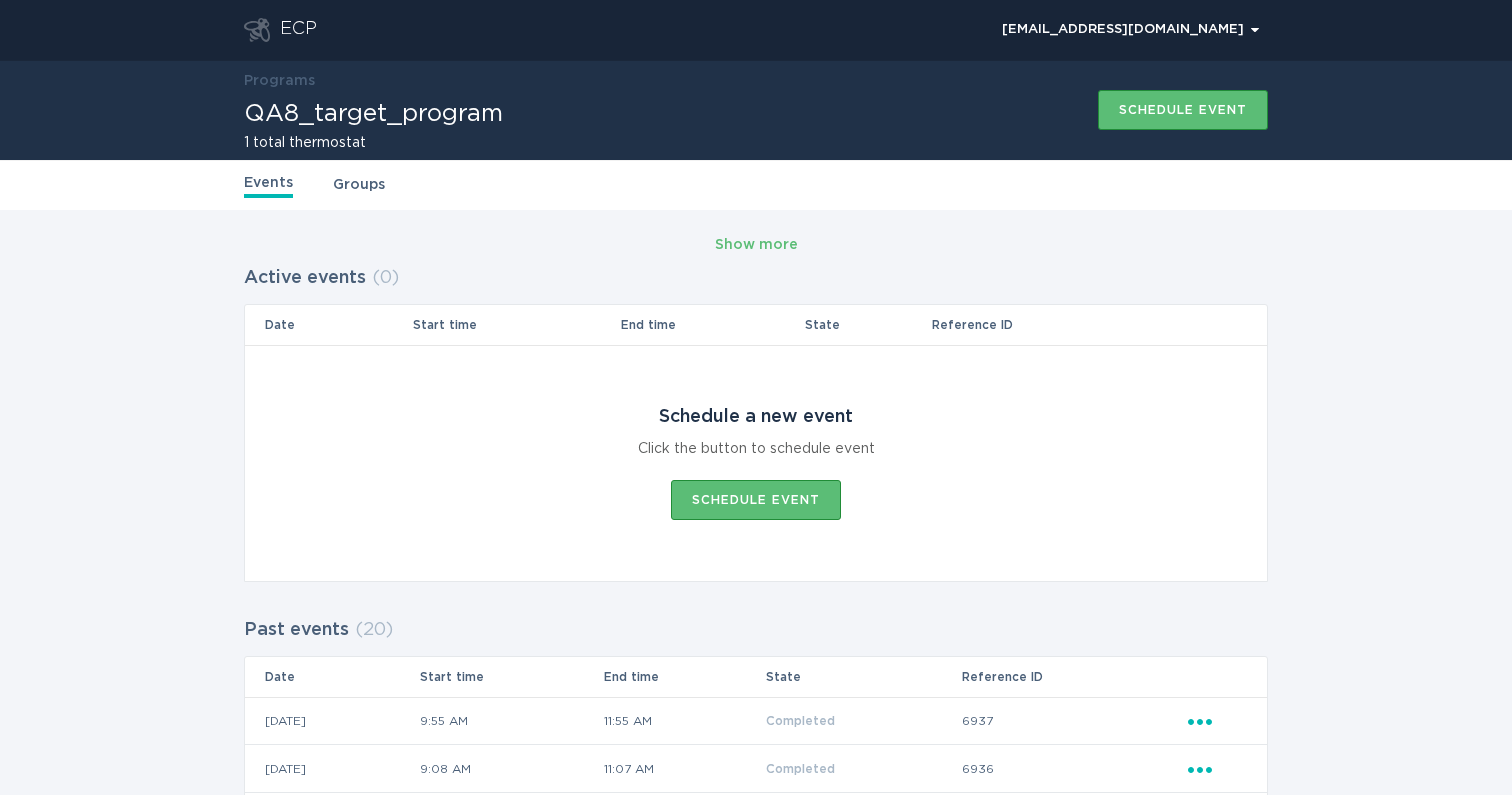 click on "Groups" at bounding box center [359, 185] 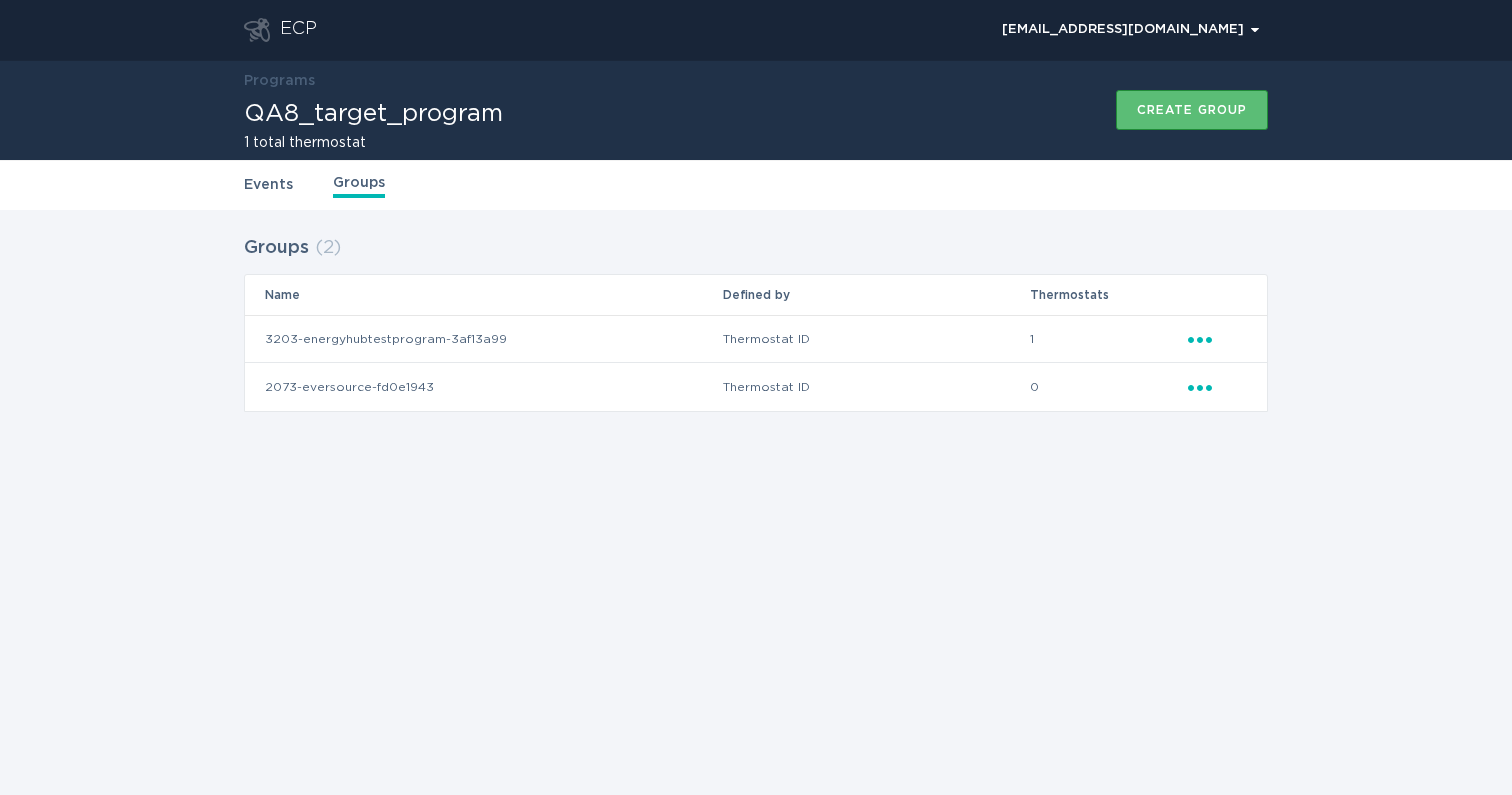 click on "3203-energyhubtestprogram-3af13a99" at bounding box center [483, 339] 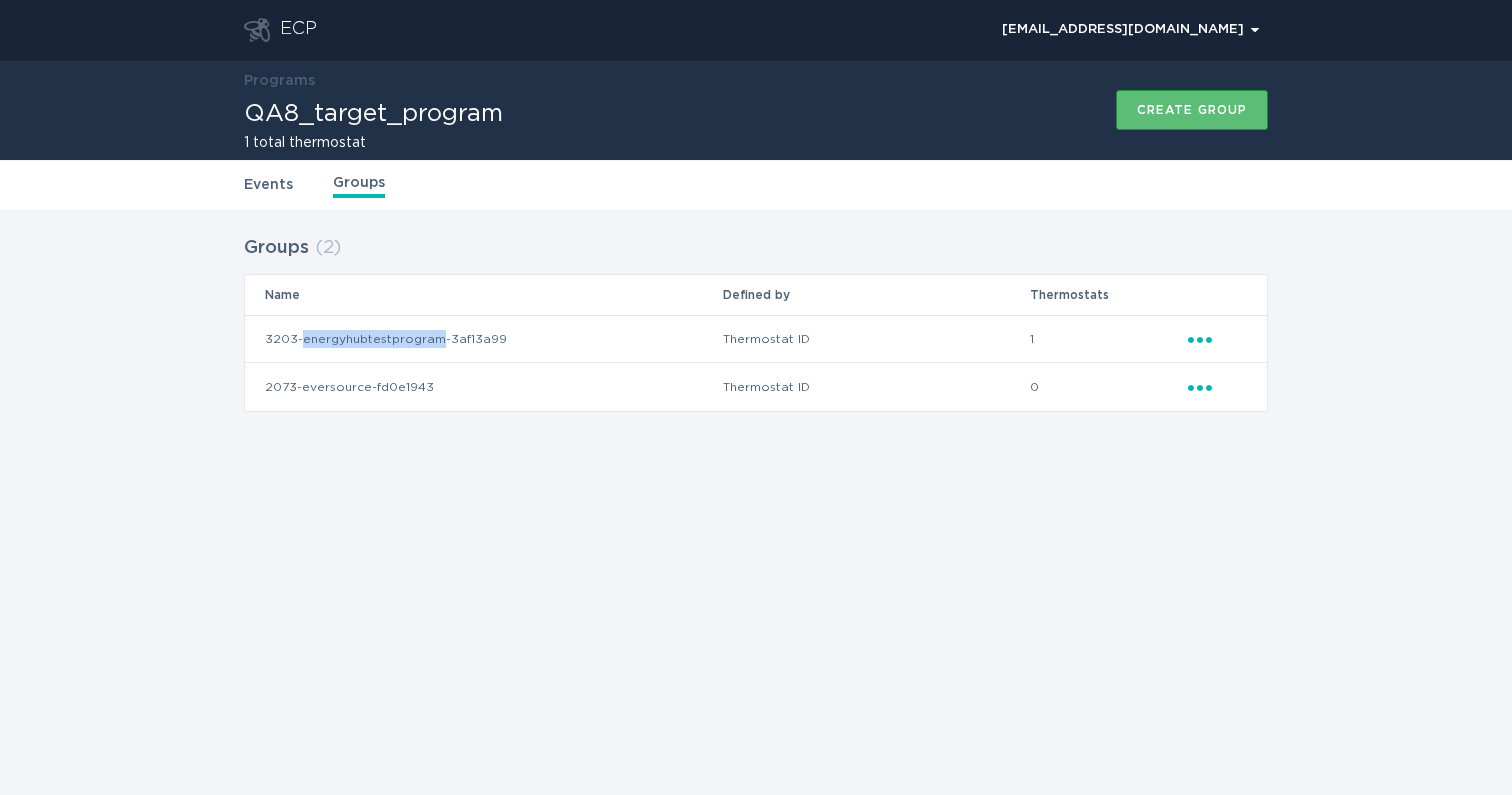 click on "3203-energyhubtestprogram-3af13a99" at bounding box center (483, 339) 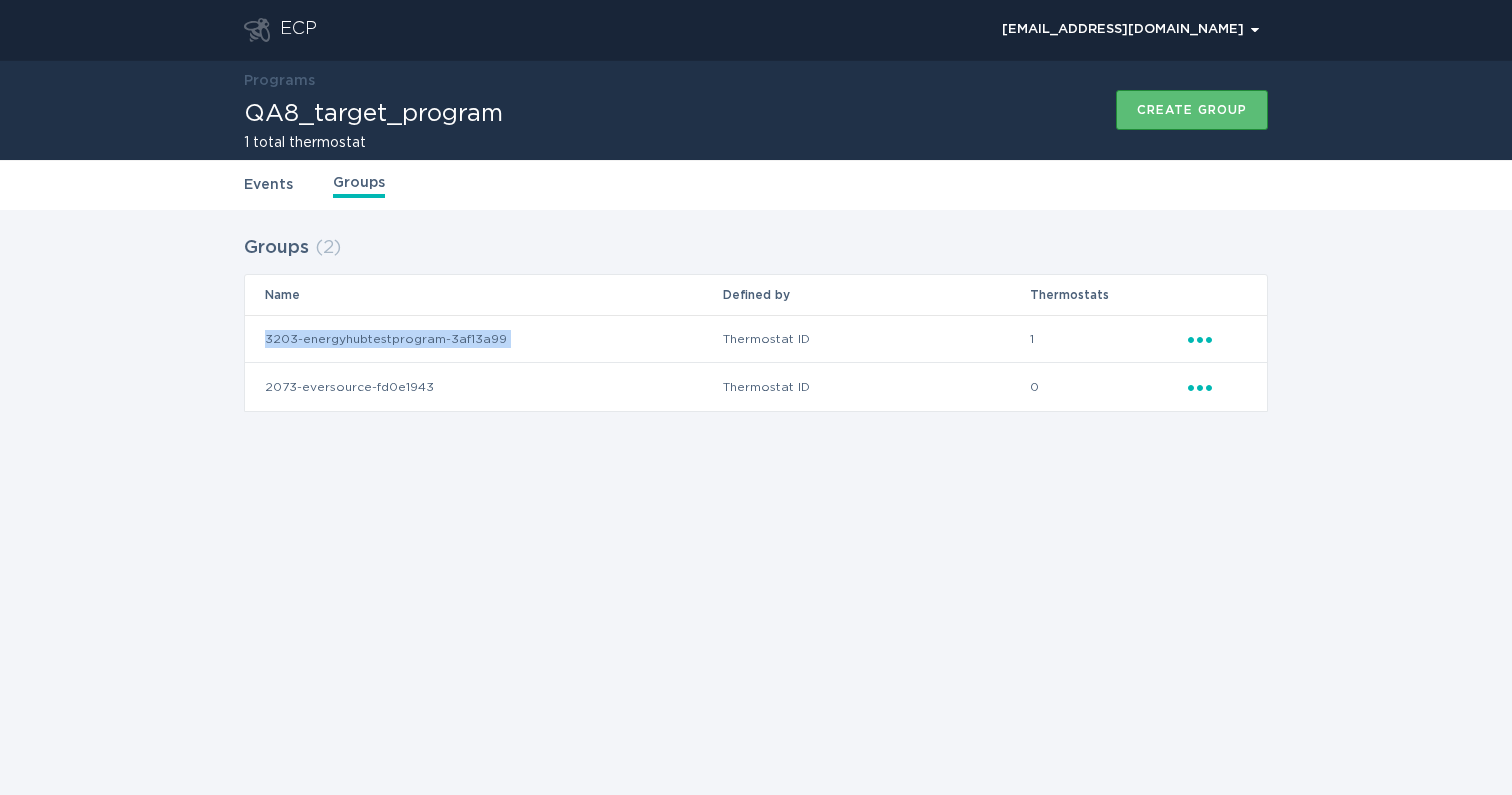 click on "3203-energyhubtestprogram-3af13a99" at bounding box center (483, 339) 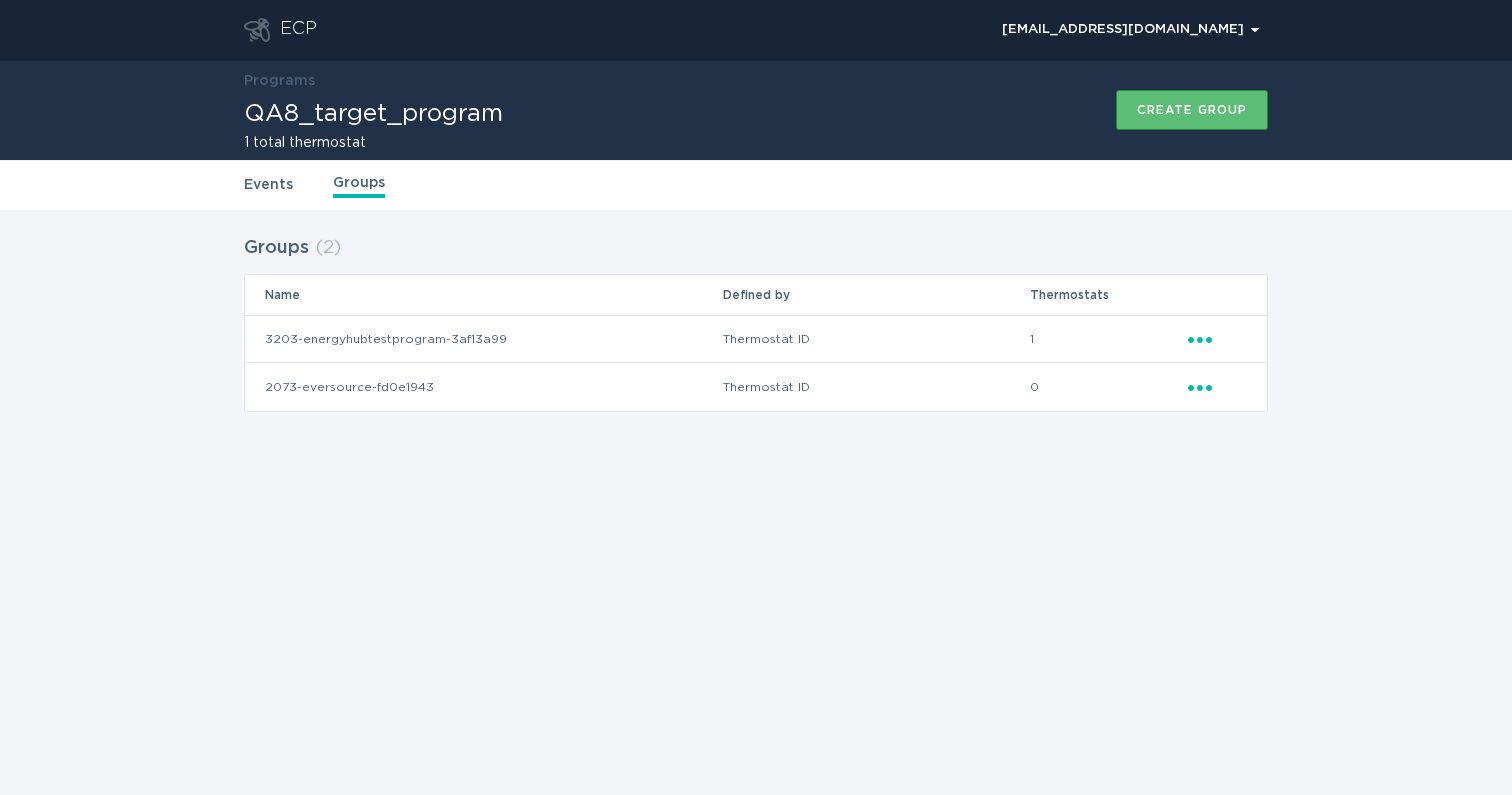 click on "Ellipsis" 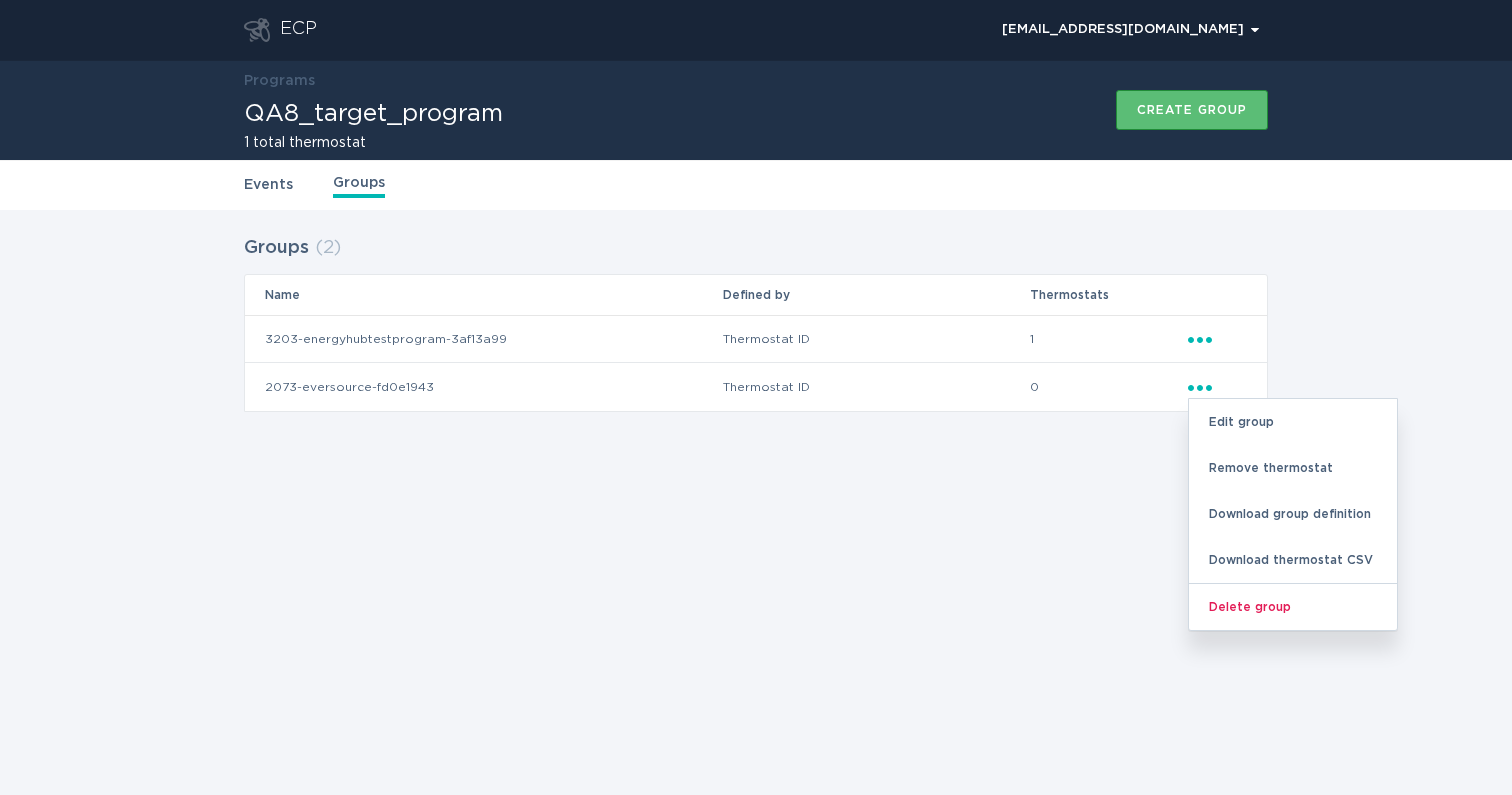 click 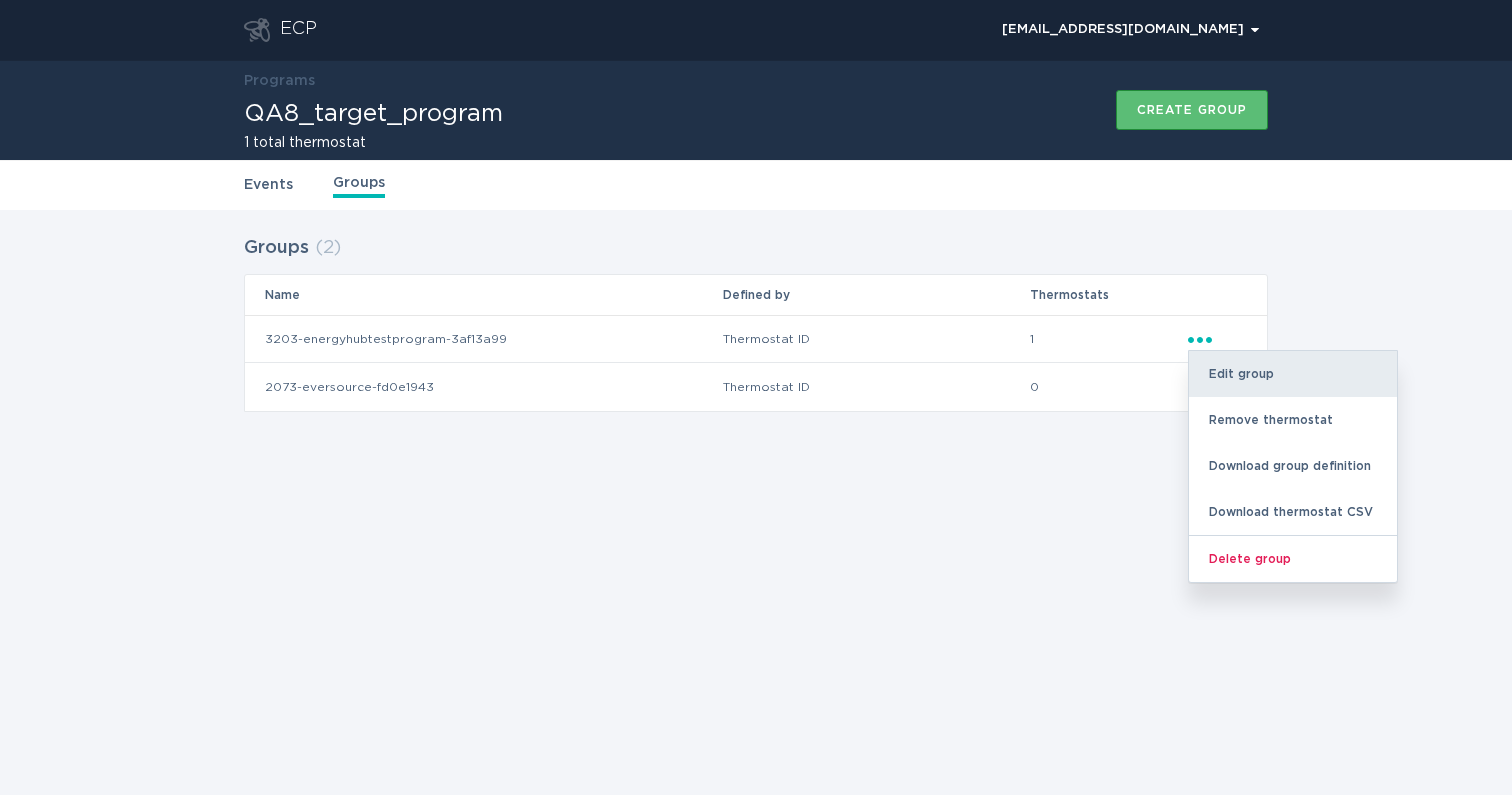 click on "Edit group" at bounding box center [1293, 374] 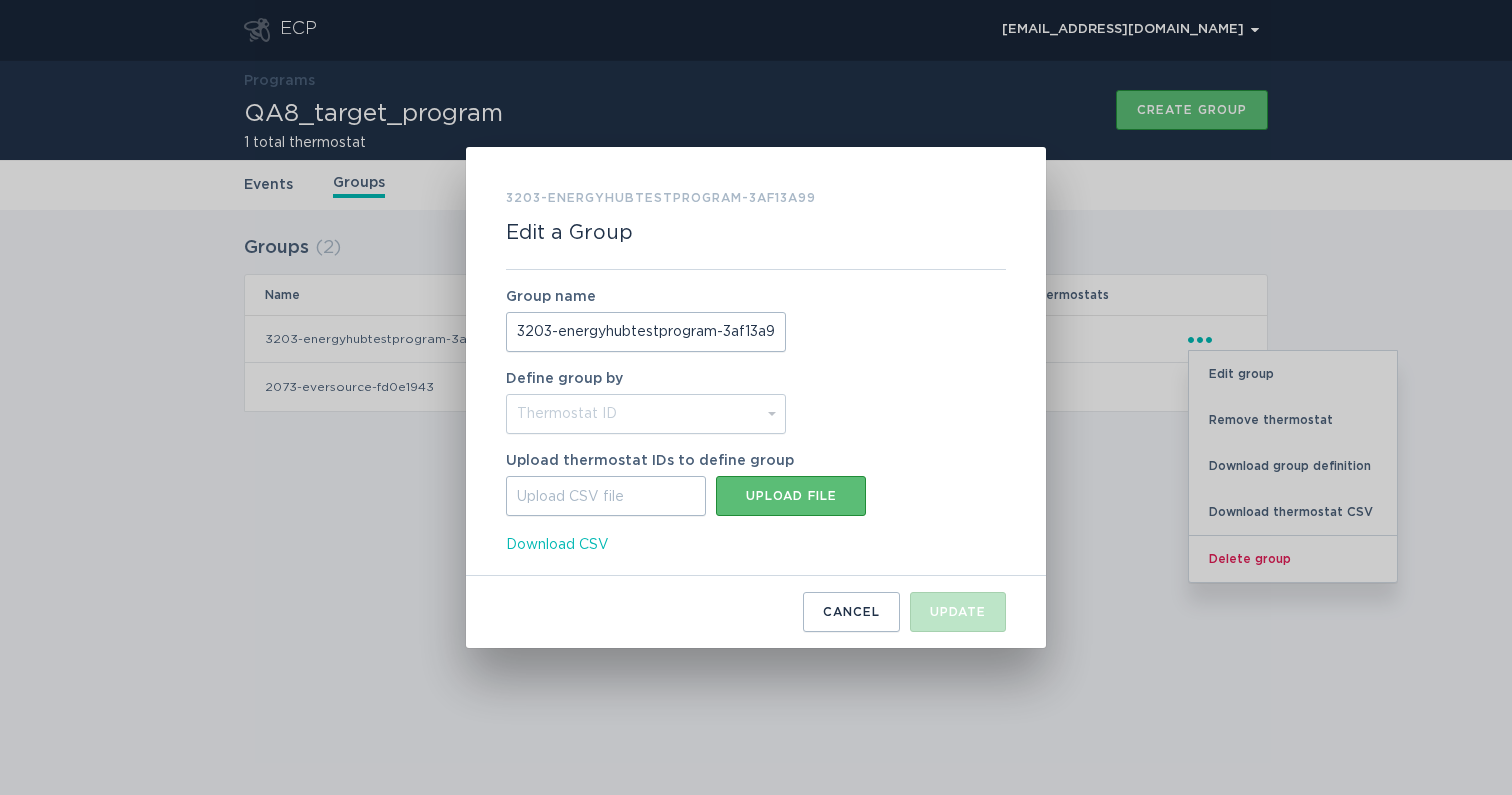 scroll, scrollTop: 0, scrollLeft: 11, axis: horizontal 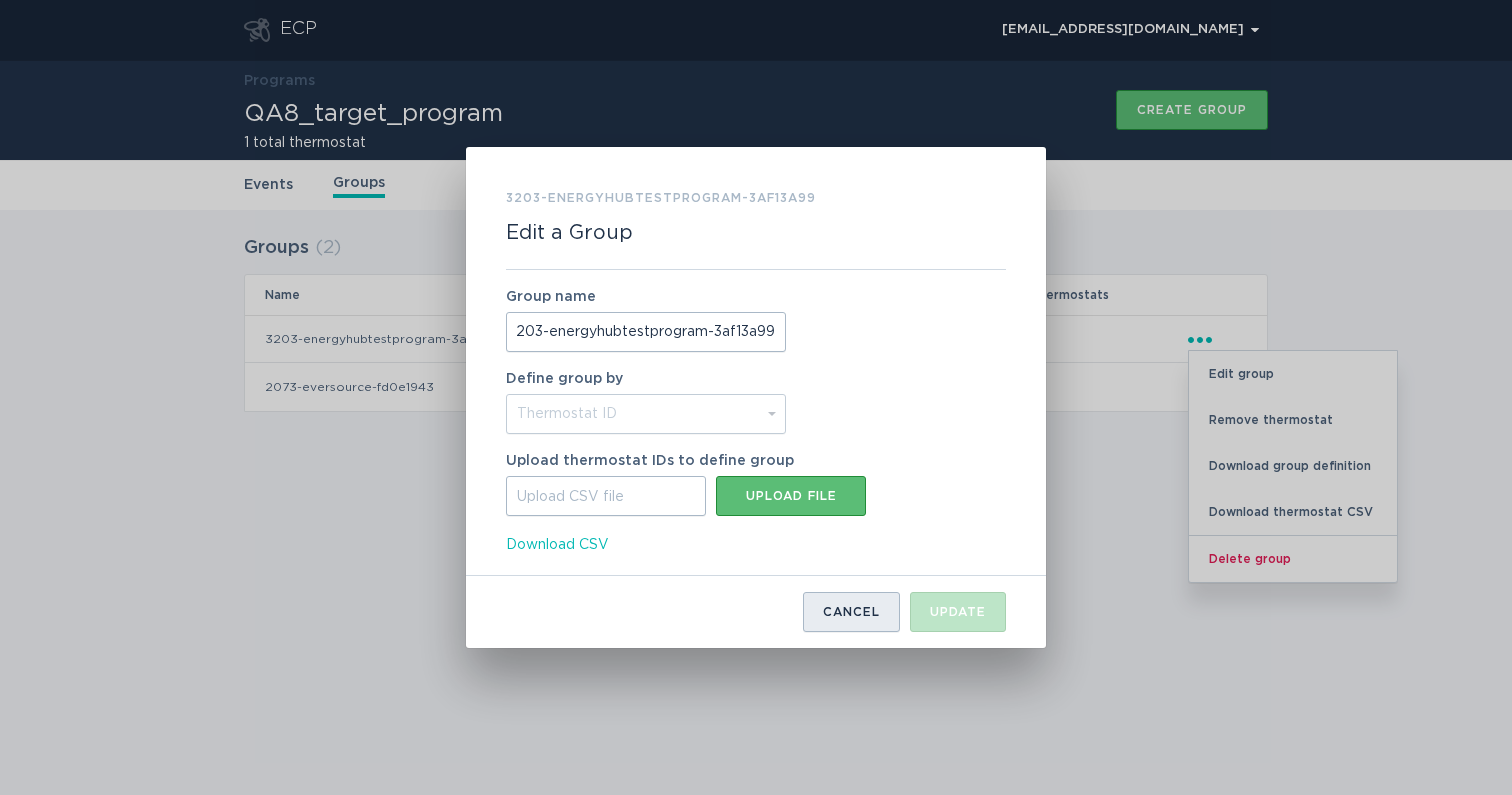click on "Cancel" at bounding box center [851, 612] 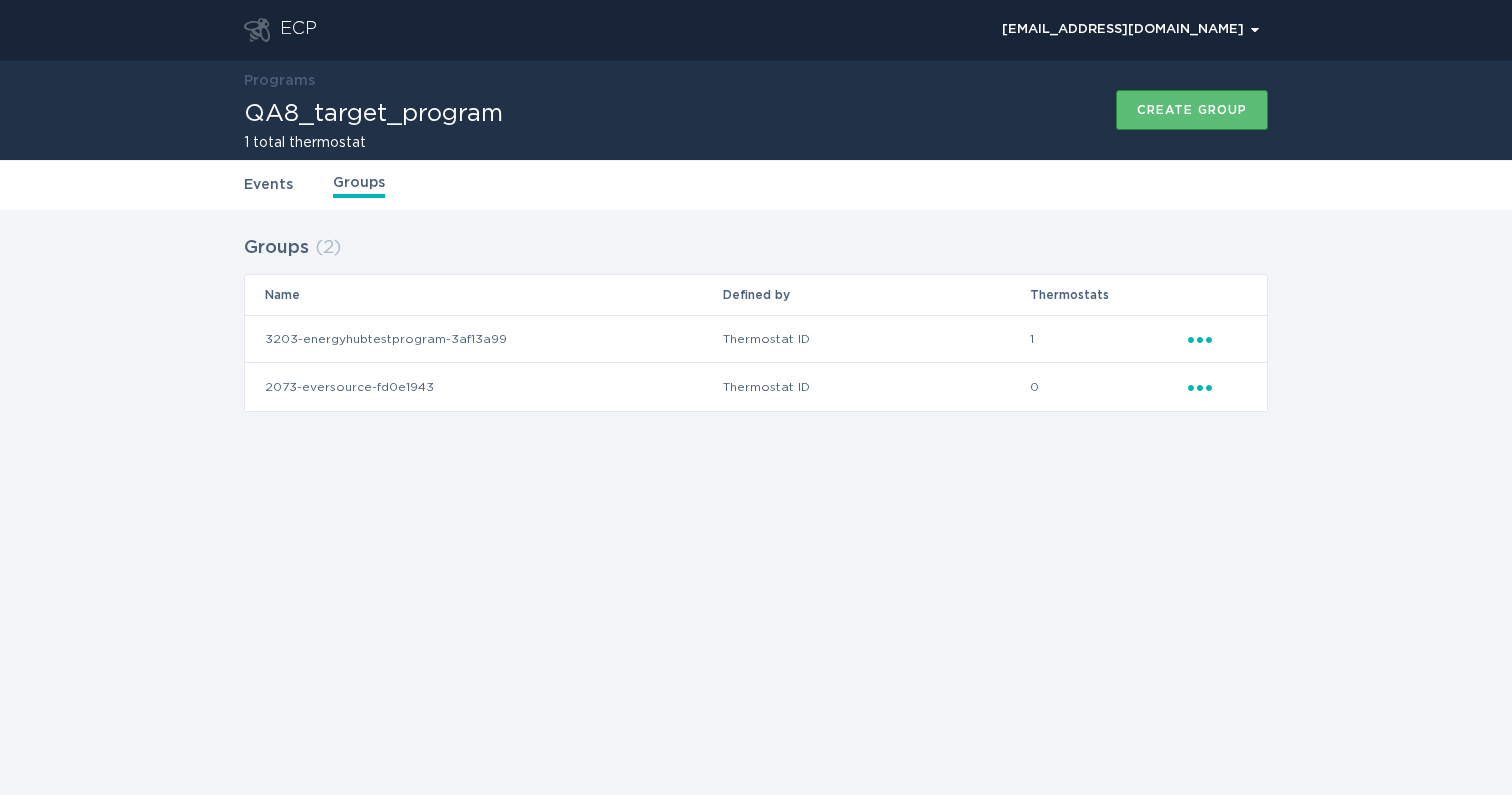 click on "ECP [EMAIL_ADDRESS][DOMAIN_NAME] Chevron Programs QA8_target_program 1 total thermostat Create group Events Groups Groups ( 2 ) Name Defined by Thermostats 3203-energyhubtestprogram-3af13a99 Thermostat ID 1 Ellipsis 2073-eversource-fd0e1943 Thermostat ID 0 Ellipsis" at bounding box center (756, 397) 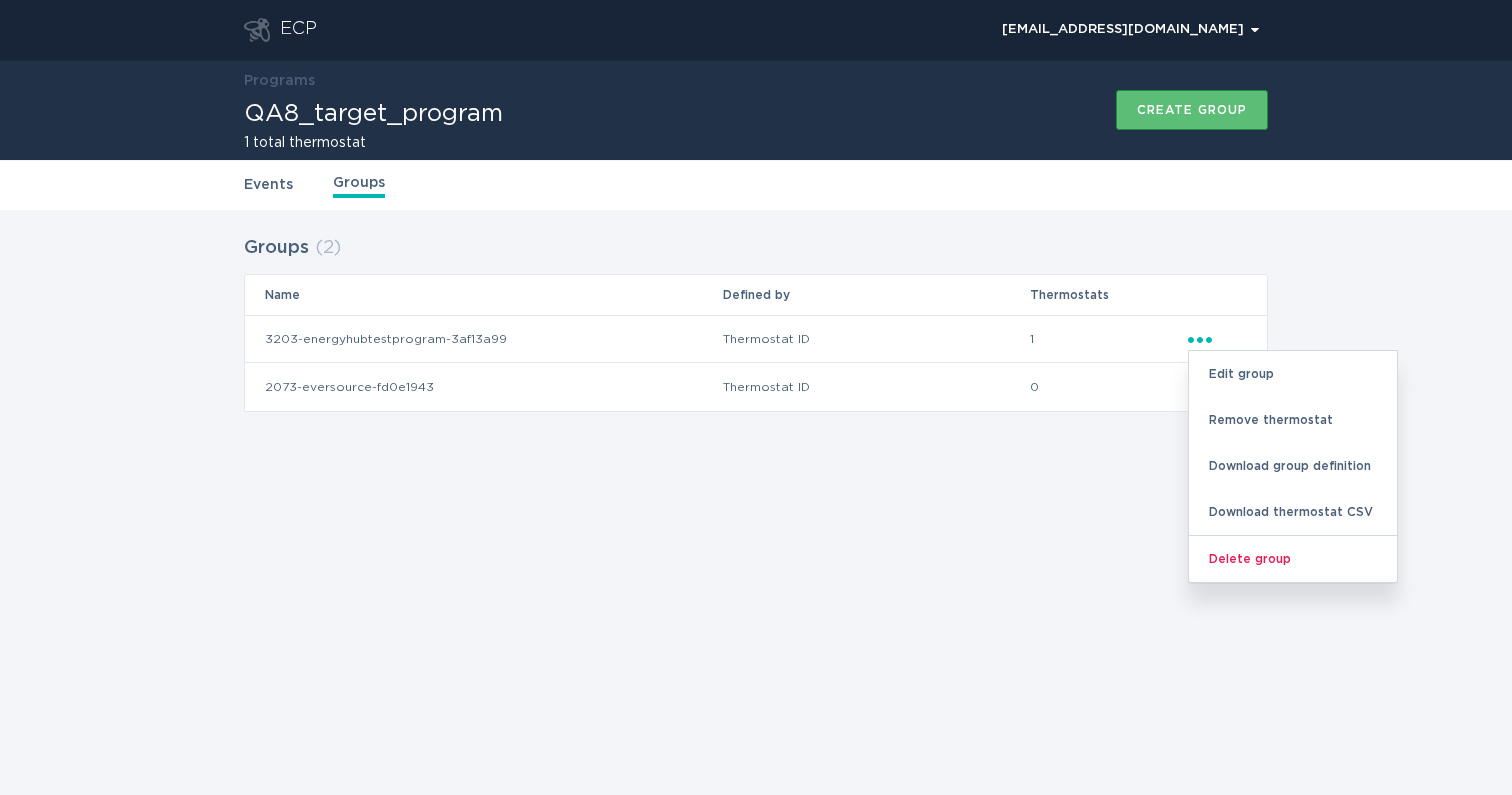 click on "Ellipsis" 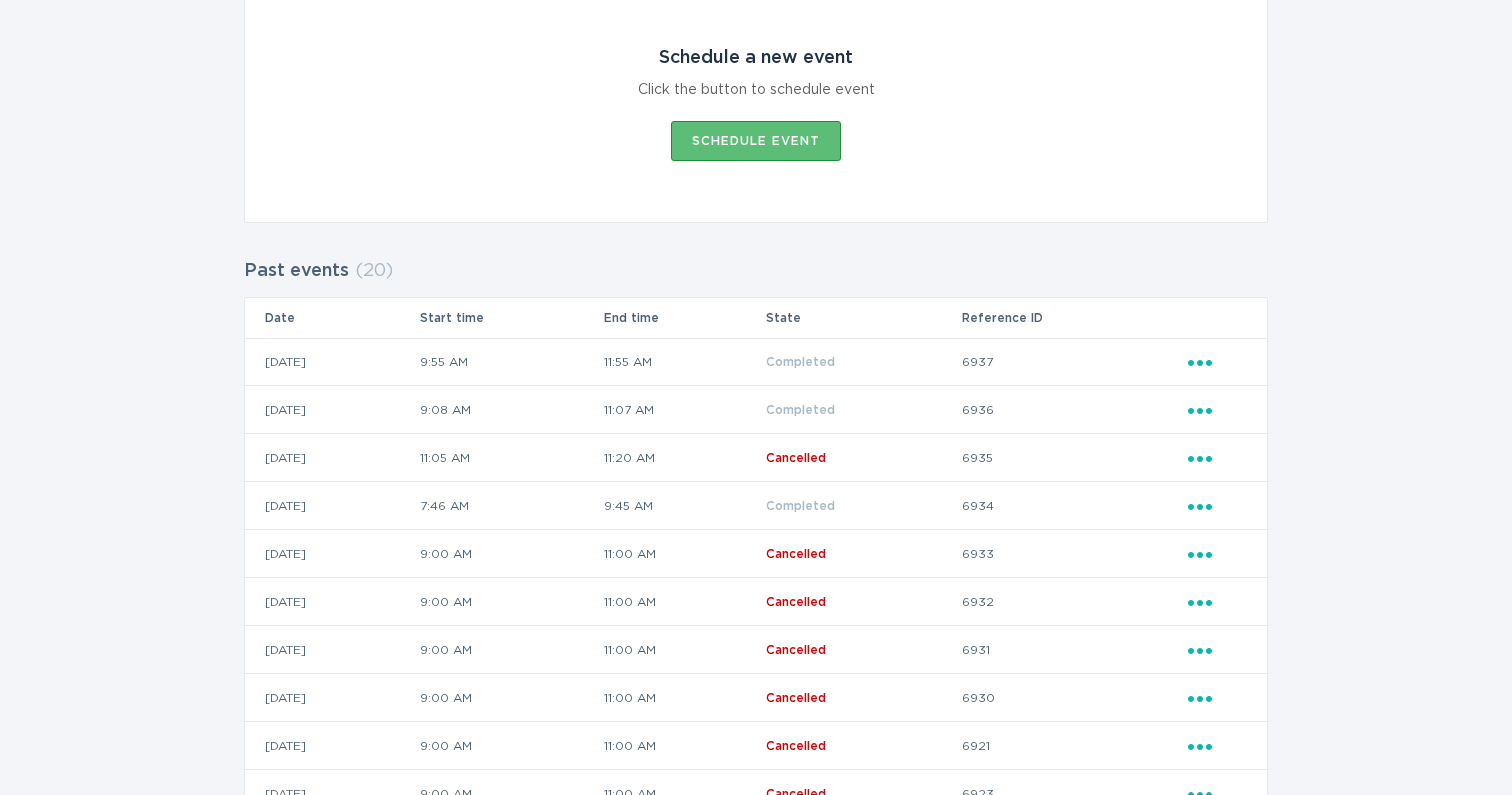 scroll, scrollTop: 0, scrollLeft: 0, axis: both 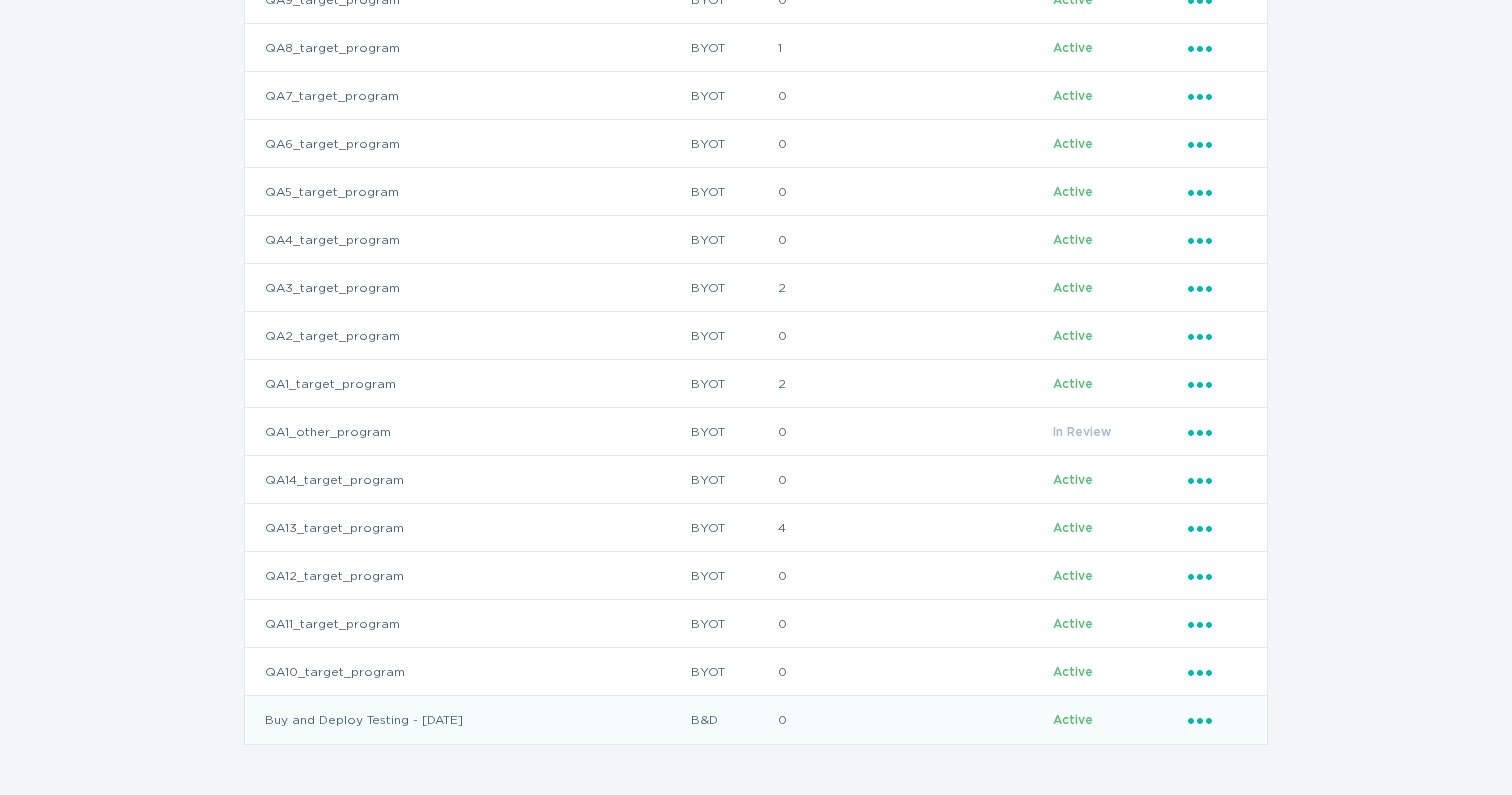 click on "Ellipsis" 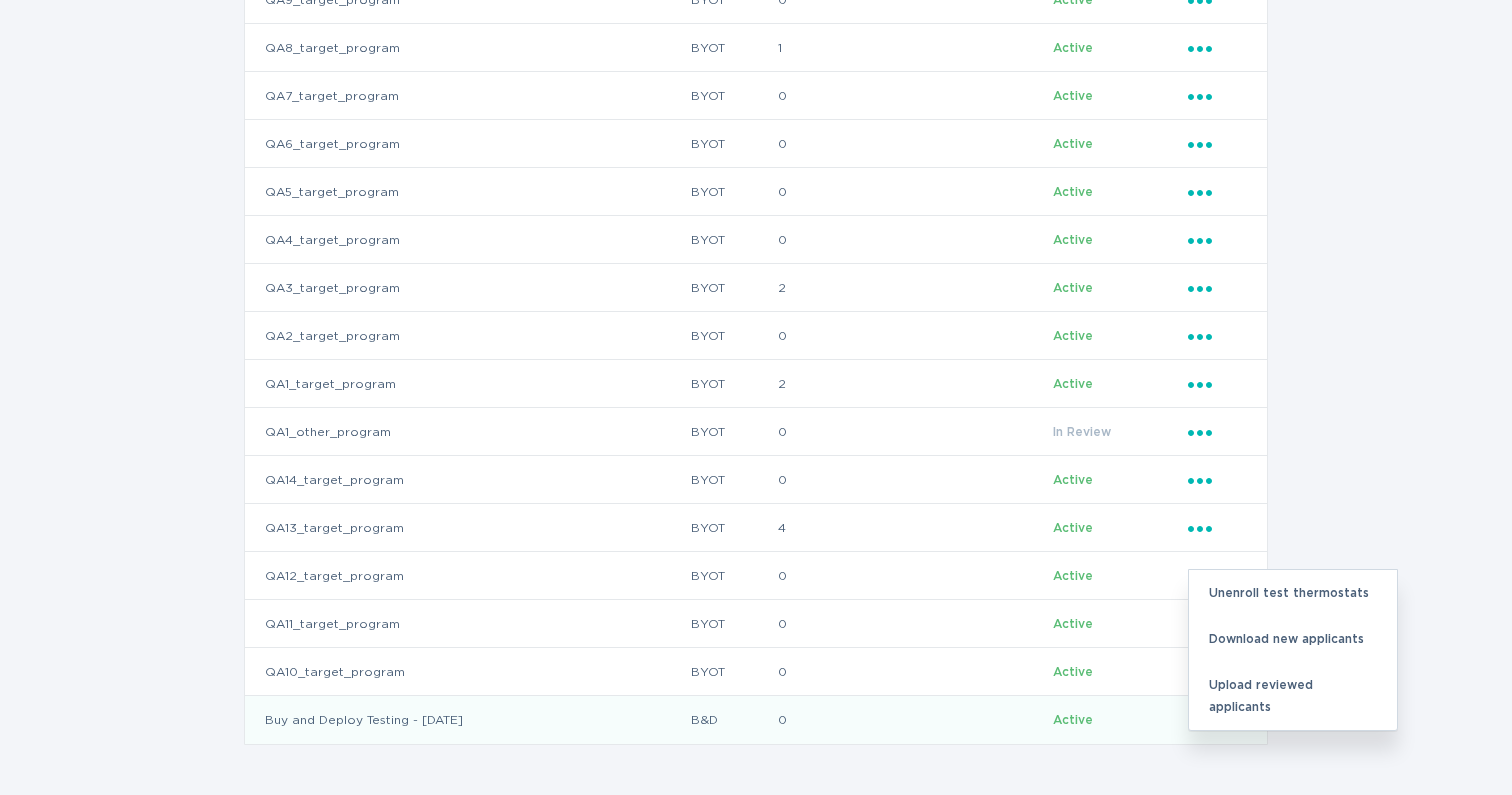 click on "Buy and Deploy Testing - [DATE]" at bounding box center [467, 720] 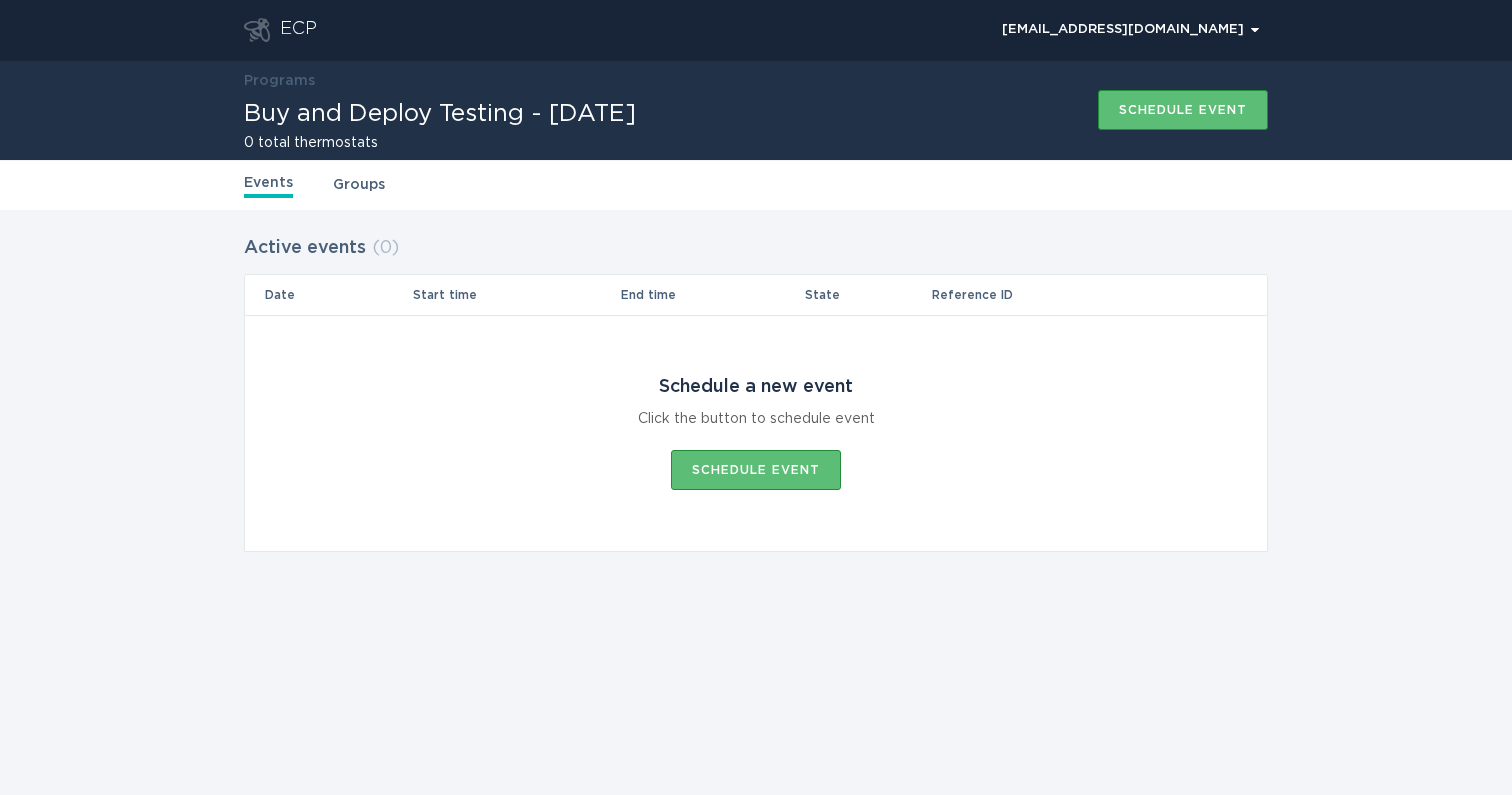 click on "Programs Buy and Deploy Testing - [DATE] 0 total thermostats Schedule event" at bounding box center [756, 110] 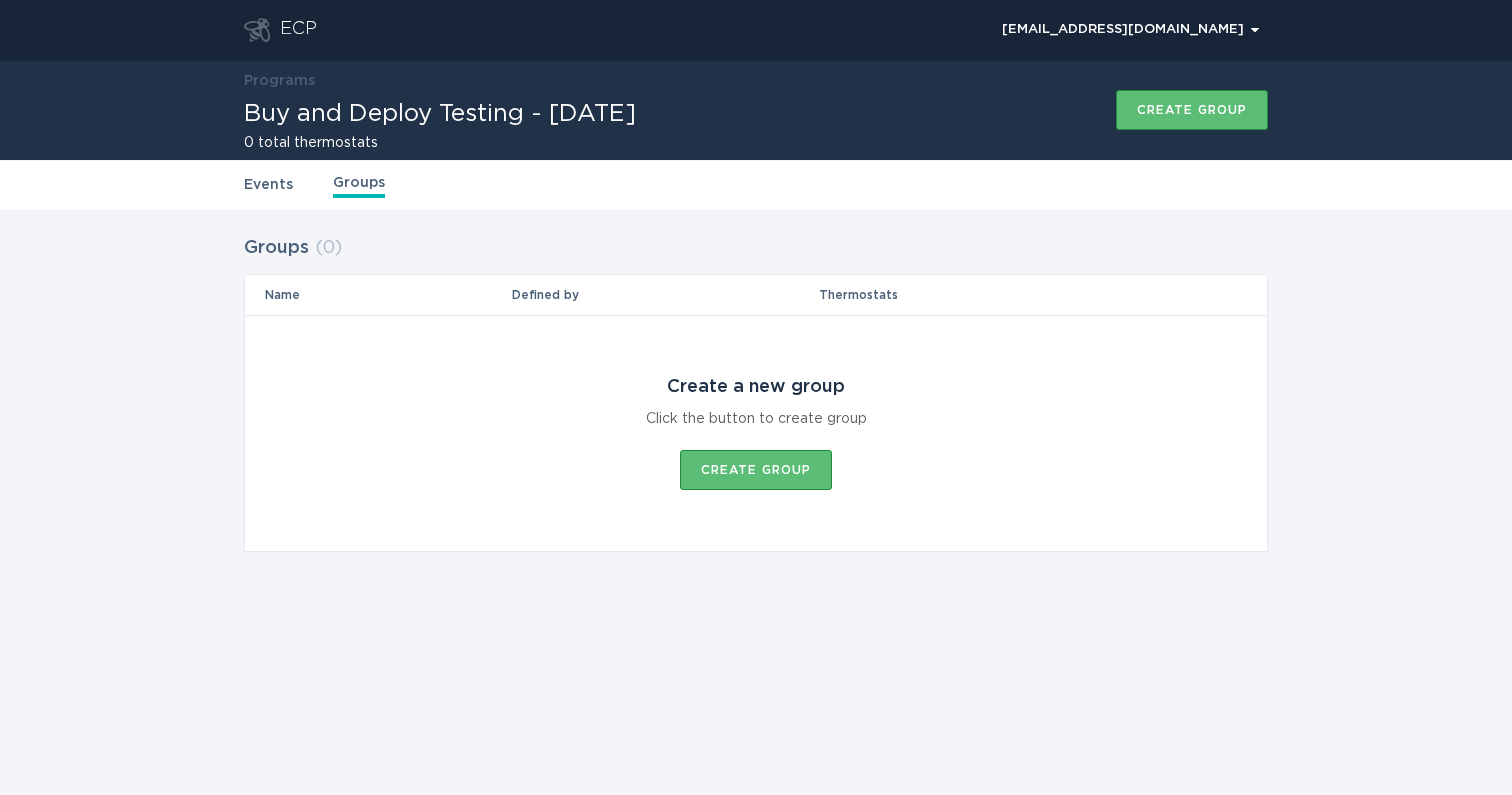 click on "Events Groups" at bounding box center (756, 185) 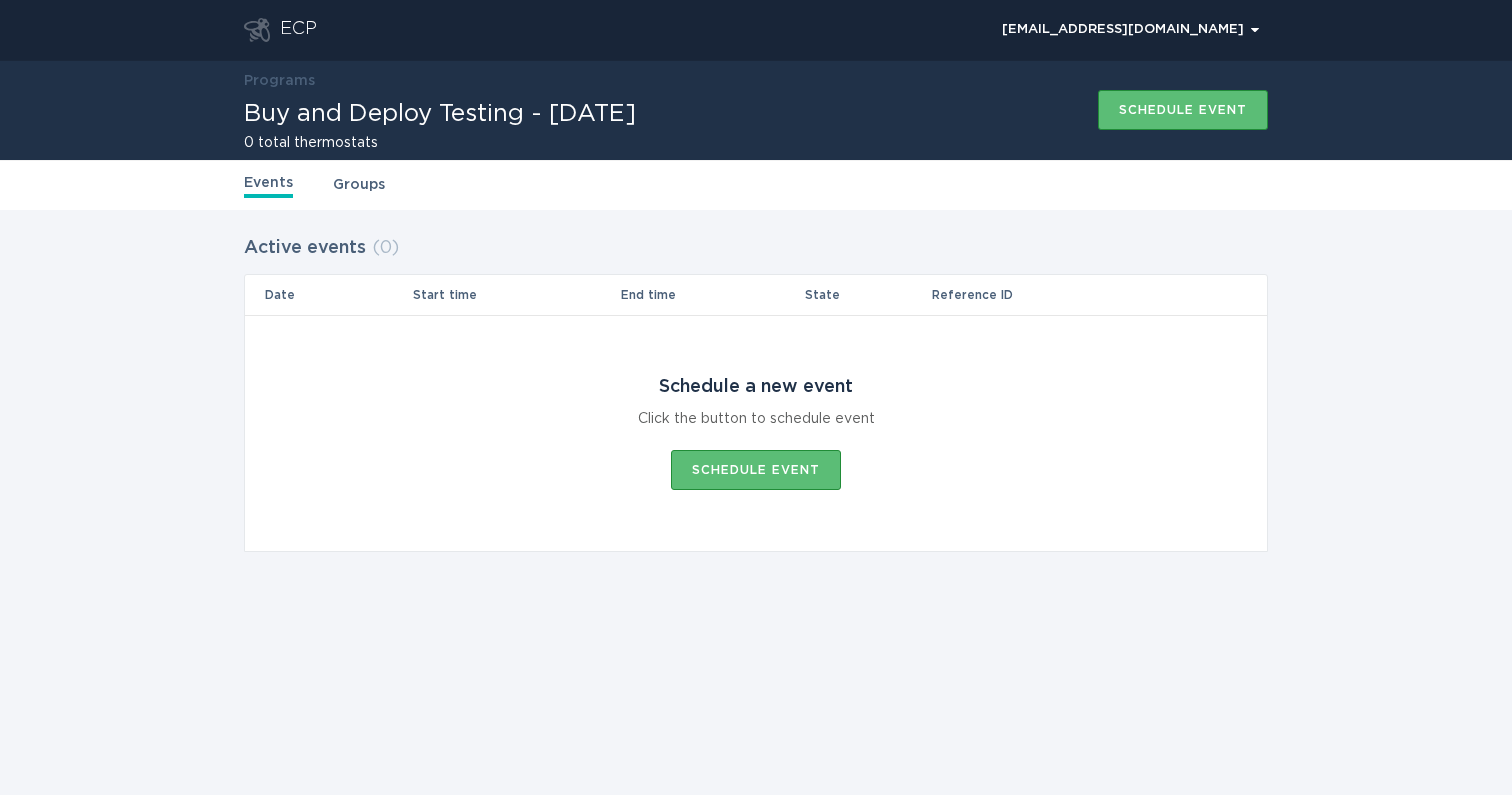 click on "Groups" at bounding box center [359, 185] 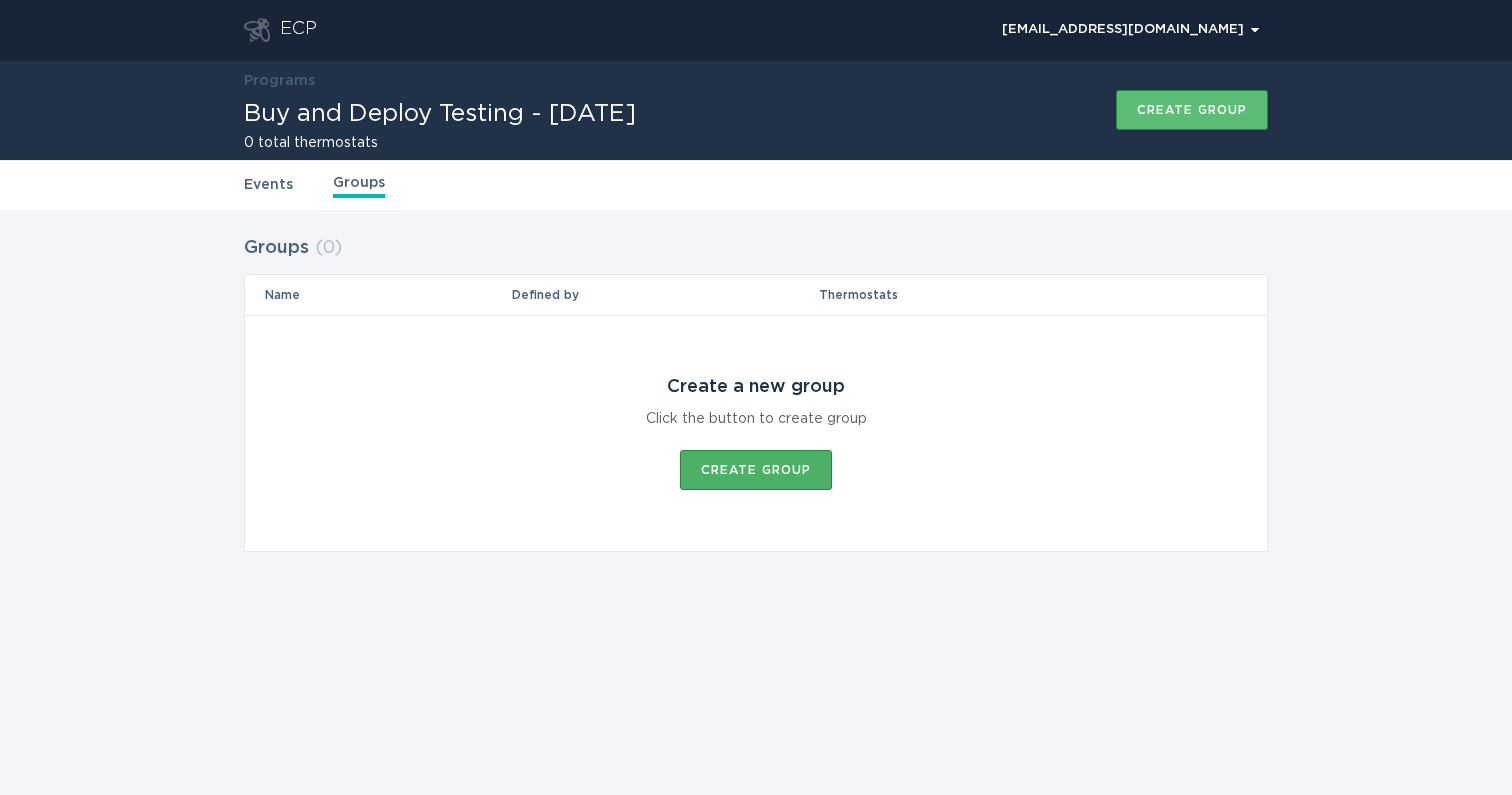 click on "Create group" at bounding box center (756, 470) 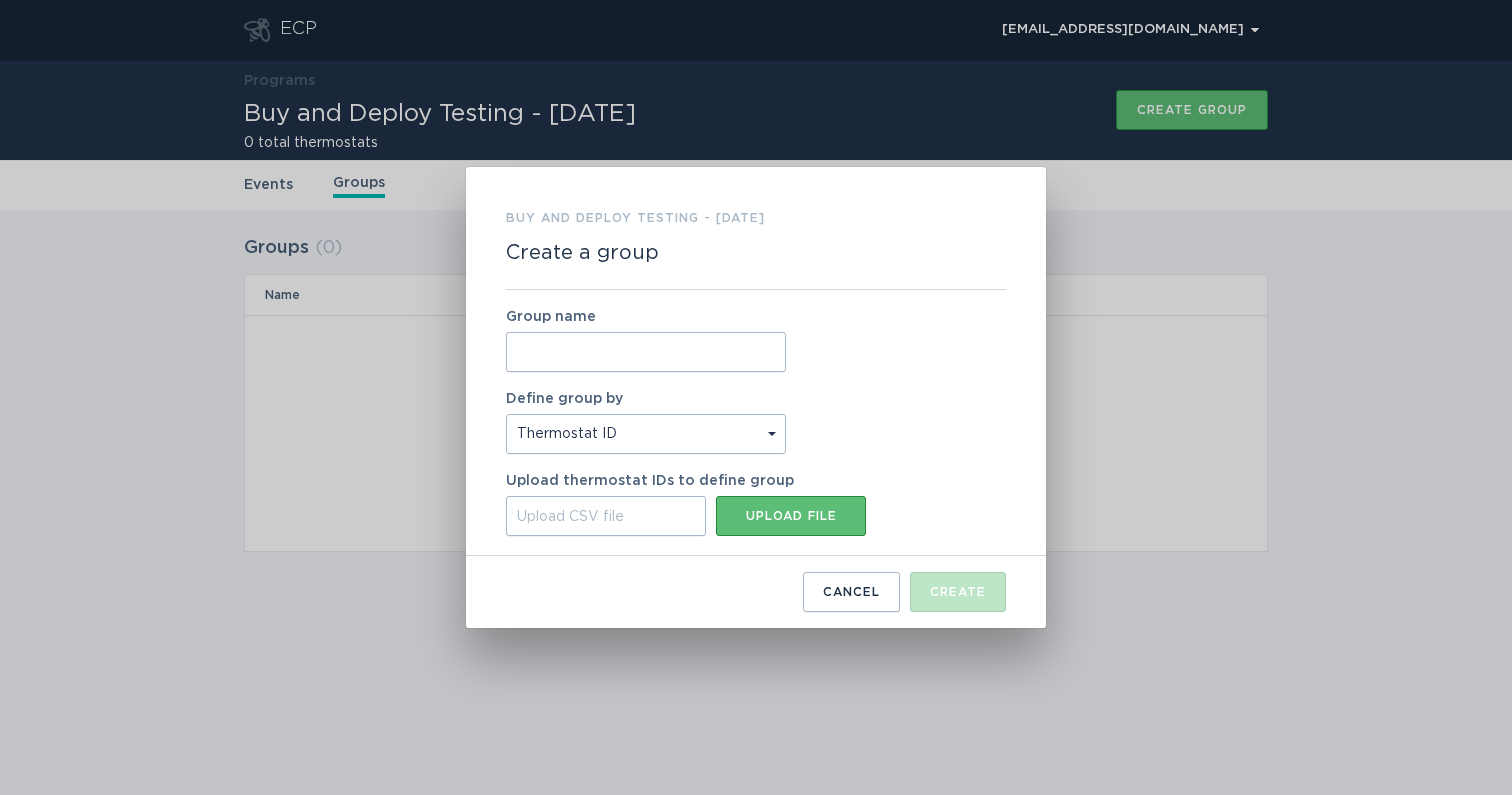 click on "Group name" at bounding box center (646, 352) 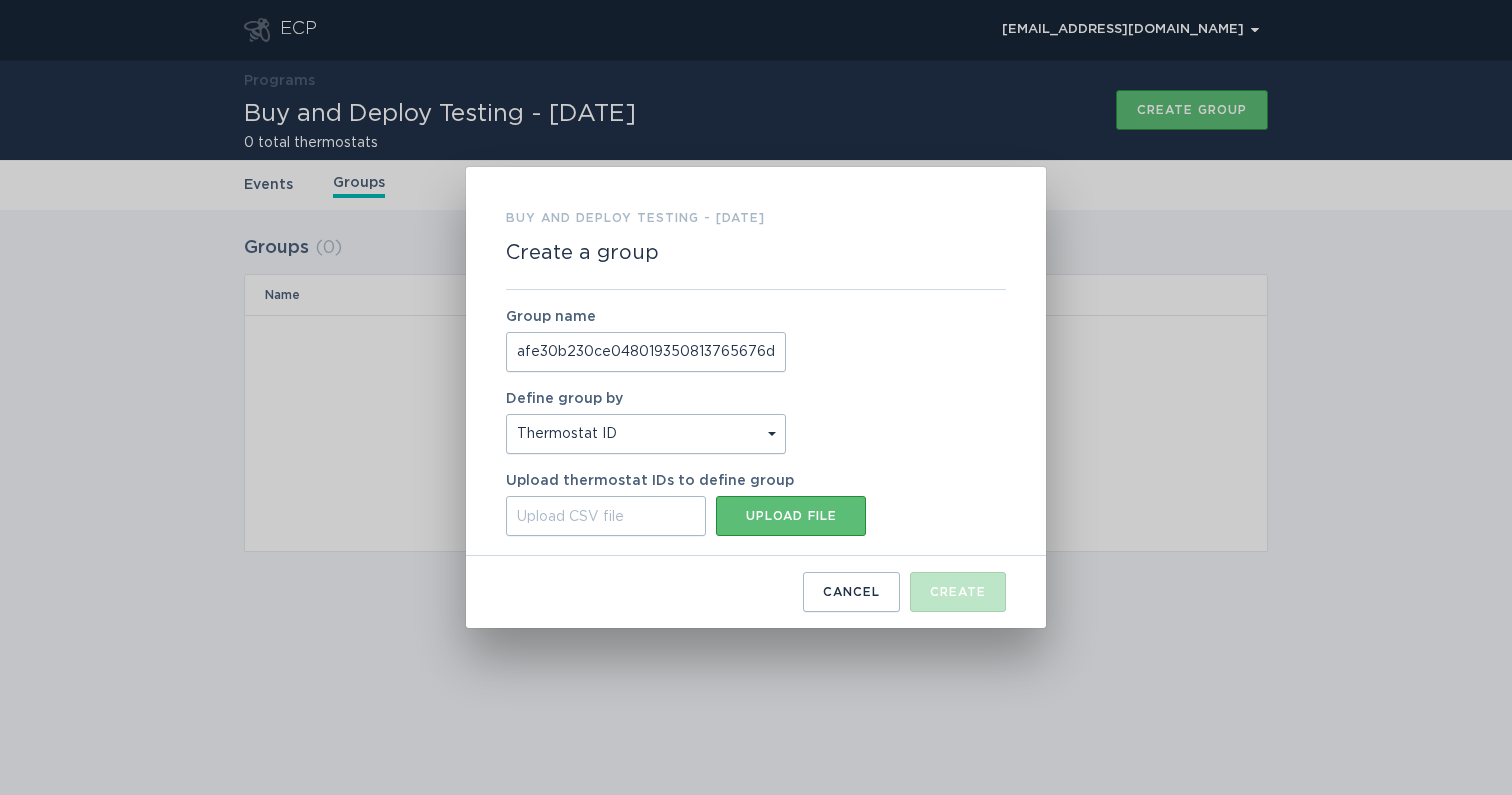 scroll, scrollTop: 0, scrollLeft: 6, axis: horizontal 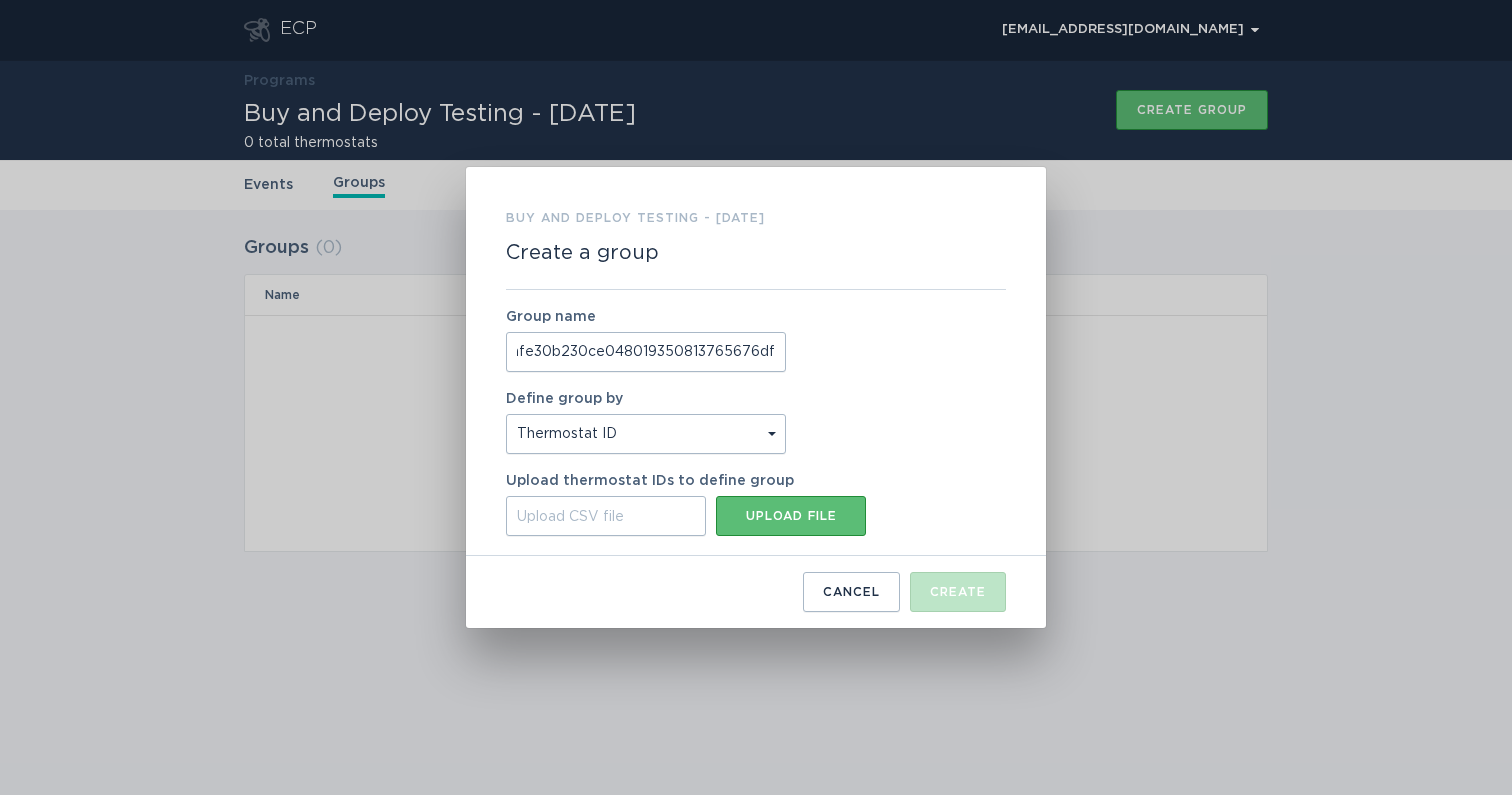 type on "afe30b230ce048019350813765676dff" 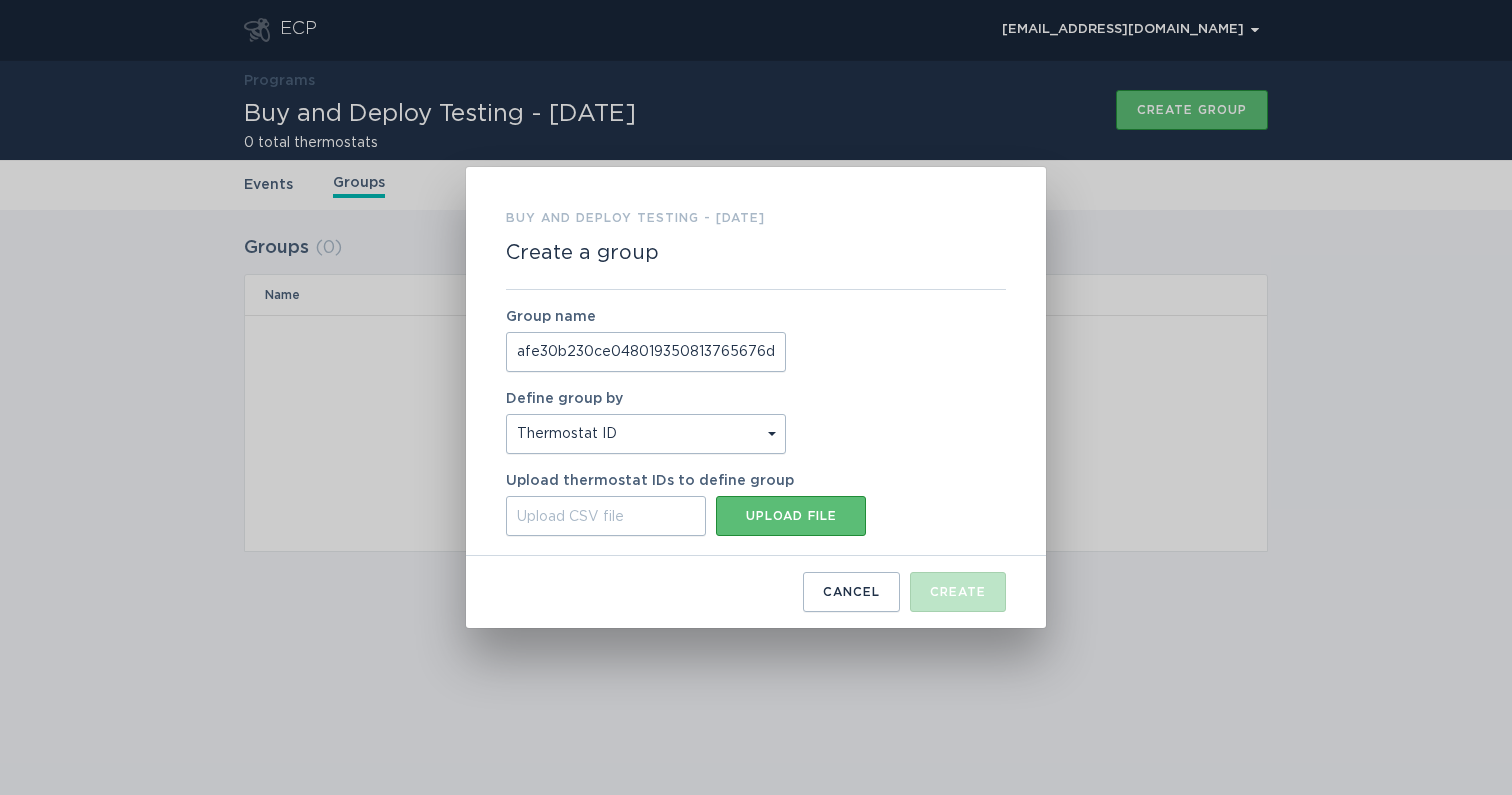 click on "Group name afe30b230ce048019350813765676dff Define group by Thermostat ID Location Upload thermostat IDs to define group Upload CSV file Upload file" at bounding box center [756, 423] 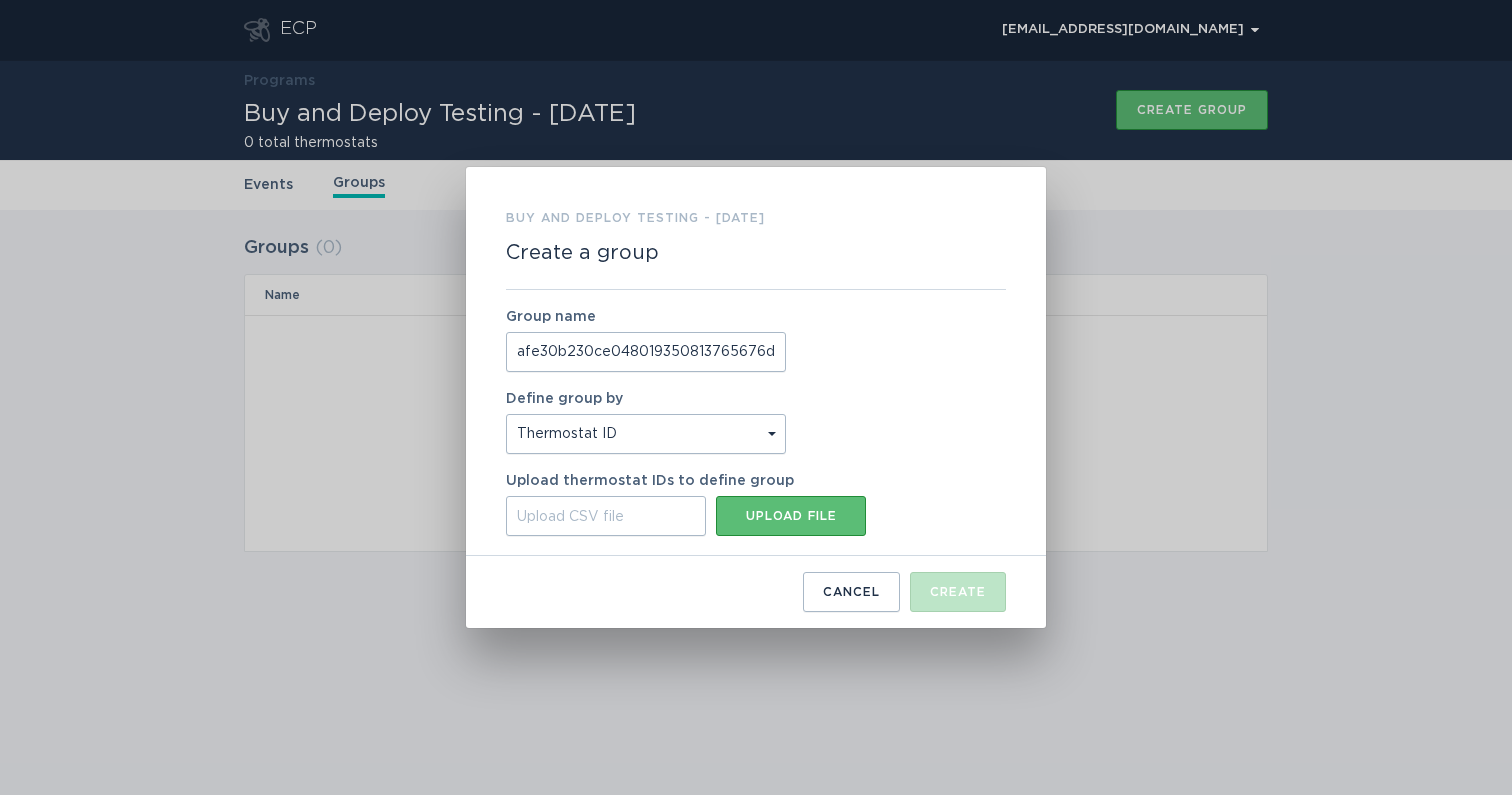 type on "C:\fakepath\ecp.csv" 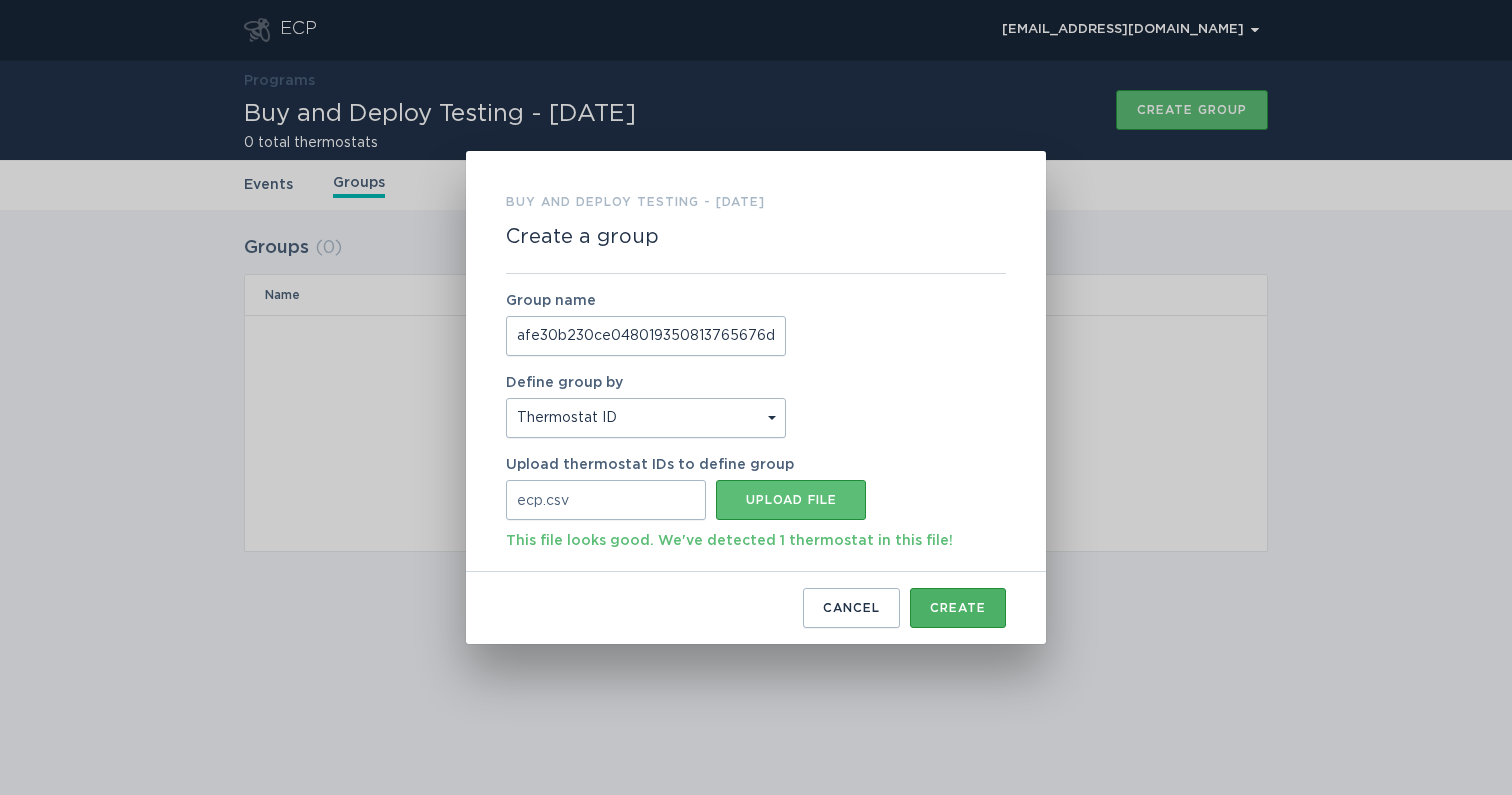 click on "Create" at bounding box center [958, 608] 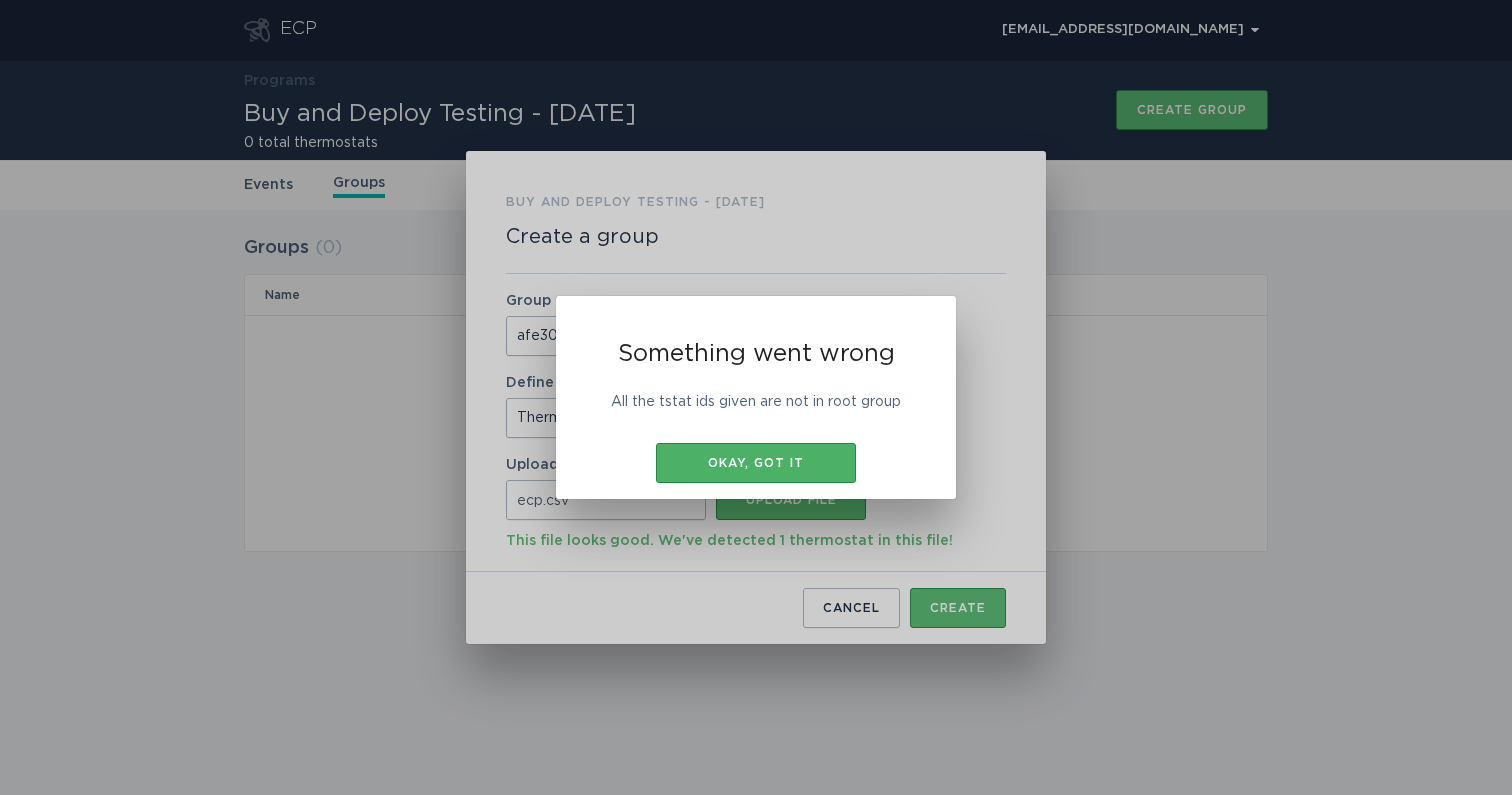 click on "Okay, got it" at bounding box center [756, 463] 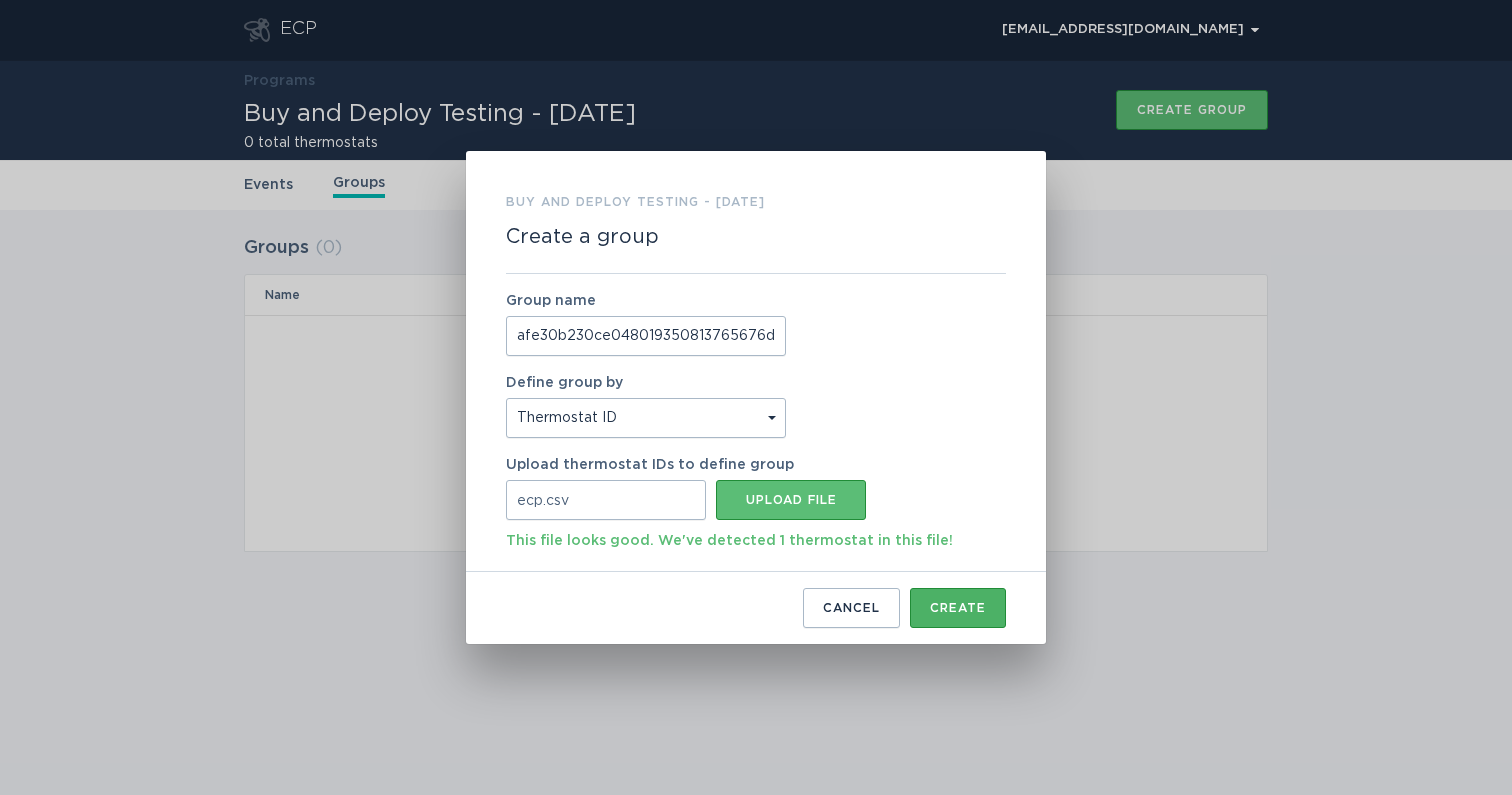 click on "Create" at bounding box center [958, 608] 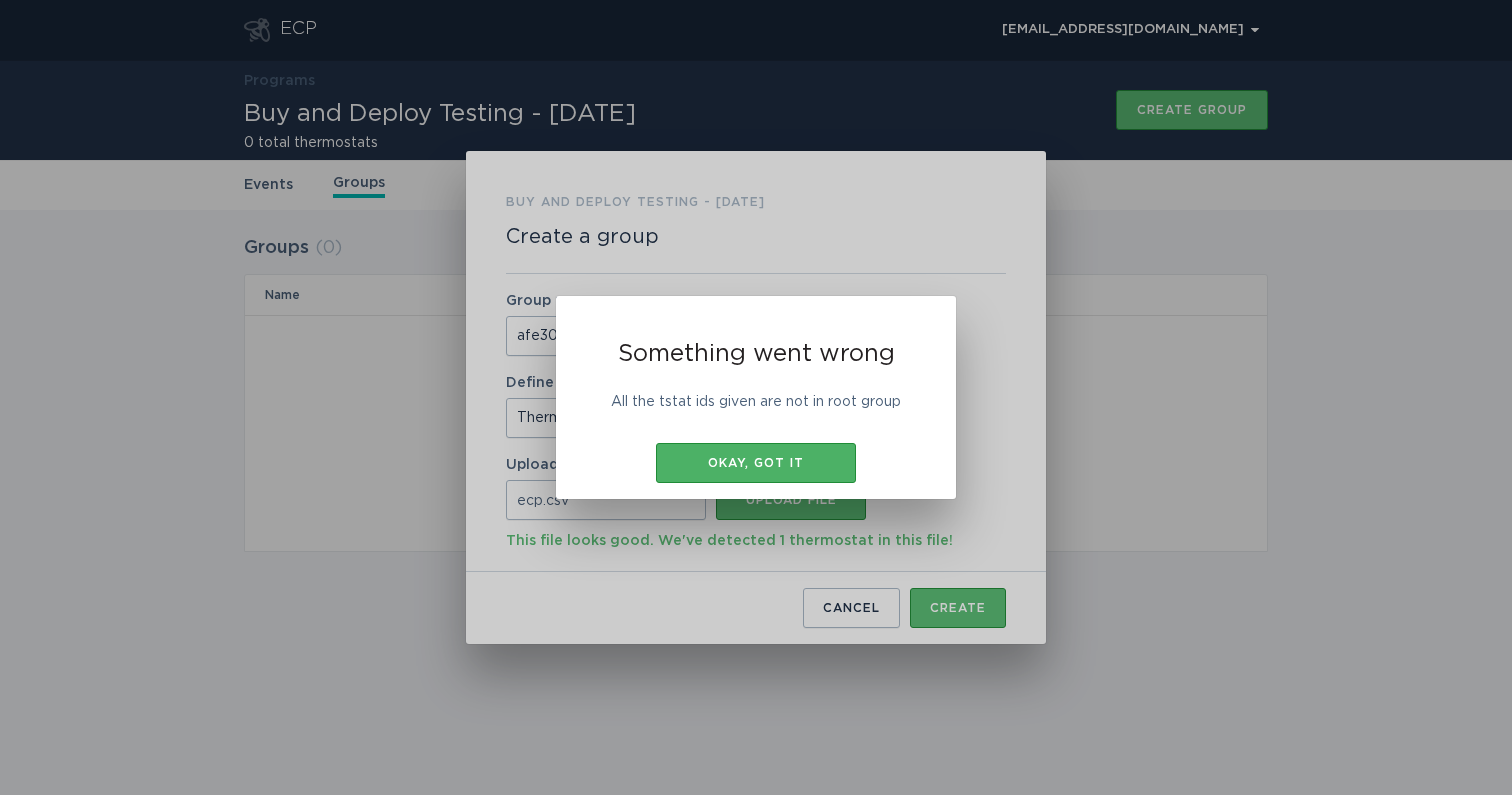 click on "Okay, got it" at bounding box center [756, 463] 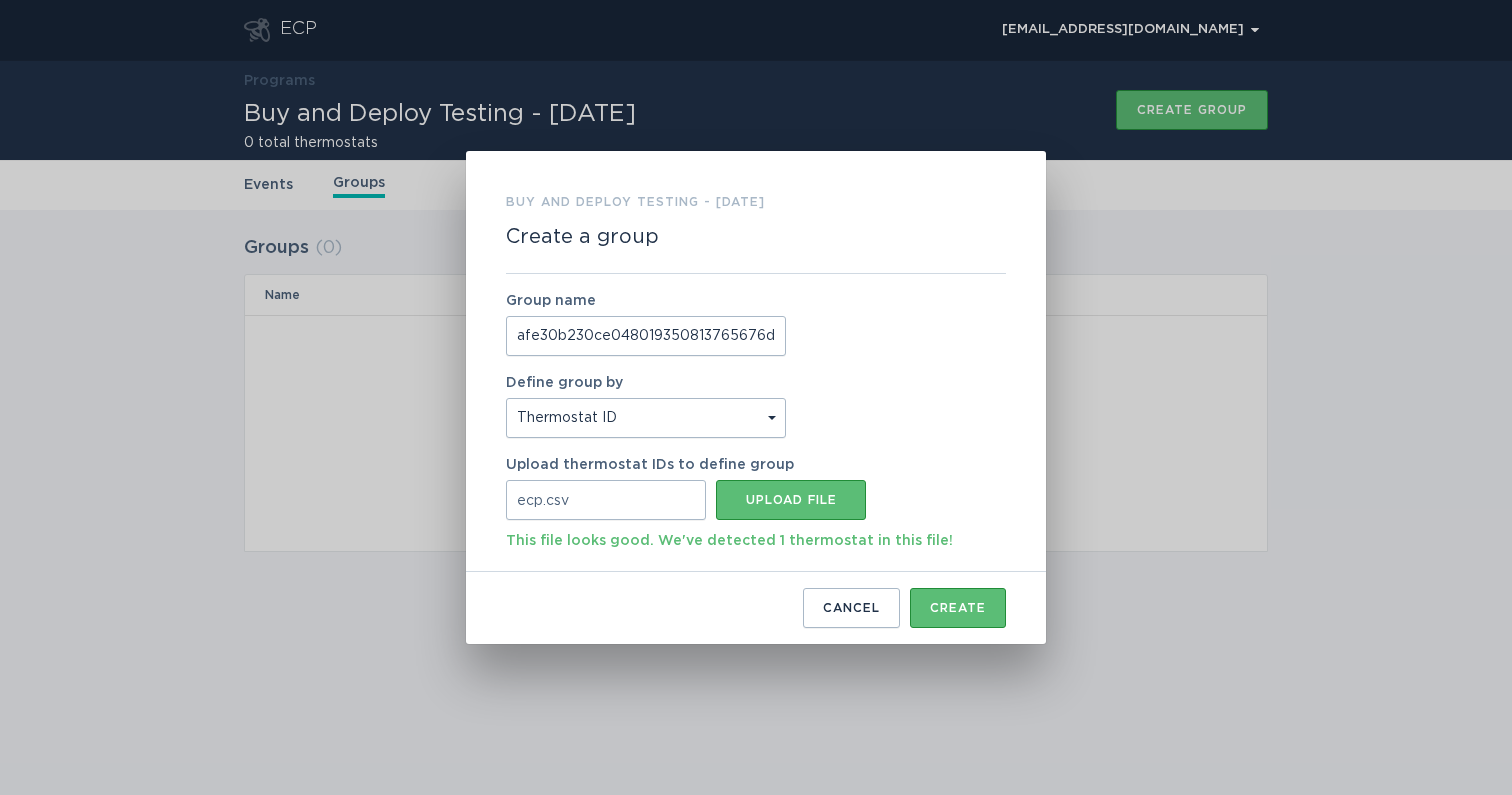 click on "Buy and Deploy Testing - [DATE] Create a group Group name afe30b230ce048019350813765676dff Define group by Thermostat ID Location Upload thermostat IDs to define group ecp.csv Upload file This file looks good. We've detected 1 thermostat in this file!   Cancel Create" at bounding box center [756, 397] 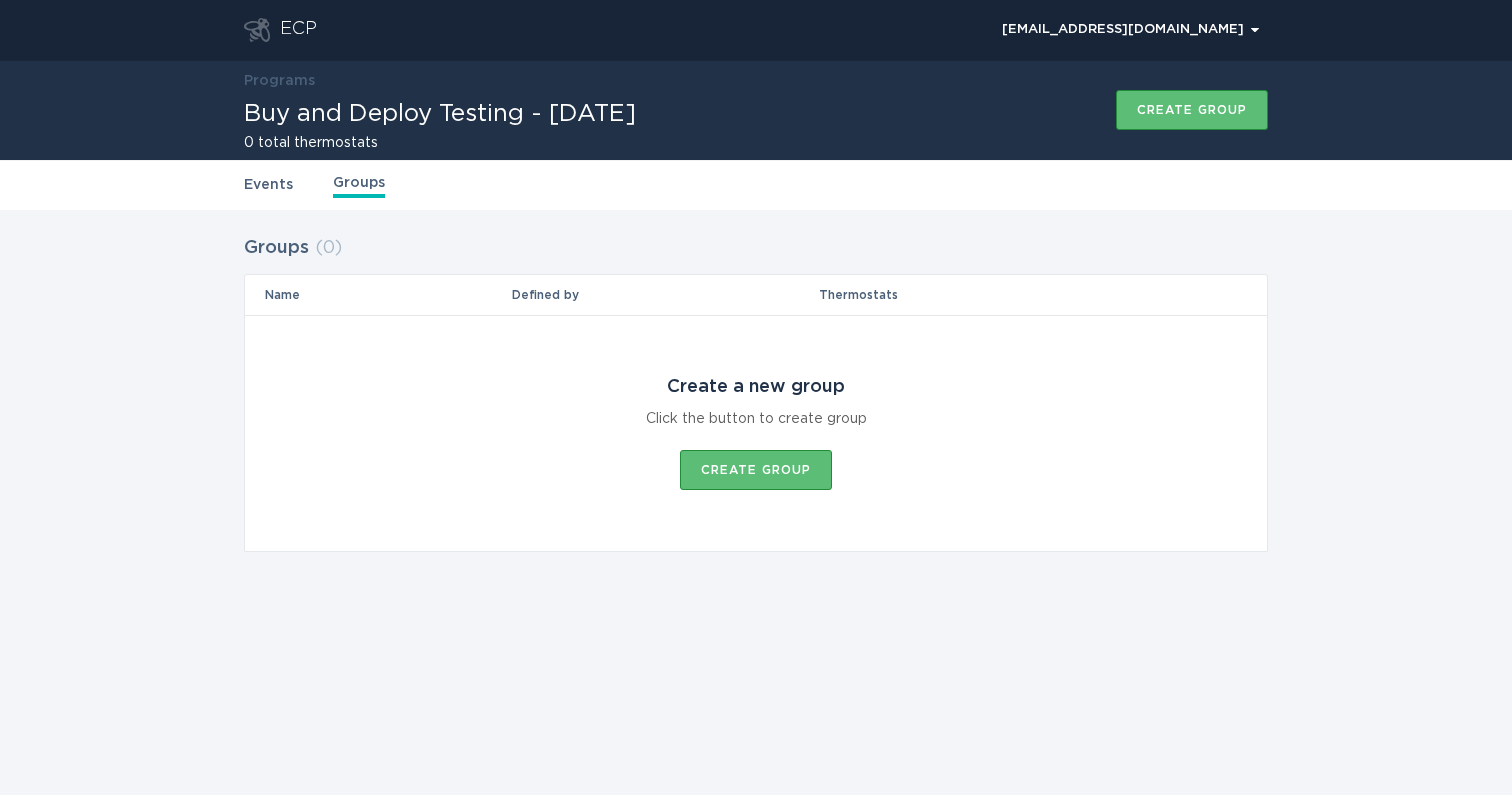 click on "Events Groups" at bounding box center (756, 185) 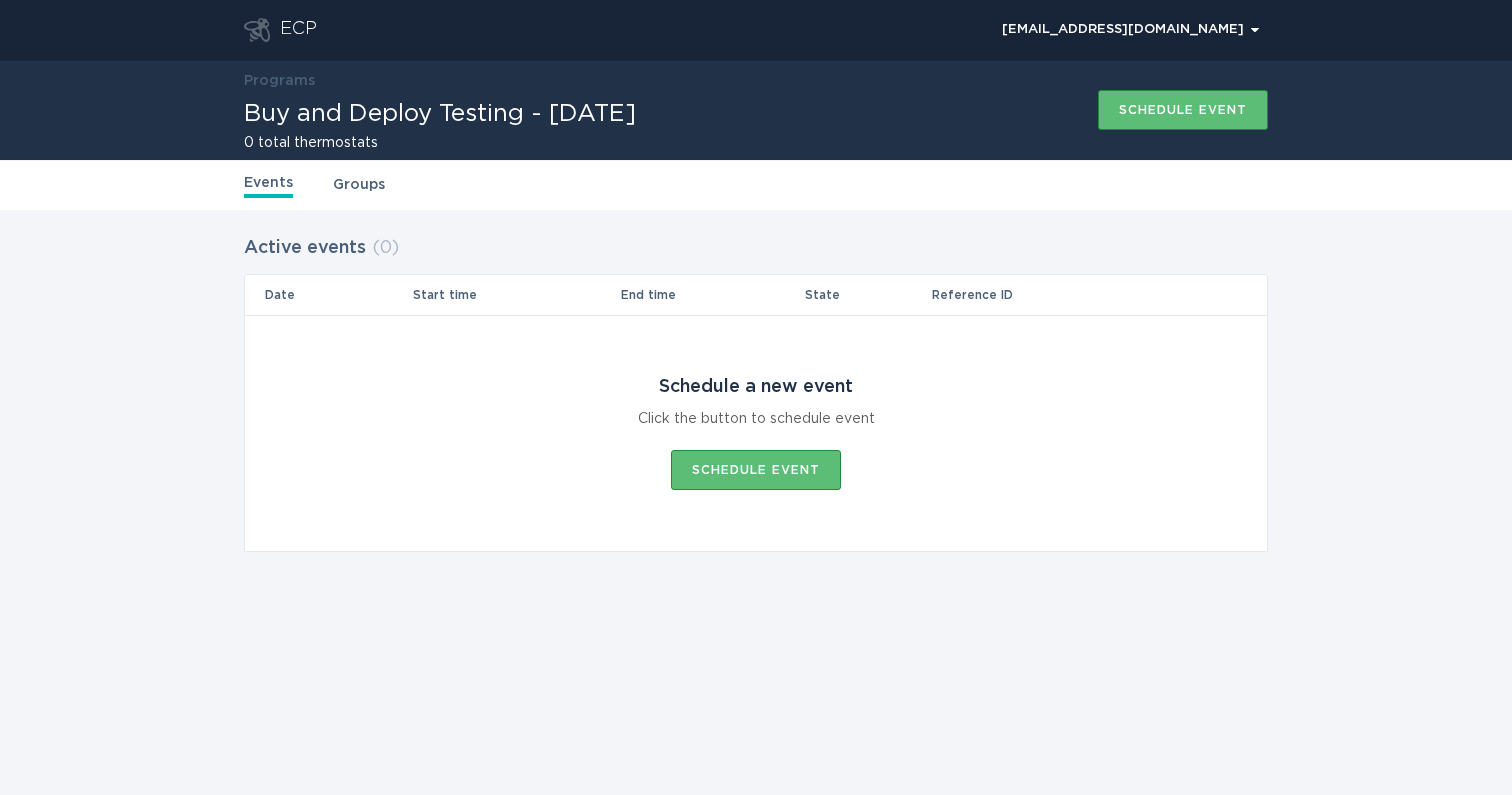 click on "Groups" at bounding box center [359, 185] 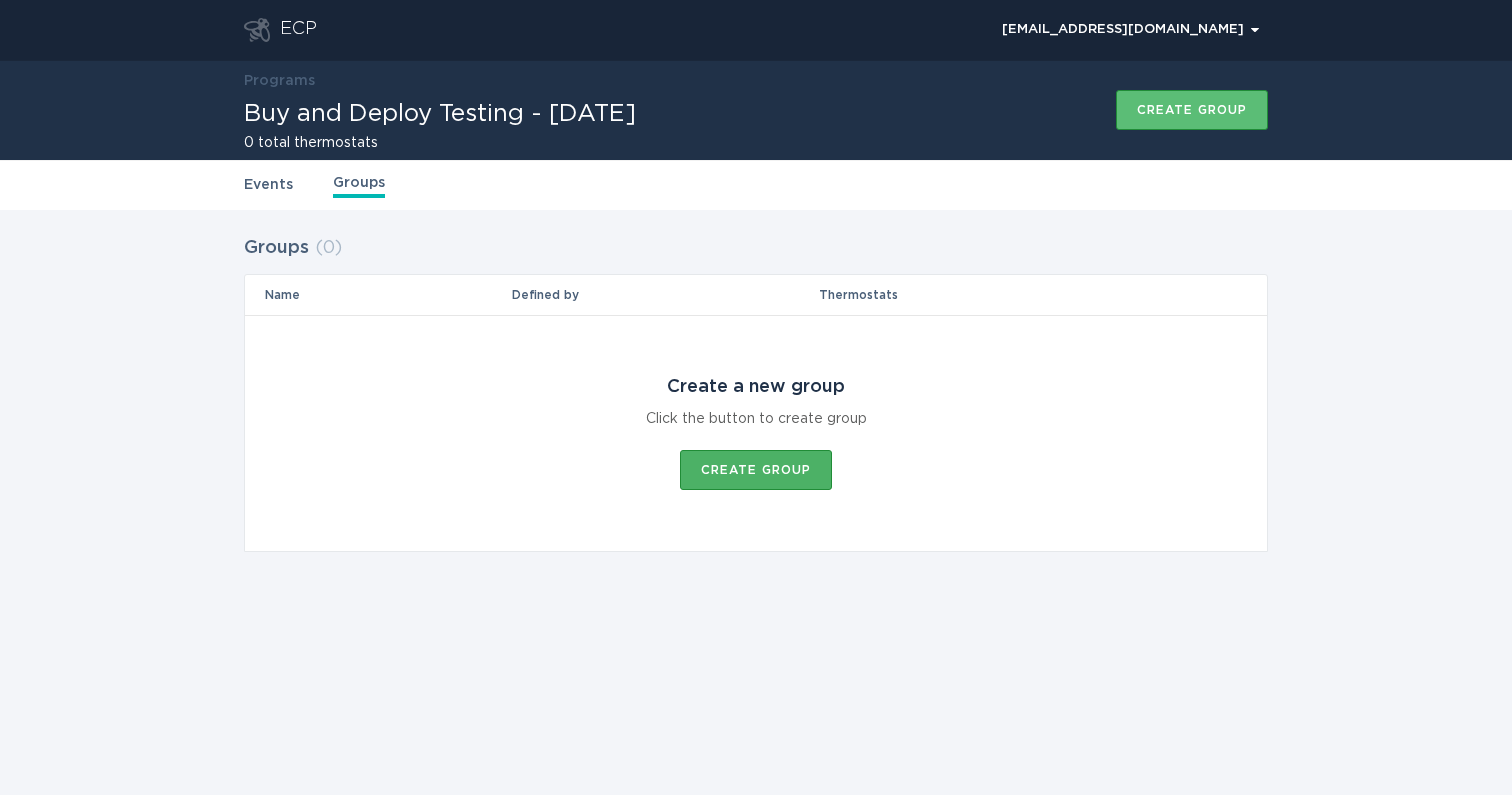 click on "Create group" at bounding box center (756, 470) 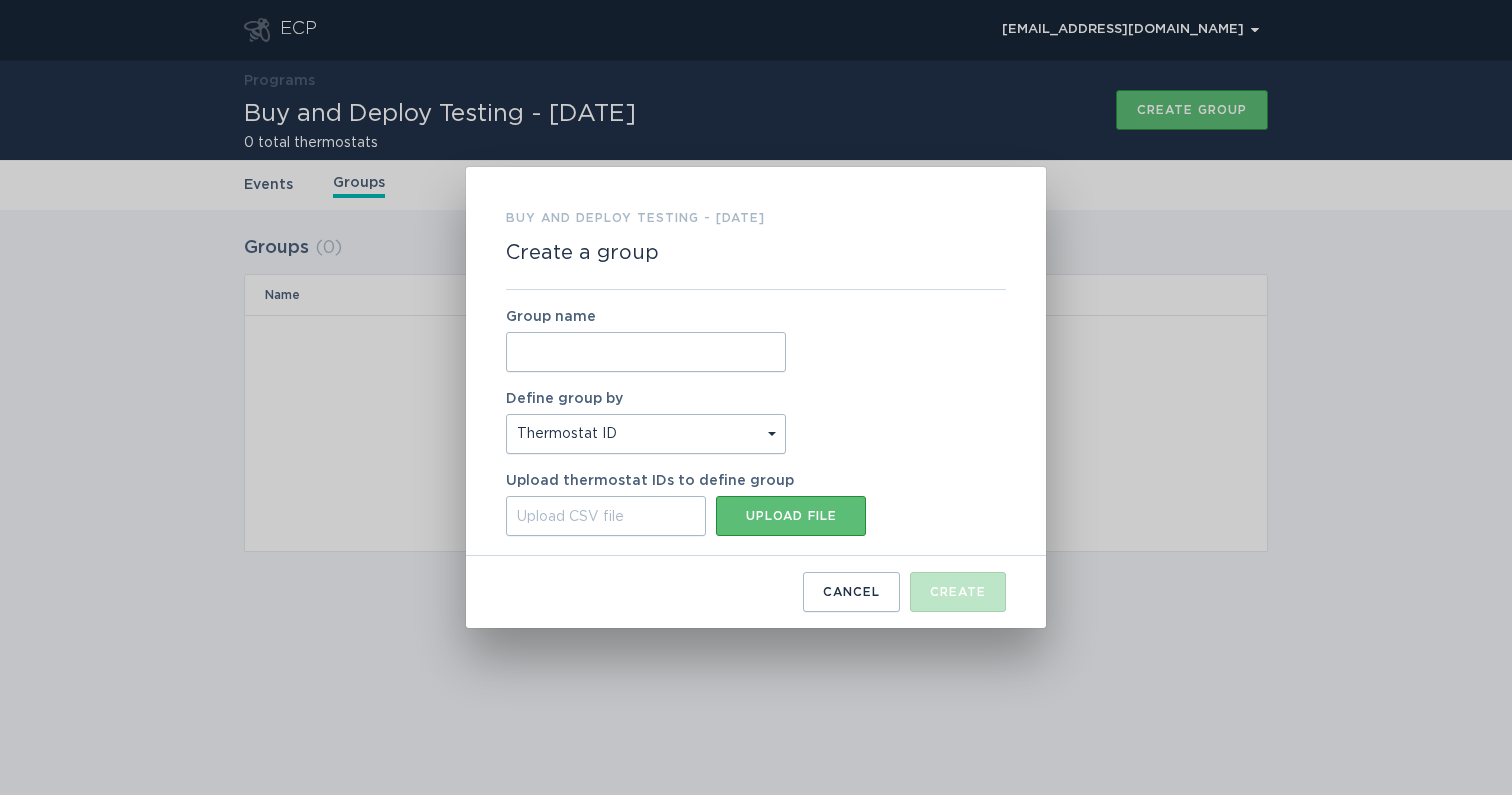 click on "Group name" at bounding box center (646, 352) 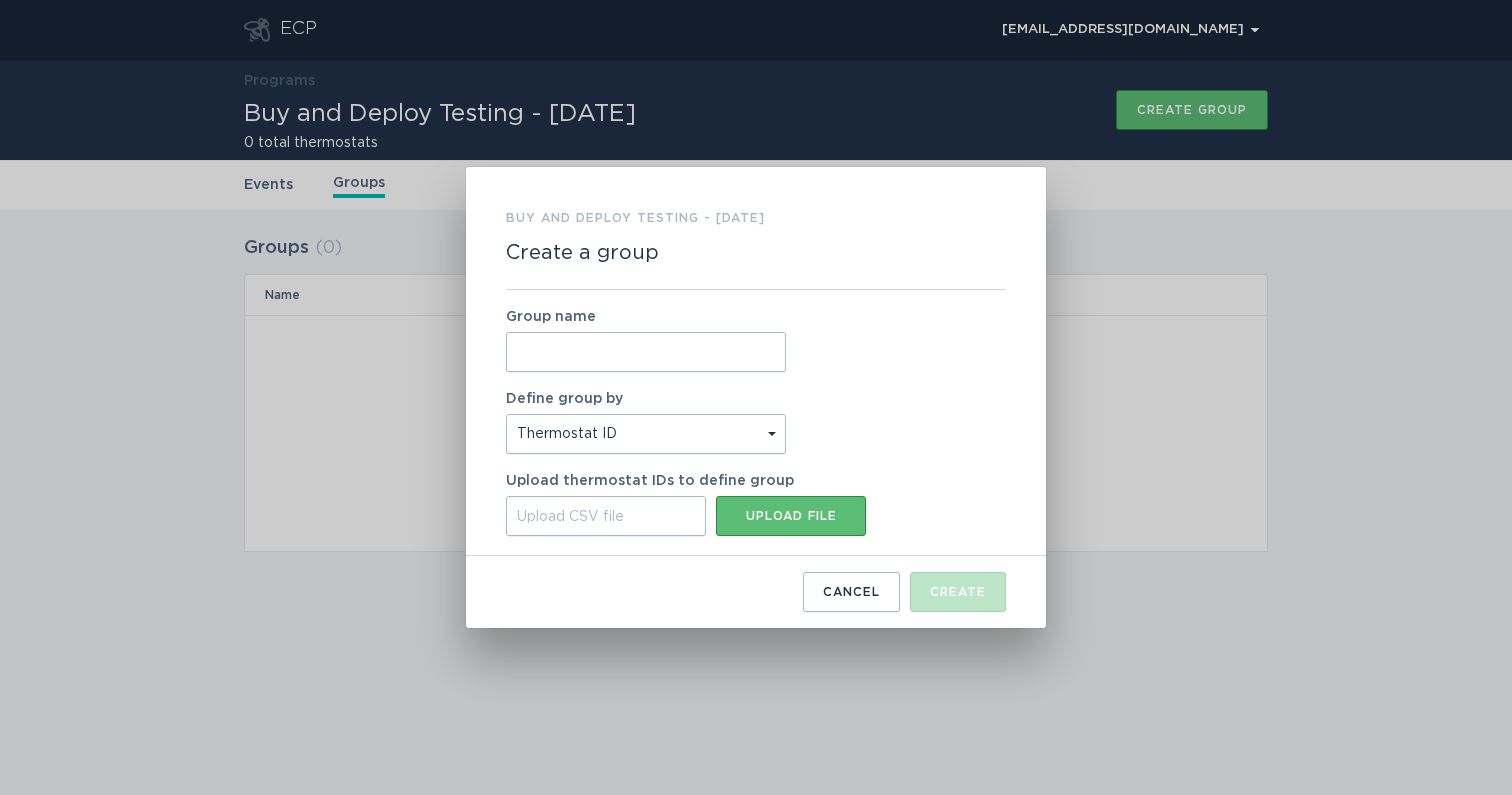 click on "Thermostat ID Location" at bounding box center (646, 434) 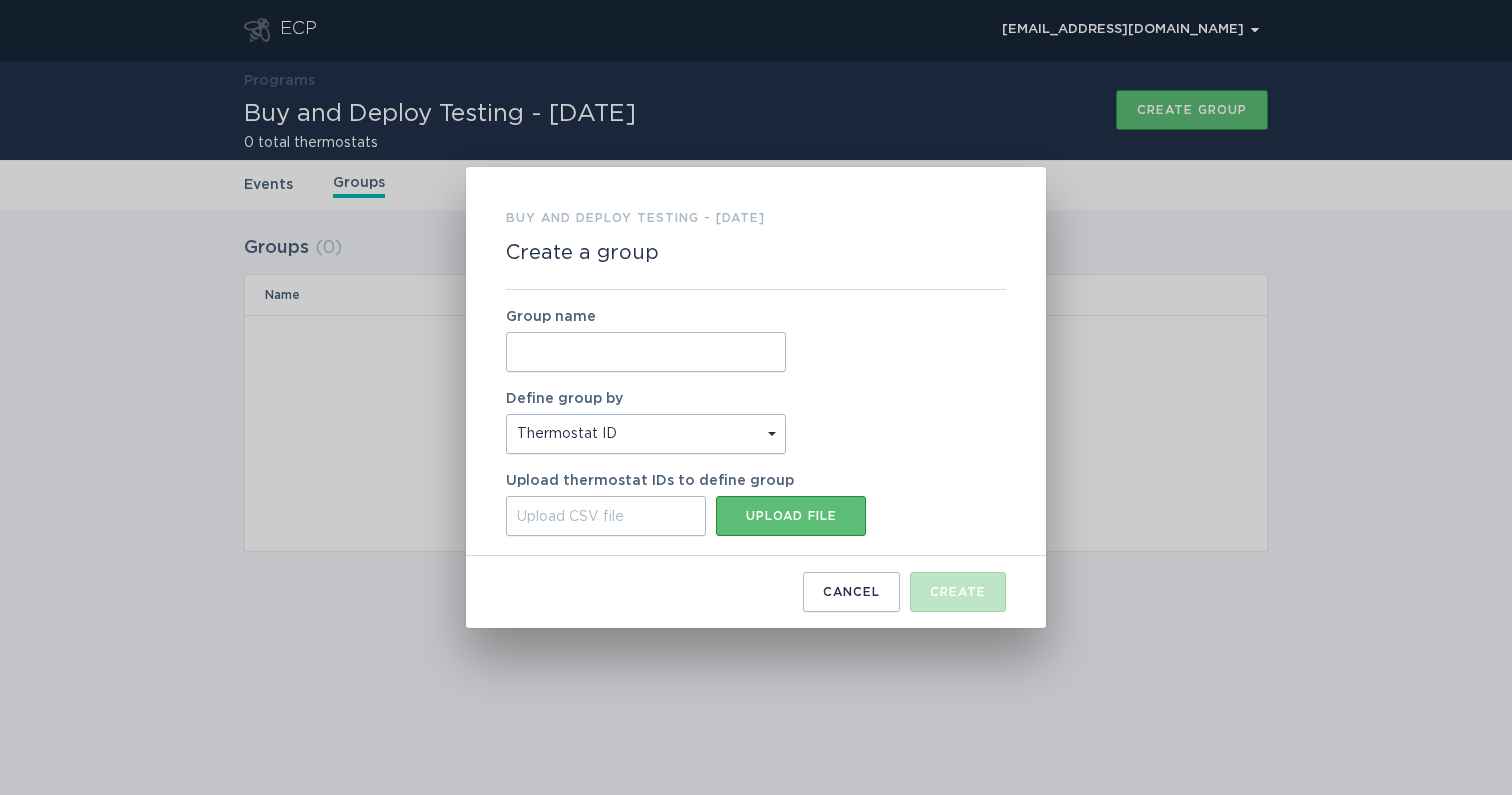 click on "Buy and Deploy Testing - [DATE] Create a group Group name Define group by Thermostat ID Location Upload thermostat IDs to define group Upload CSV file Upload file Cancel Create" at bounding box center (756, 397) 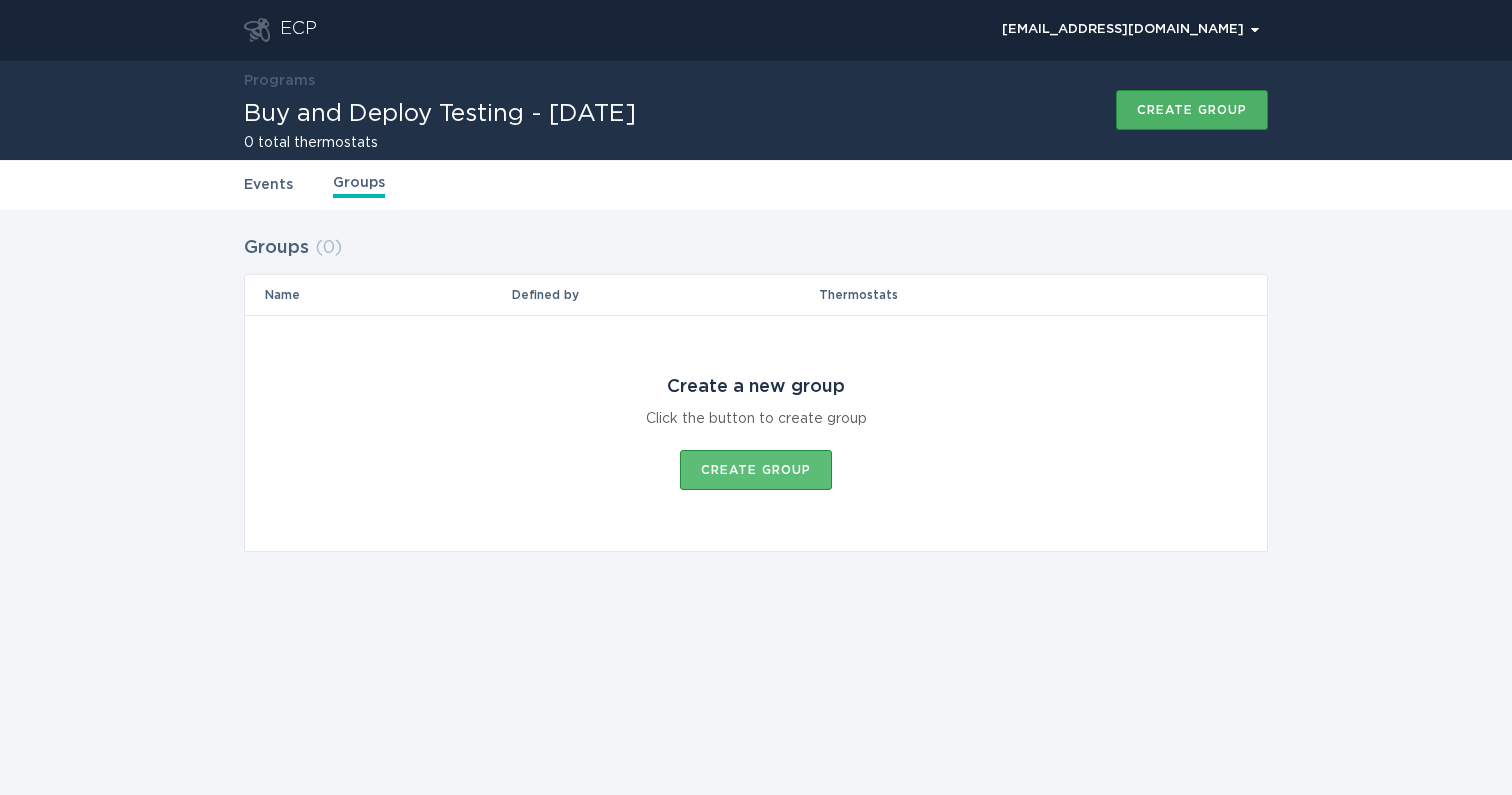 click on "Create group" at bounding box center [1192, 110] 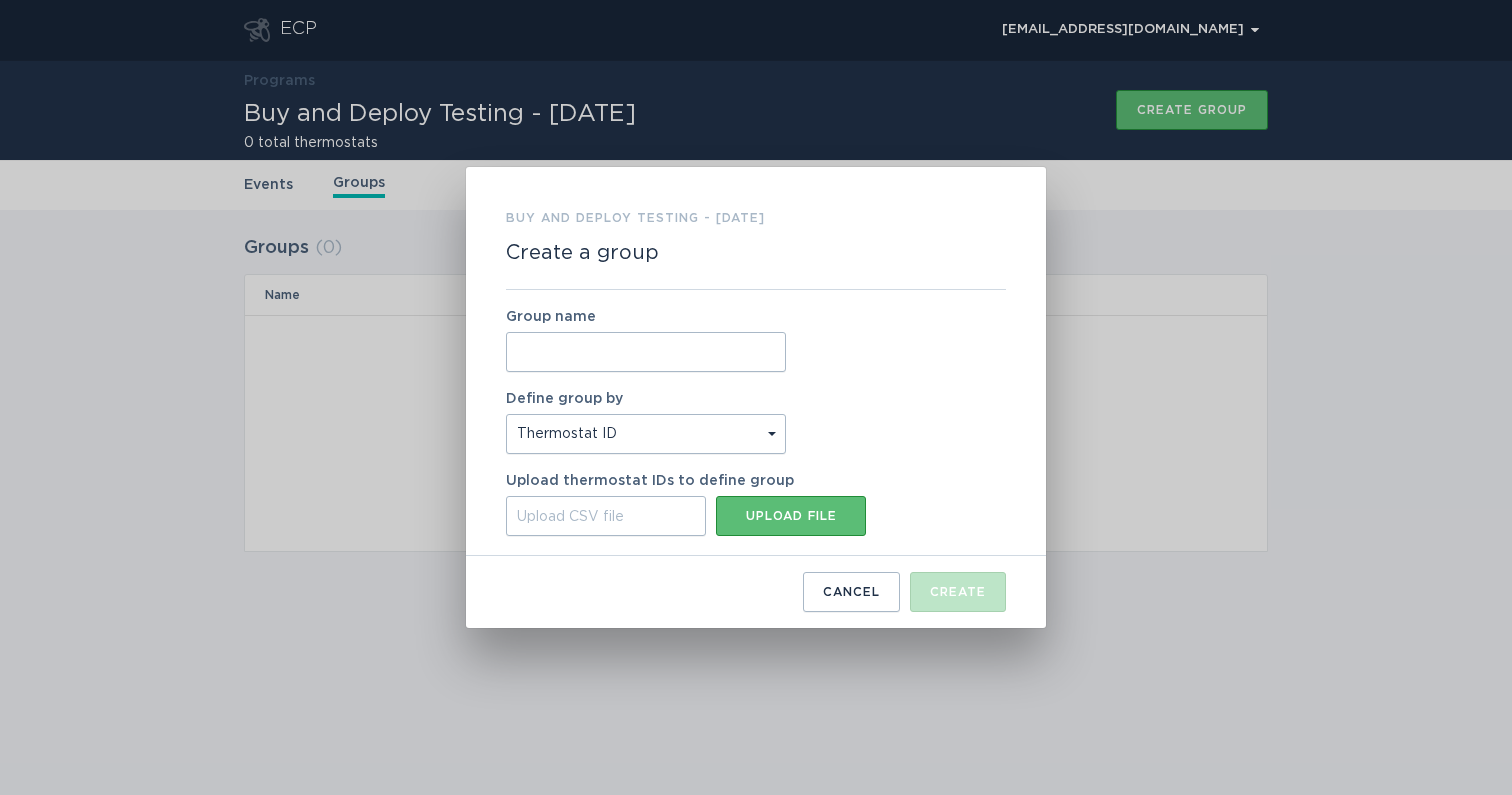 click on "Group name" at bounding box center [646, 352] 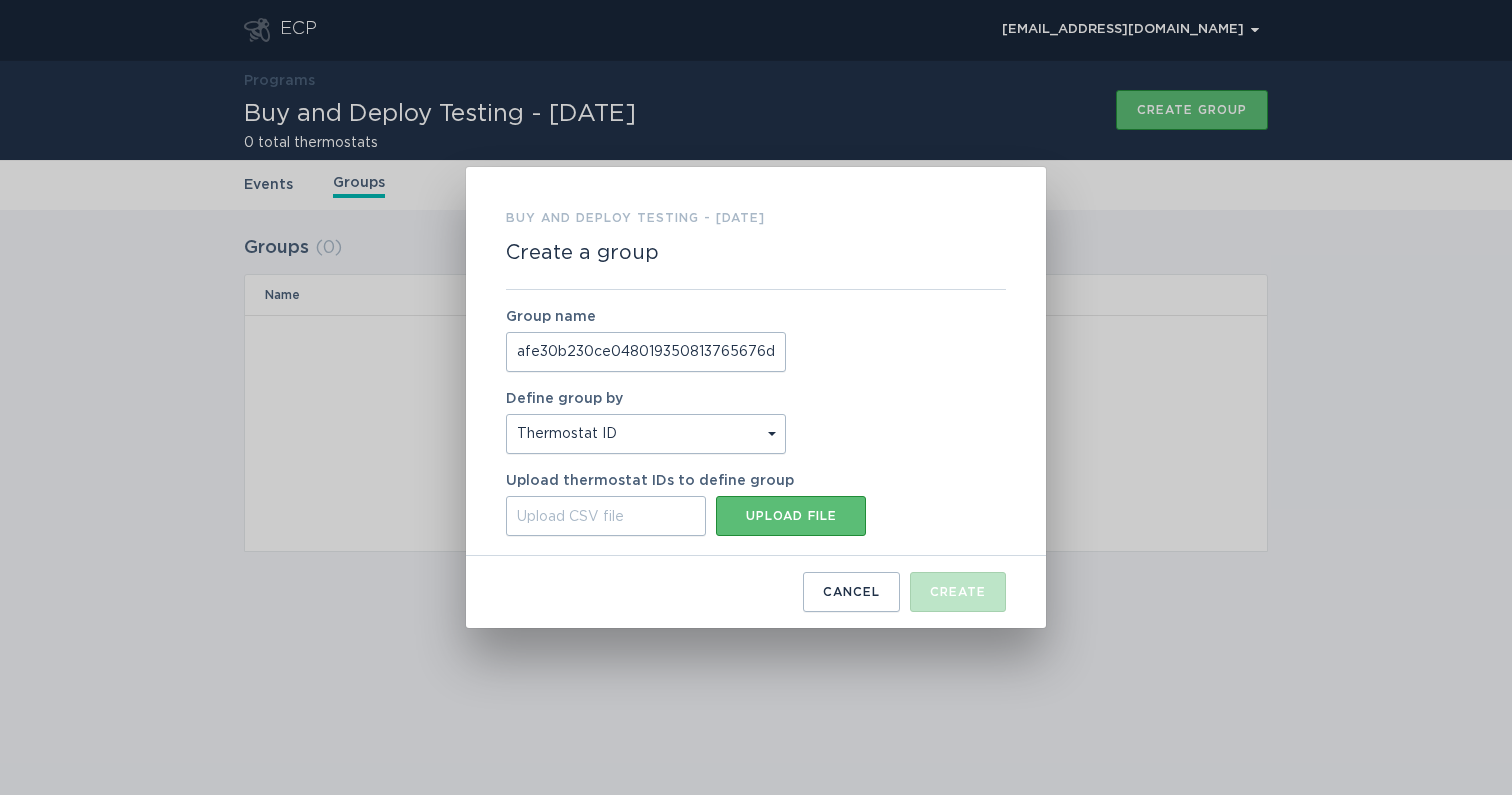 scroll, scrollTop: 0, scrollLeft: 6, axis: horizontal 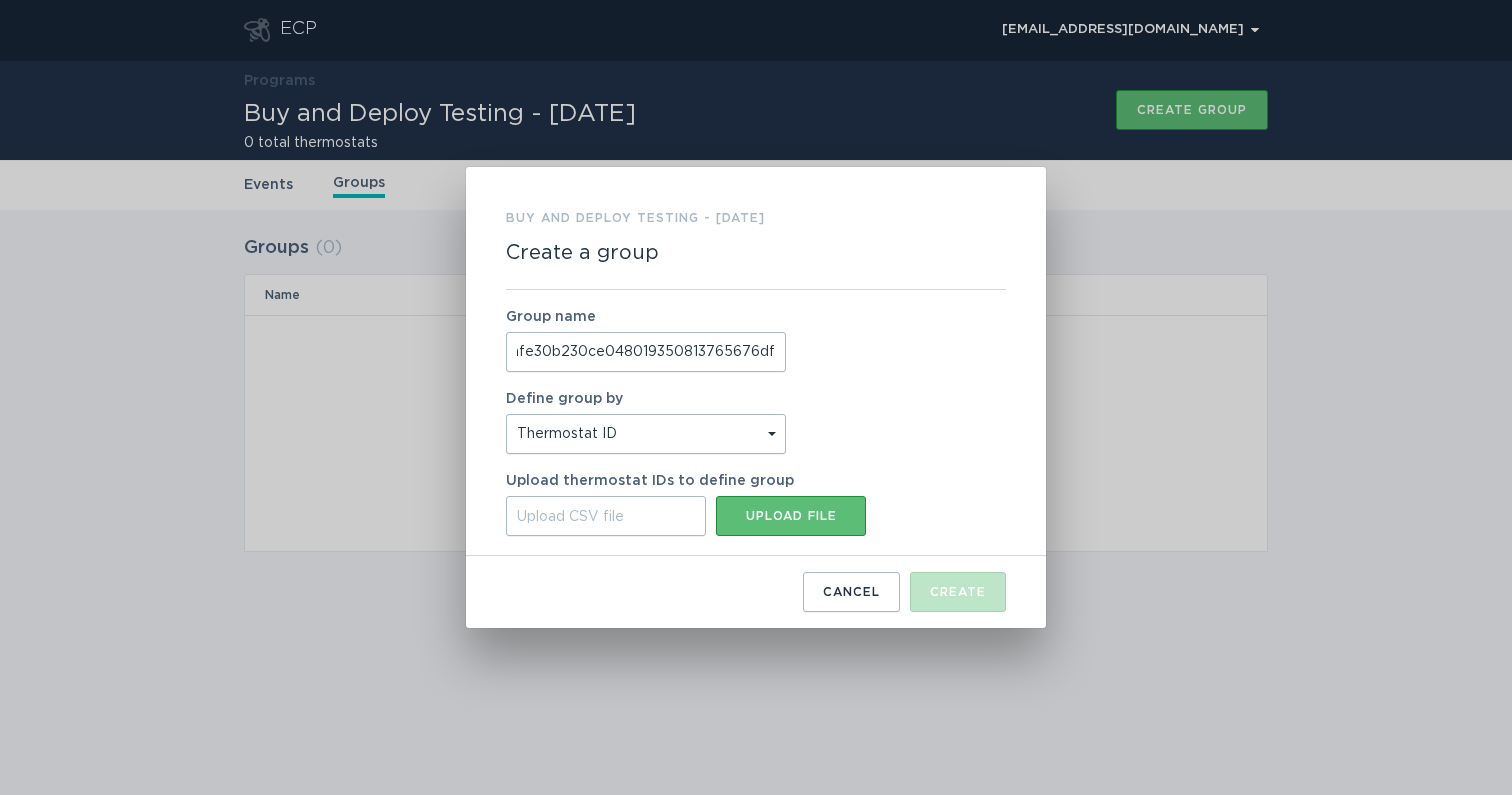type on "afe30b230ce048019350813765676dff" 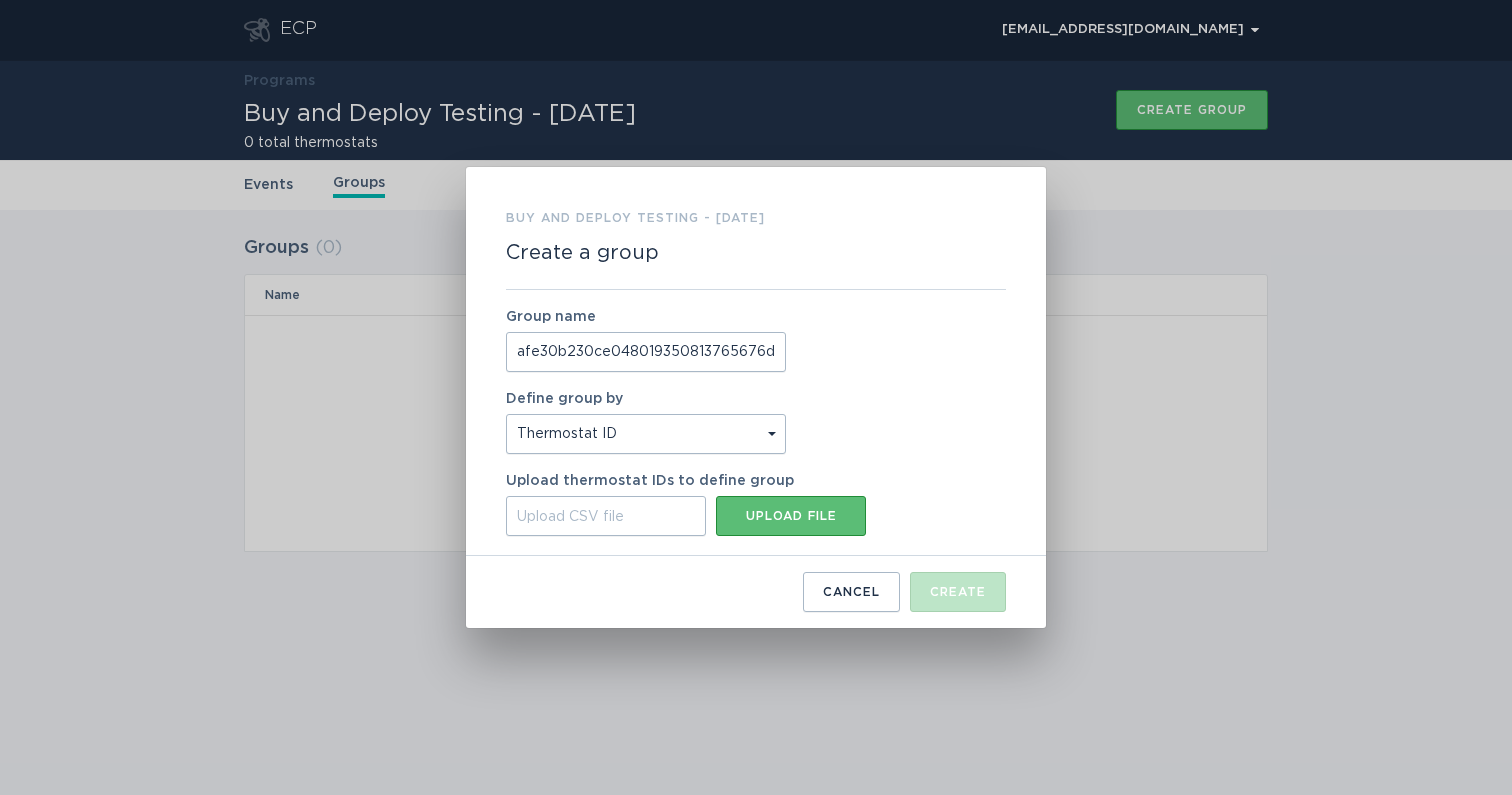 click on "Group name afe30b230ce048019350813765676dff Define group by Thermostat ID Location Upload thermostat IDs to define group Upload CSV file Upload file" at bounding box center [756, 423] 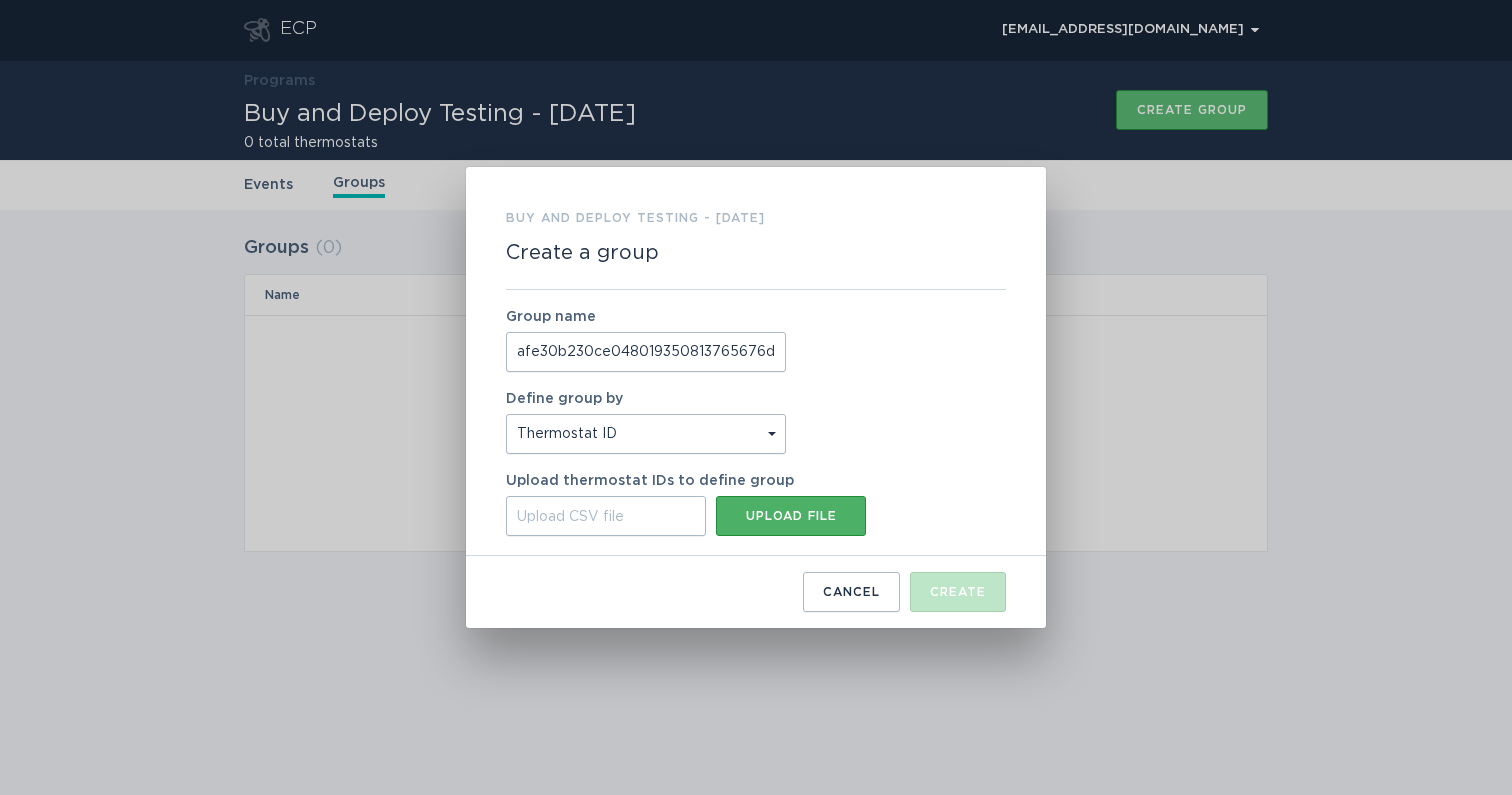 click on "Upload file" at bounding box center [791, 516] 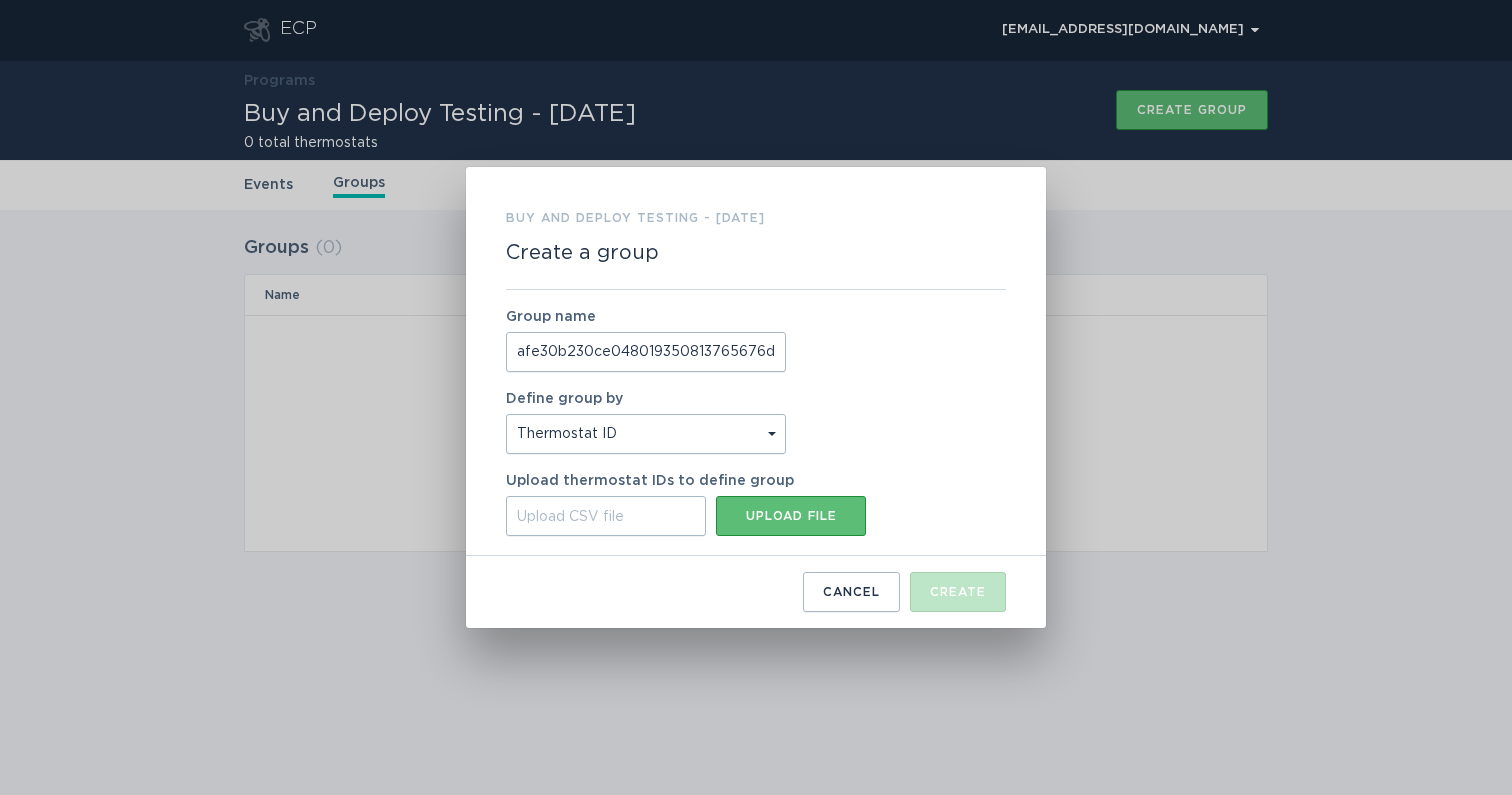 type on "C:\fakepath\ecp.csv" 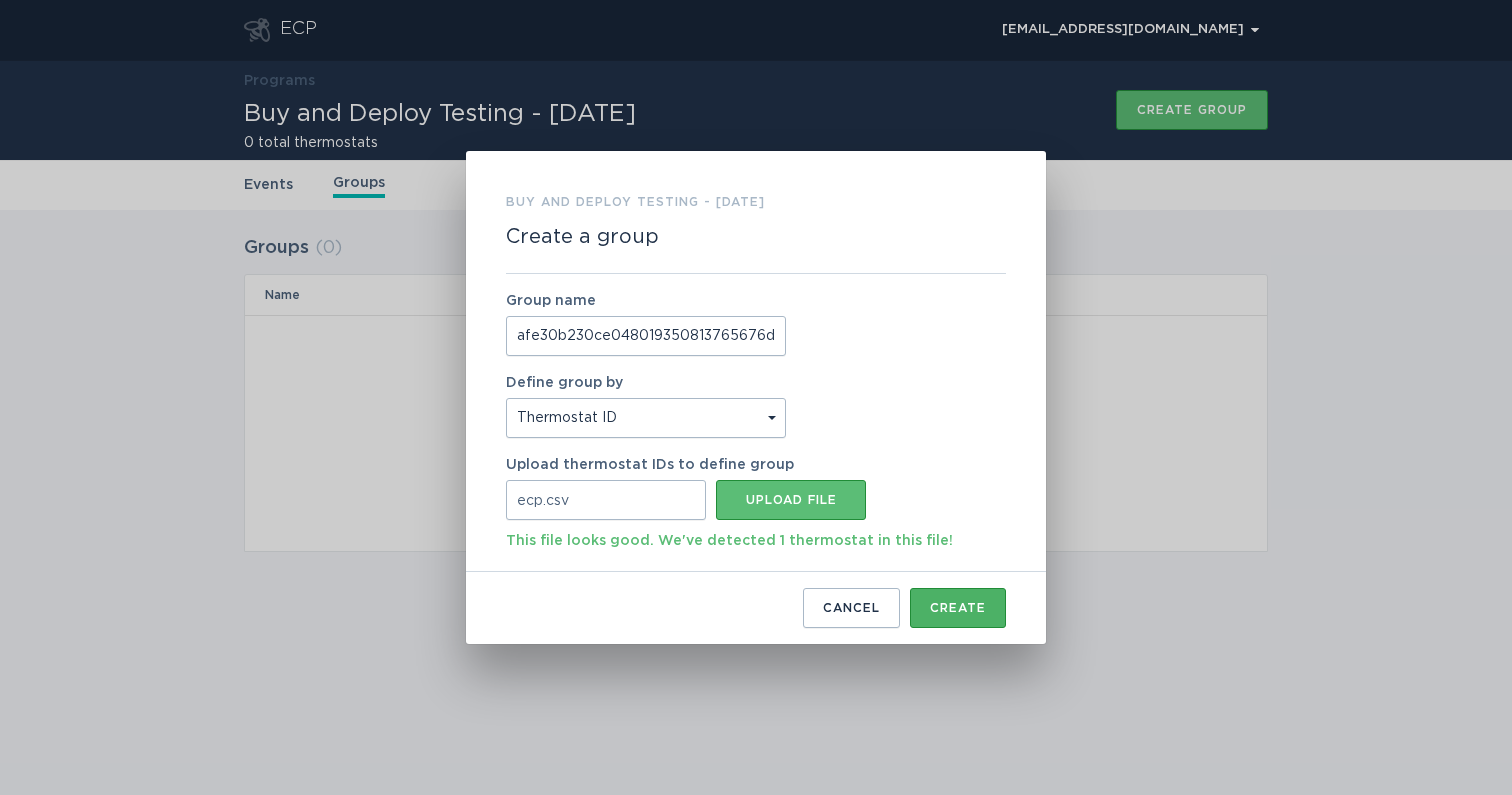 click on "Create" at bounding box center [958, 608] 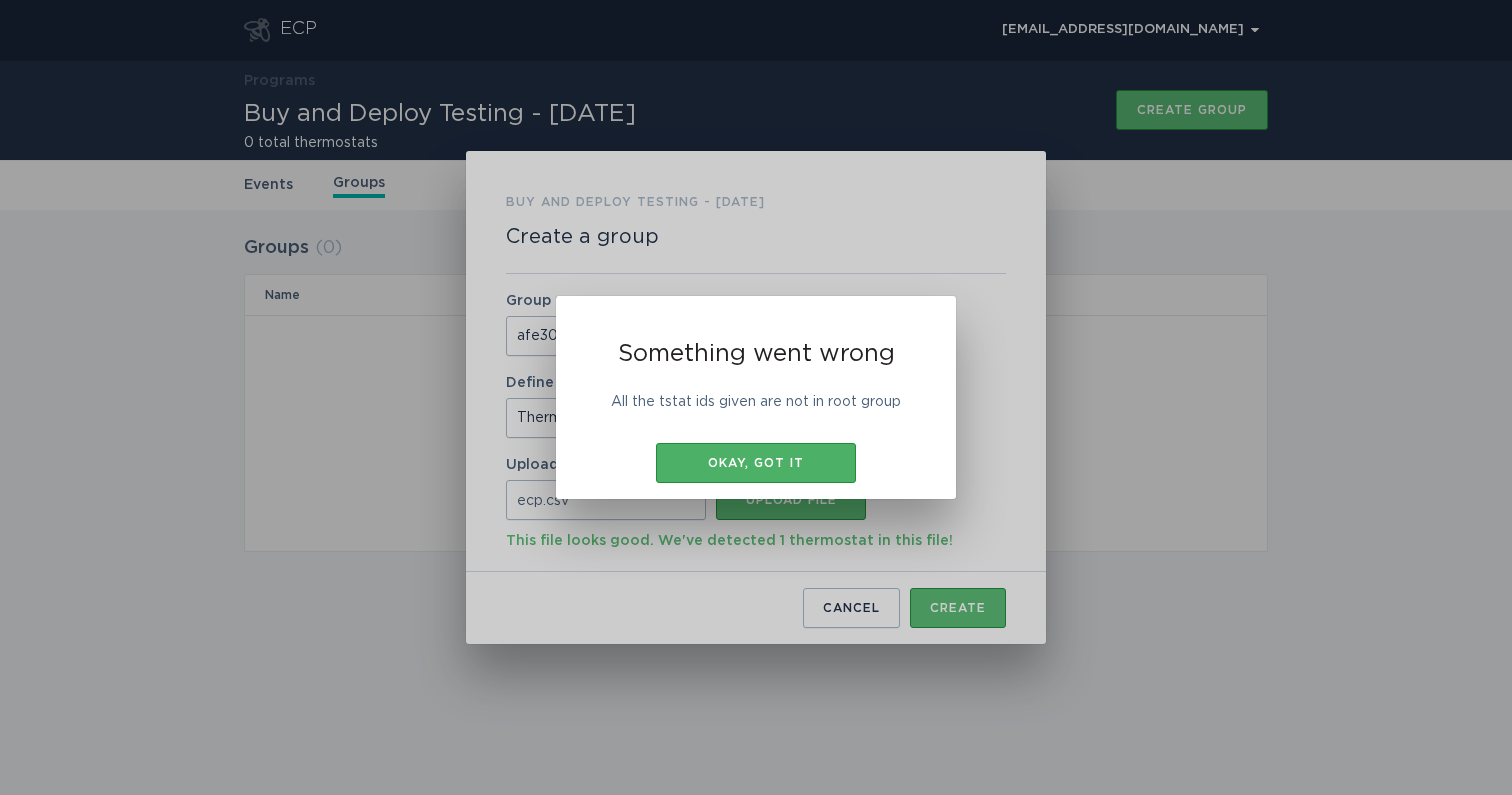 click on "Okay, got it" at bounding box center (756, 463) 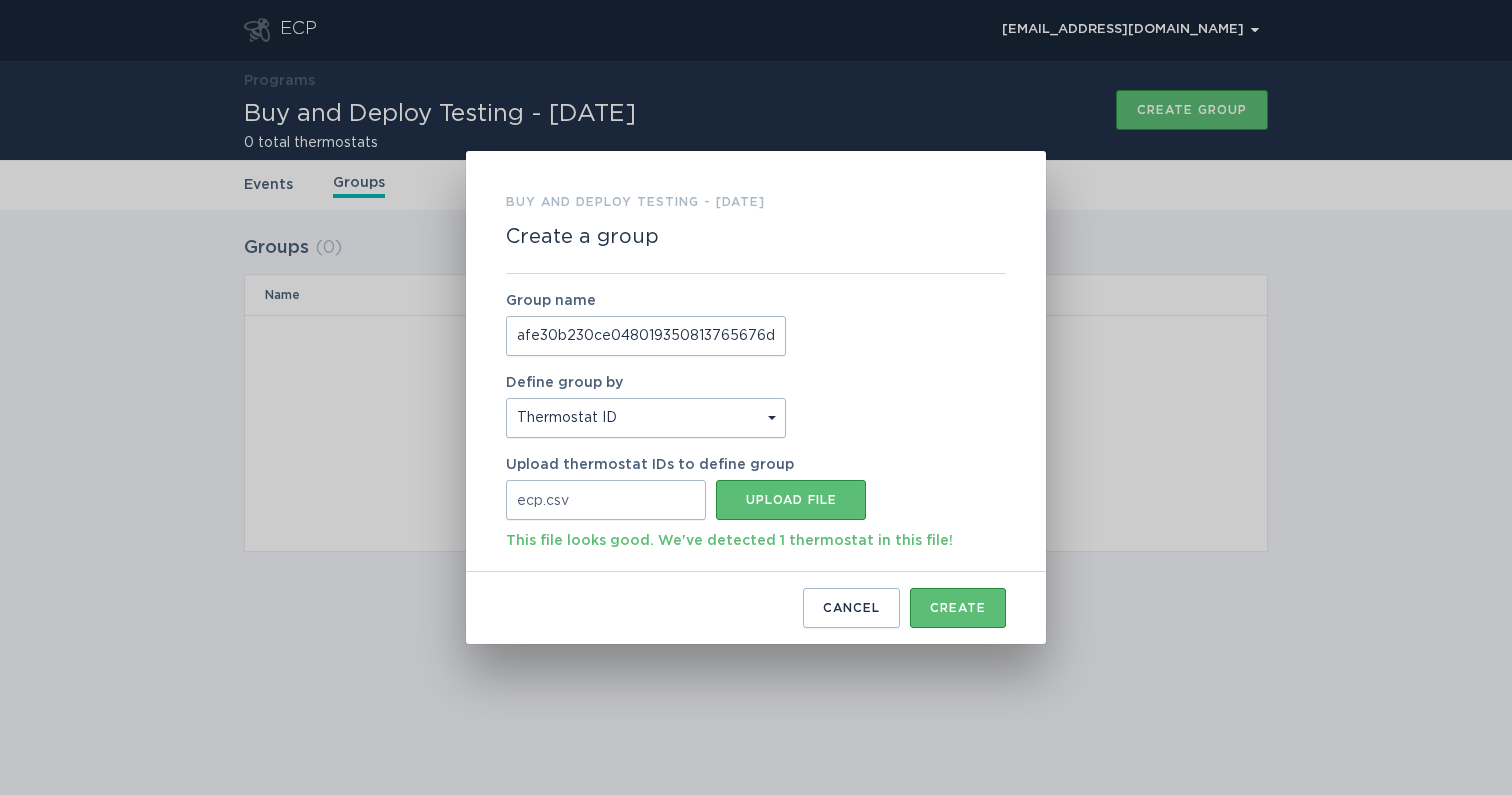 click on "Buy and Deploy Testing - [DATE] Create a group Group name afe30b230ce048019350813765676dff Define group by Thermostat ID Location Upload thermostat IDs to define group ecp.csv Upload file This file looks good. We've detected 1 thermostat in this file!   Cancel Create" at bounding box center [756, 397] 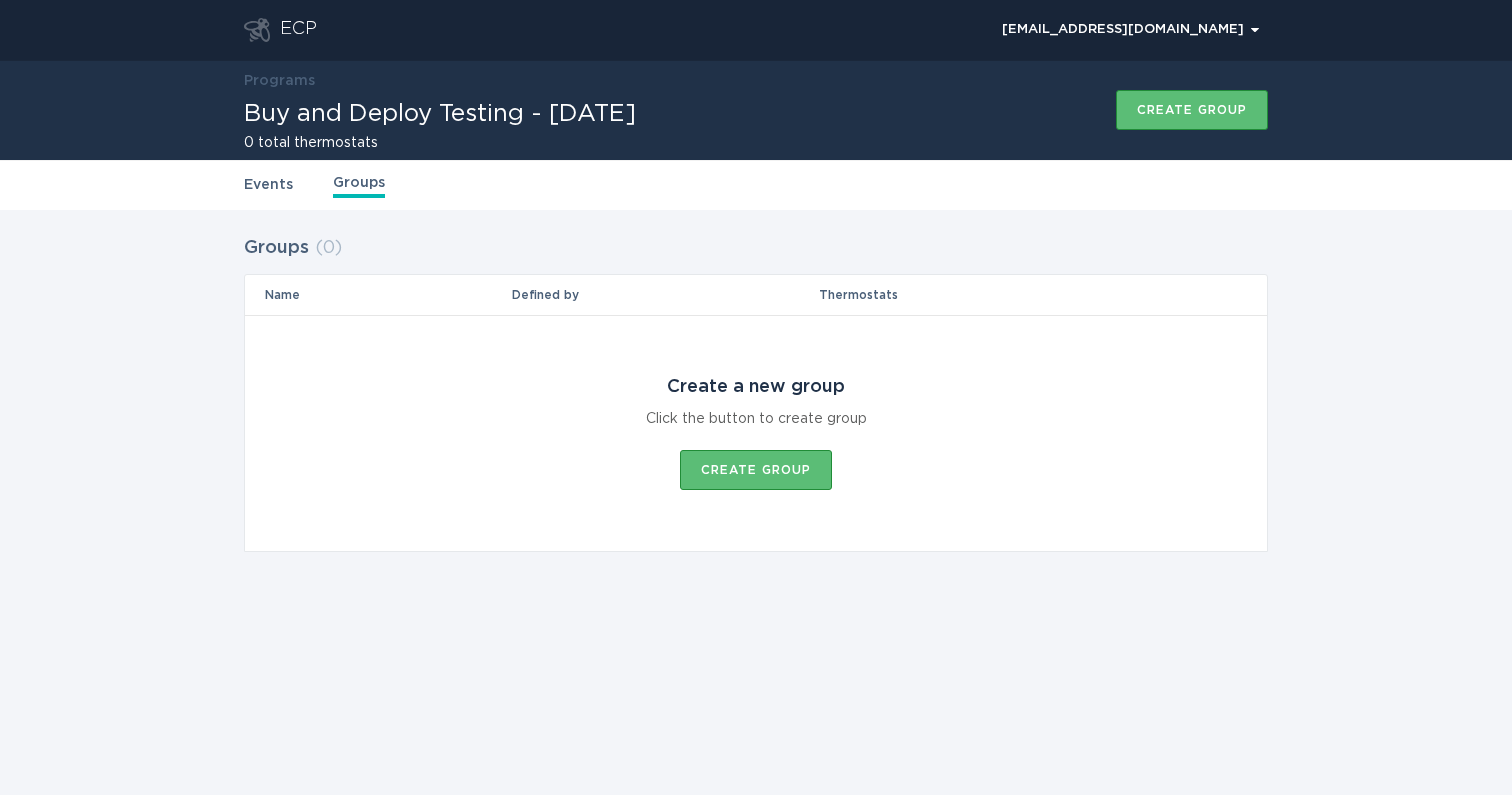 click on "Events" at bounding box center [268, 185] 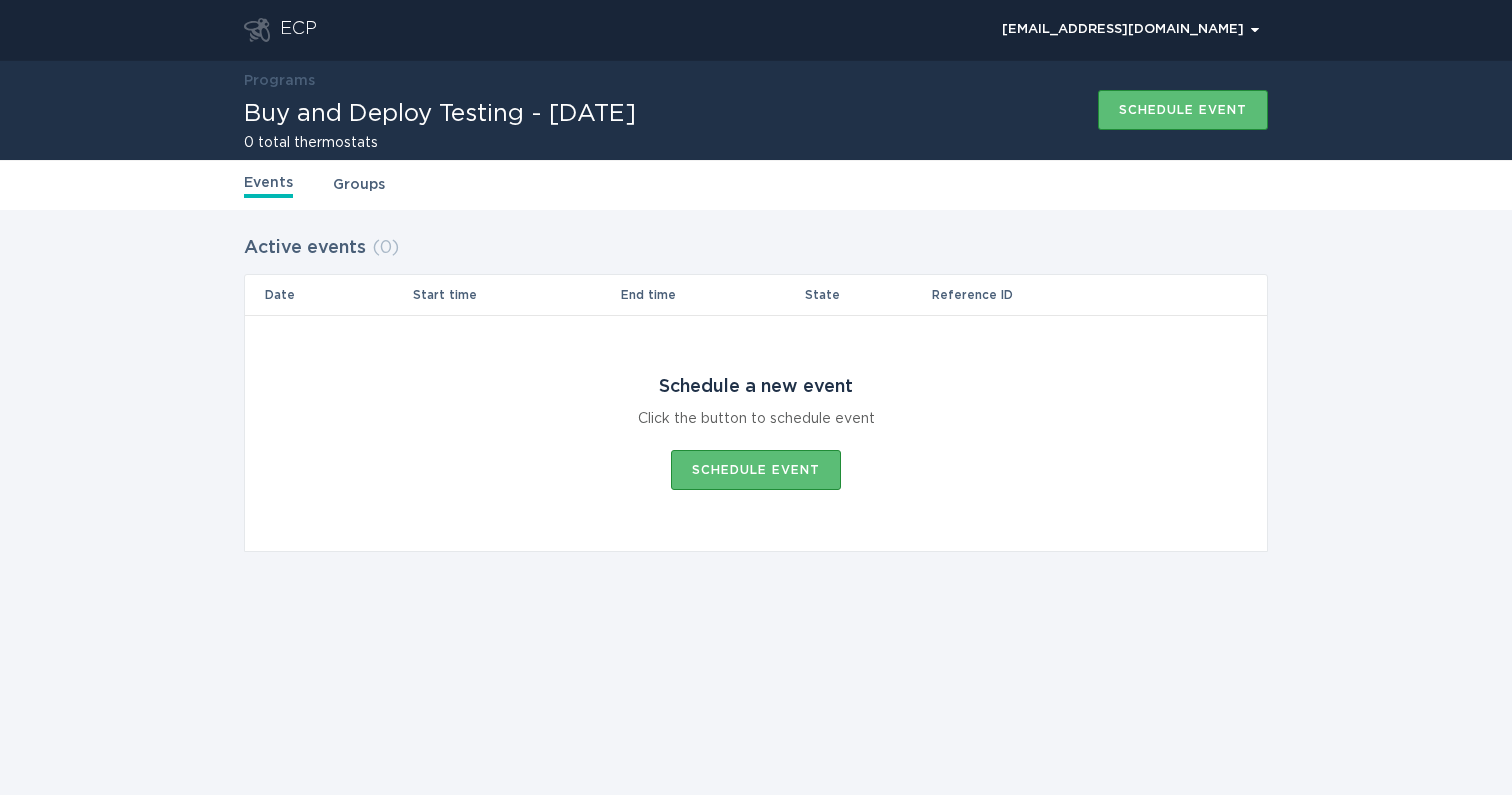 click on "Groups" at bounding box center [359, 185] 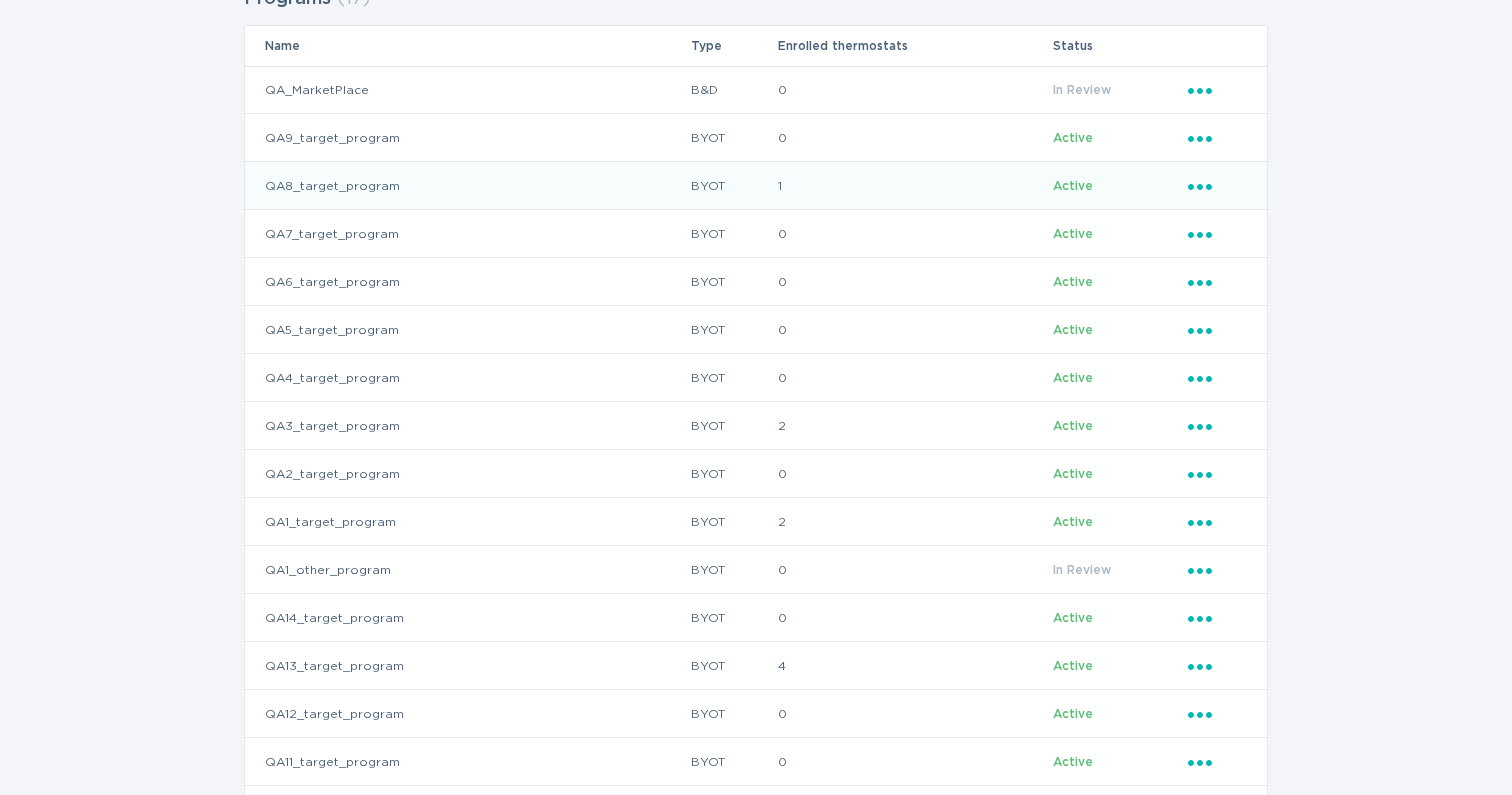scroll, scrollTop: 202, scrollLeft: 0, axis: vertical 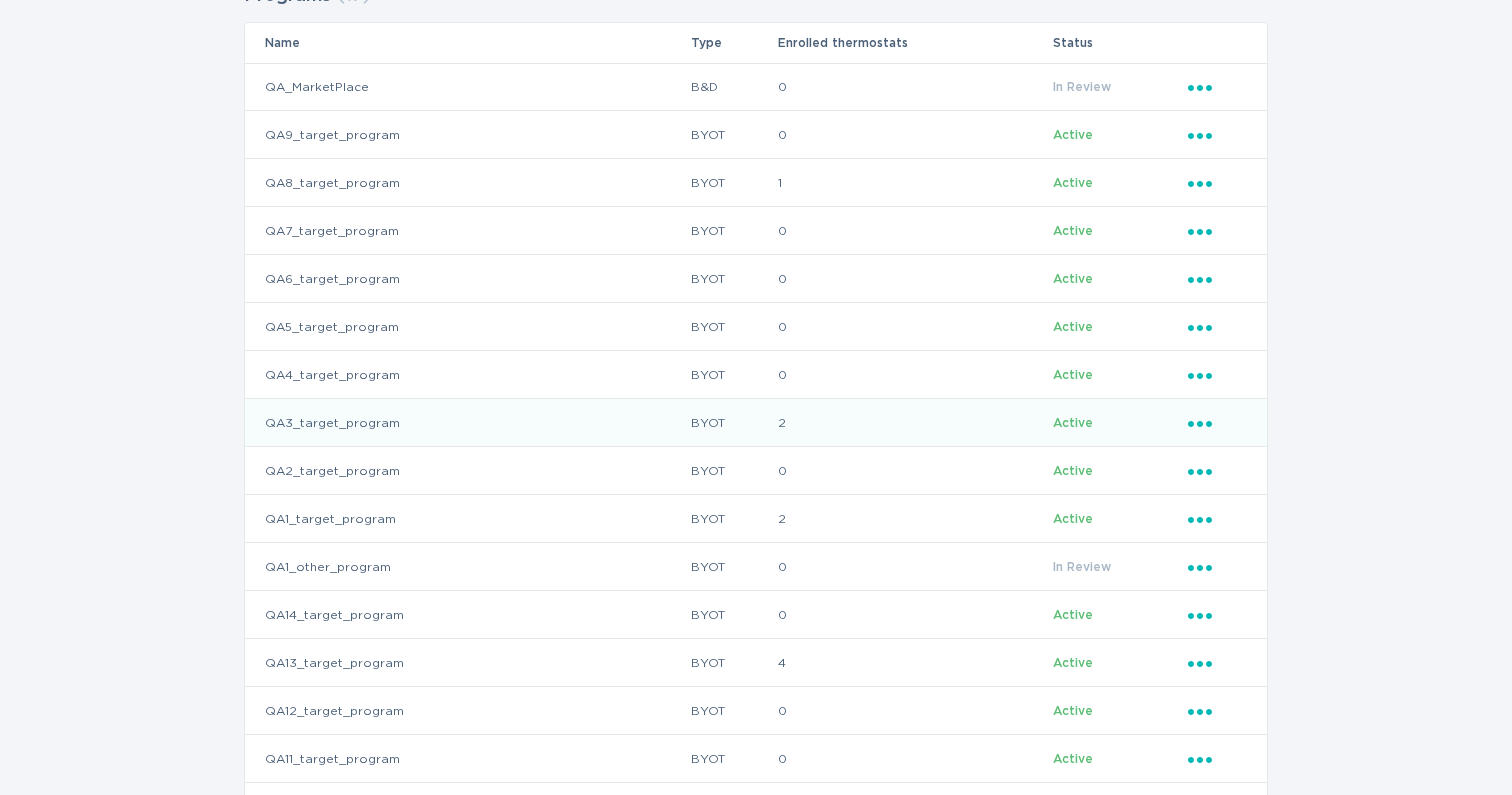 click on "QA3_target_program" at bounding box center [467, 423] 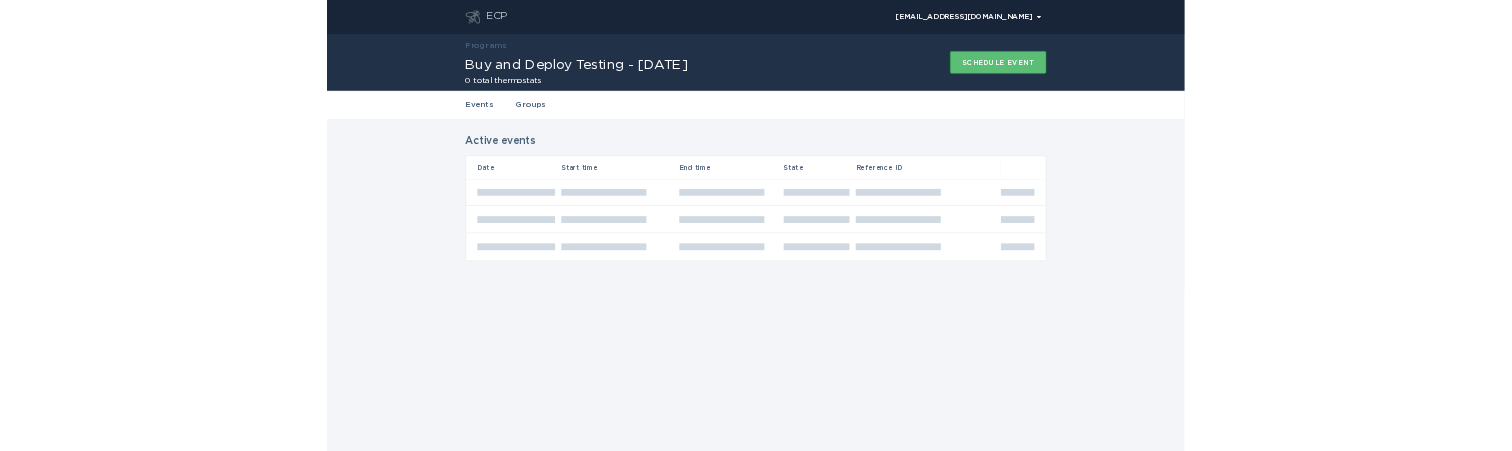 scroll, scrollTop: 0, scrollLeft: 0, axis: both 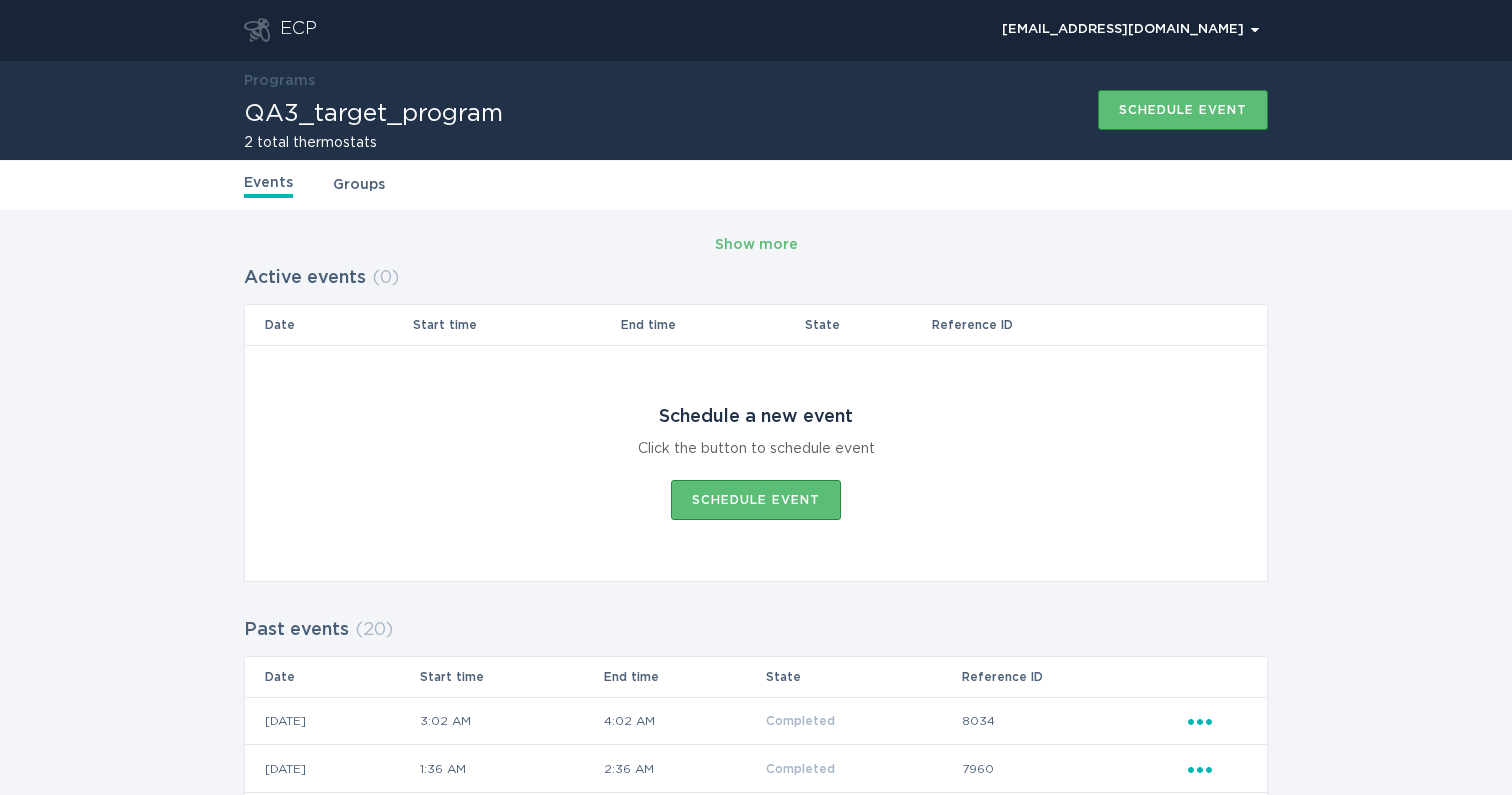 click on "Events Groups" at bounding box center [756, 185] 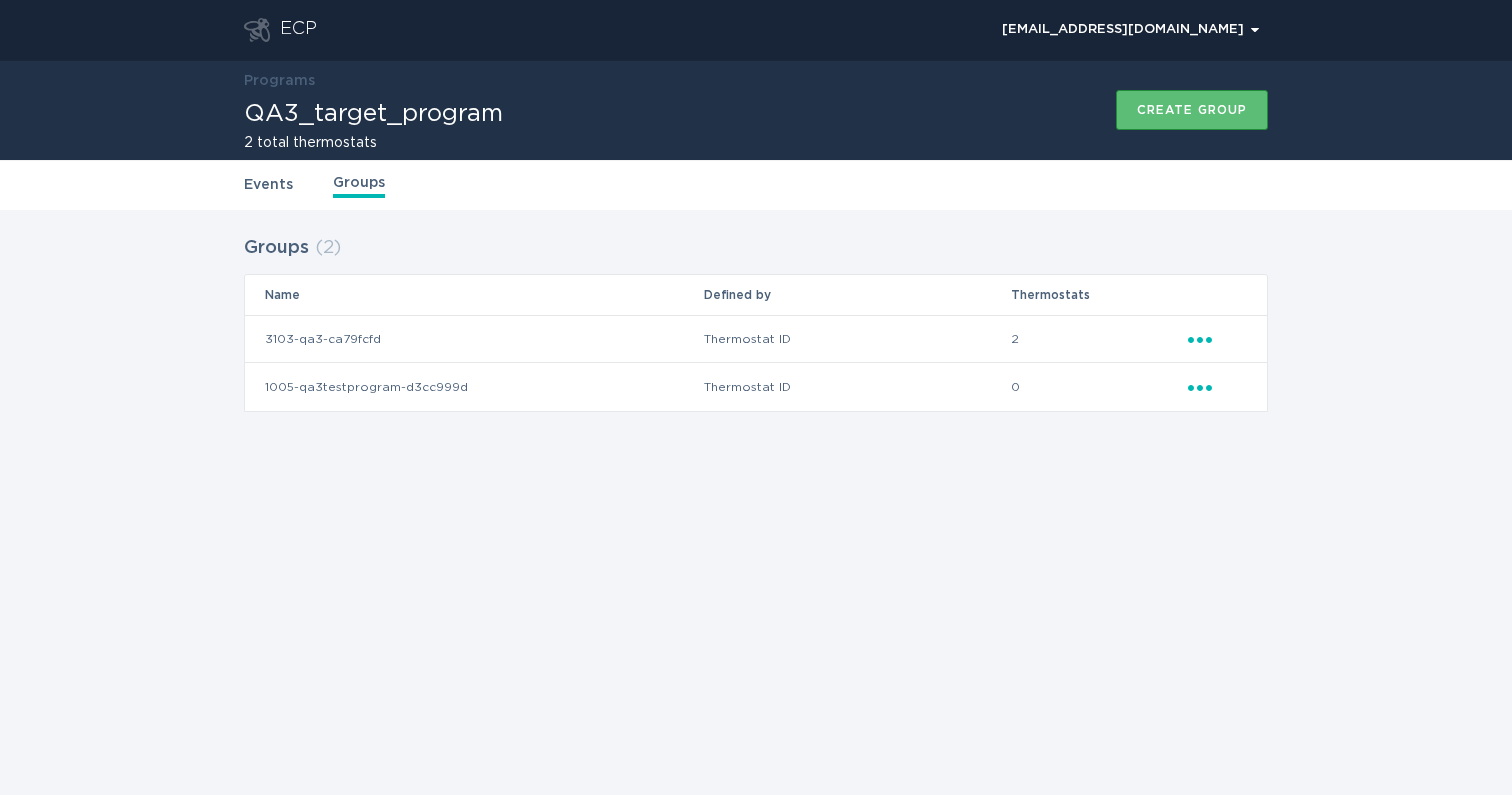 click on "3103-qa3-ca79fcfd" at bounding box center (474, 339) 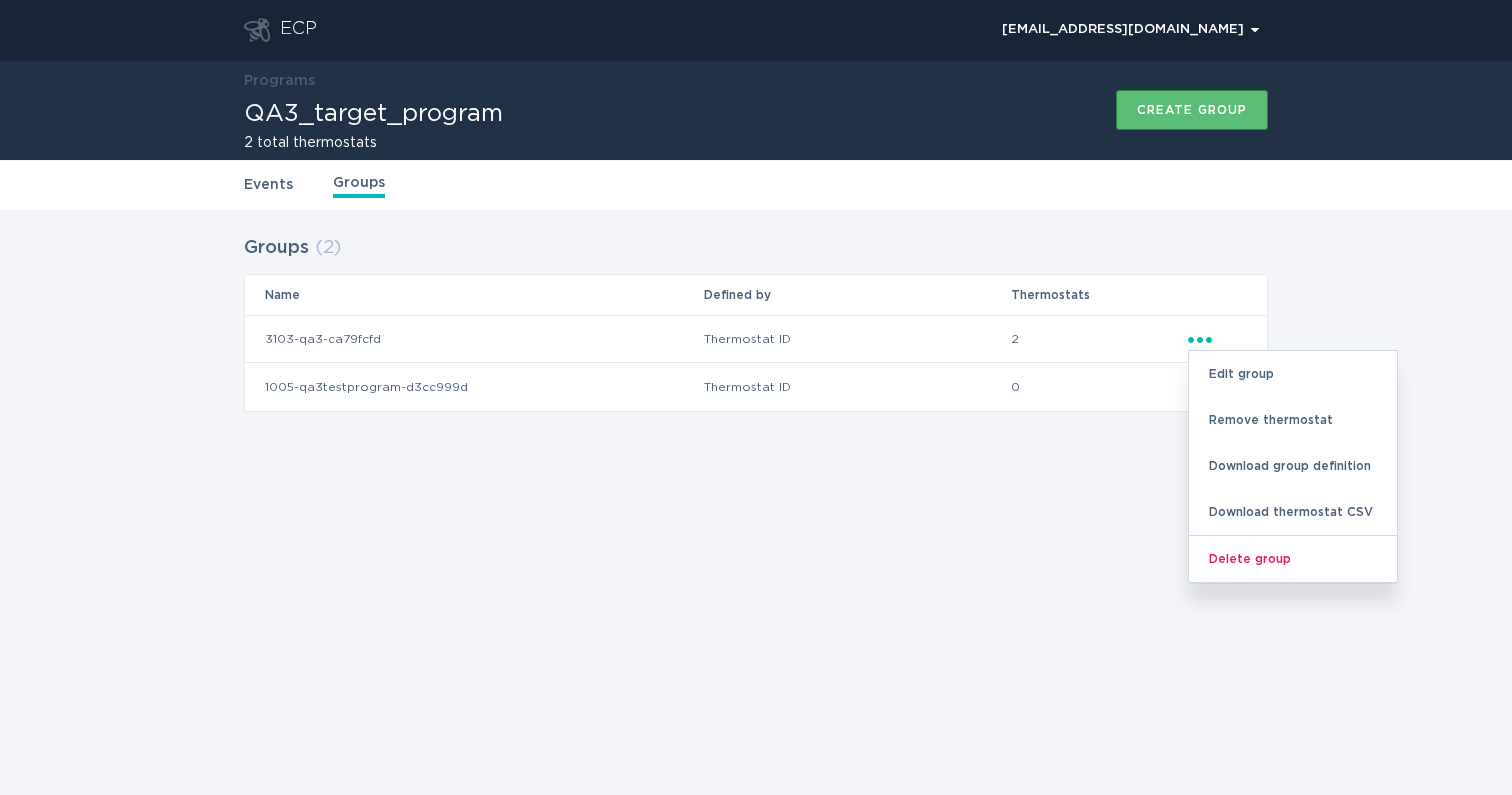 click on "Groups ( 2 ) Name Defined by Thermostats 3103-qa3-ca79fcfd Thermostat ID 2 Ellipsis Edit group Remove thermostat Download group definition Download thermostat CSV Delete group 1005-qa3testprogram-d3cc999d Thermostat ID 0 Ellipsis" at bounding box center (756, 336) 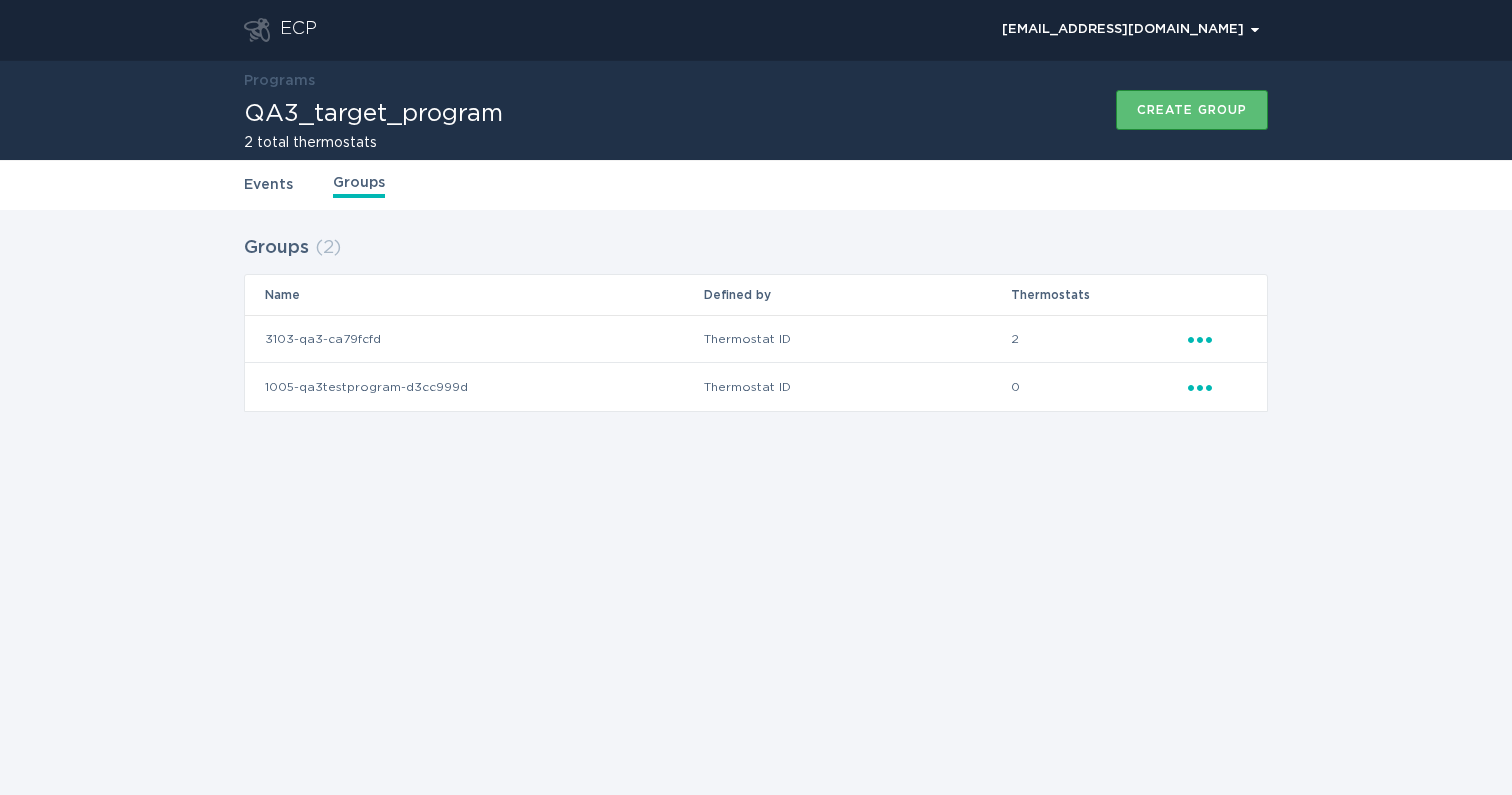 click 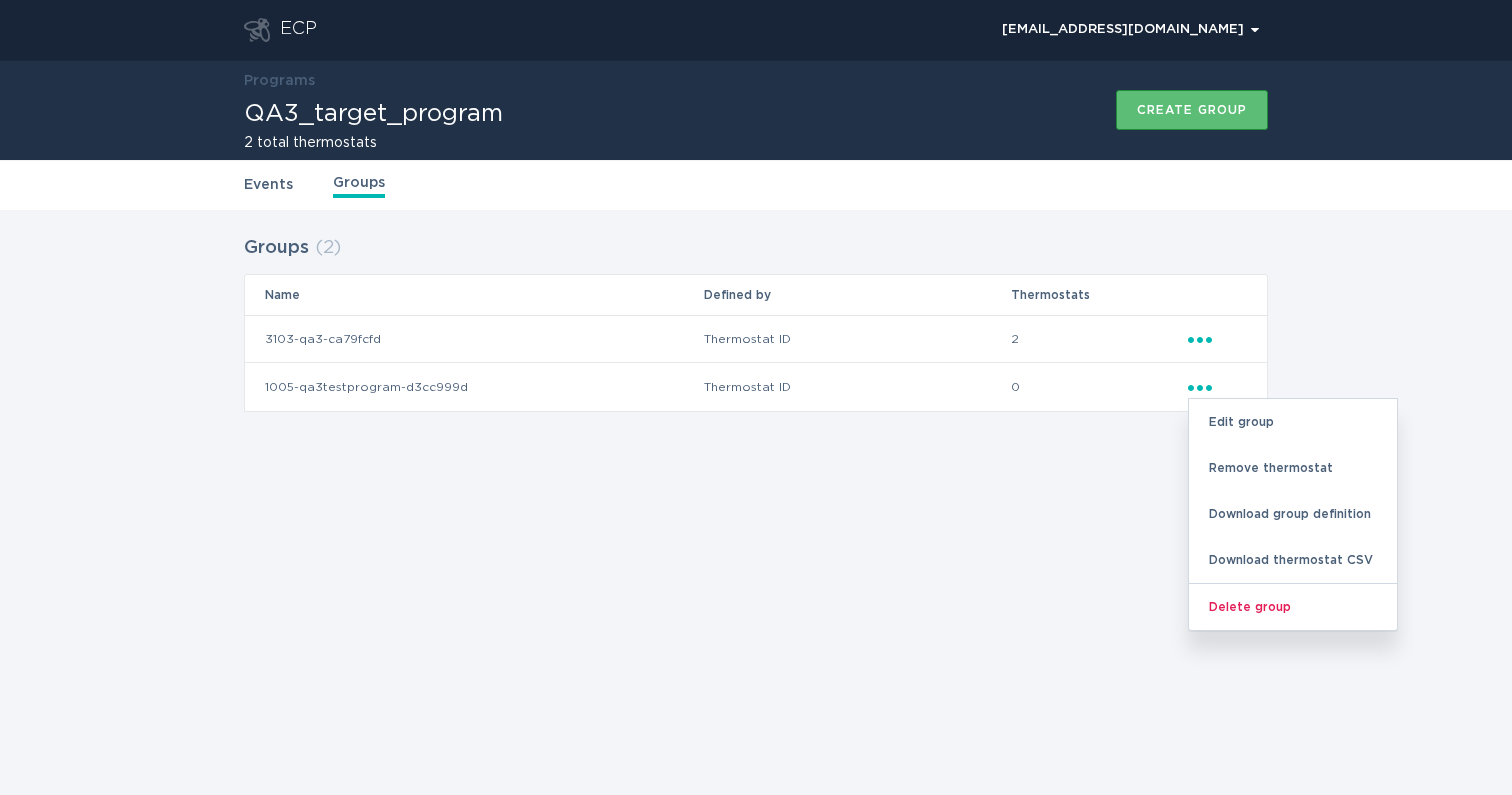 click 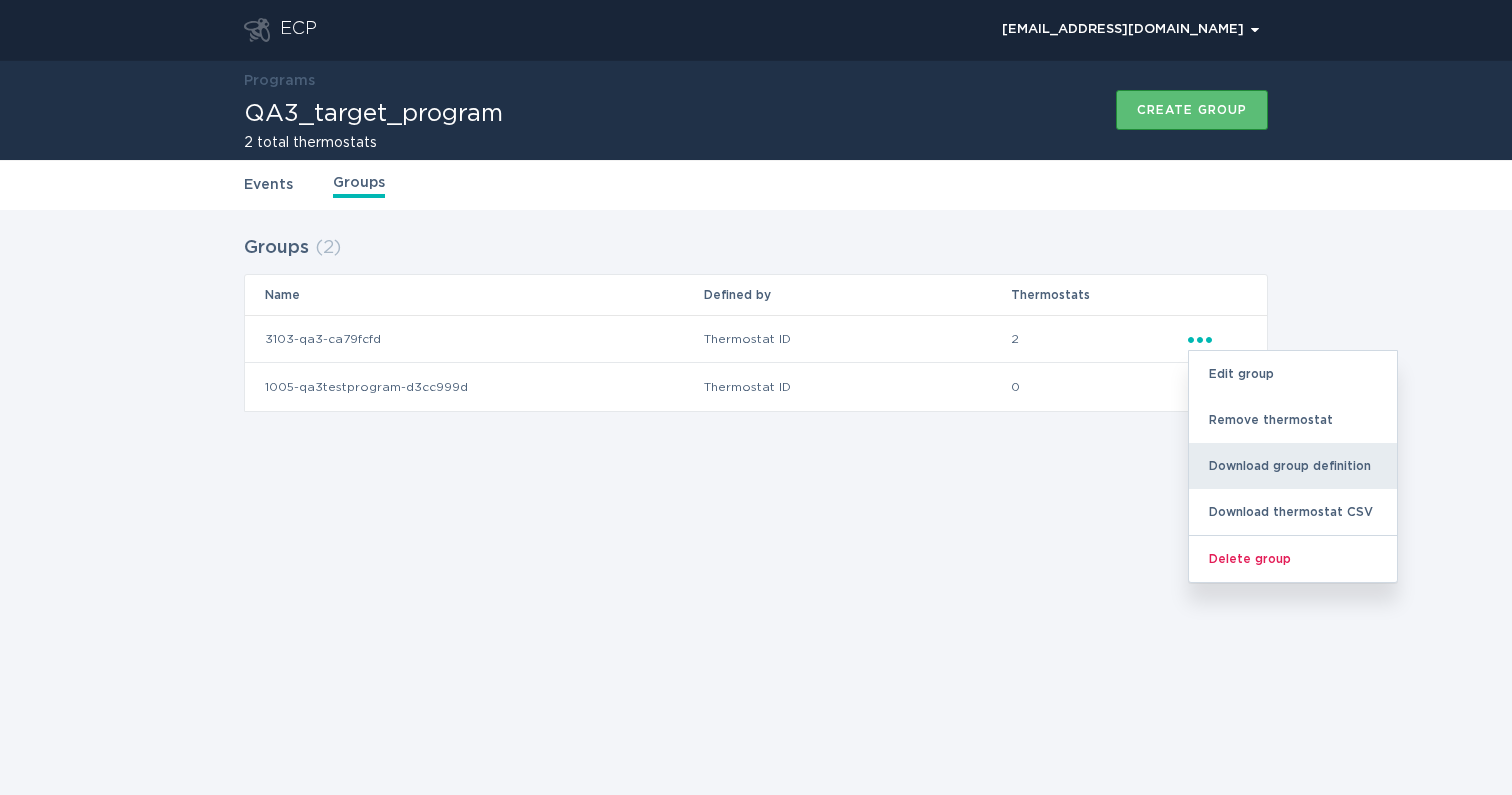 click on "Download group definition" at bounding box center (1293, 466) 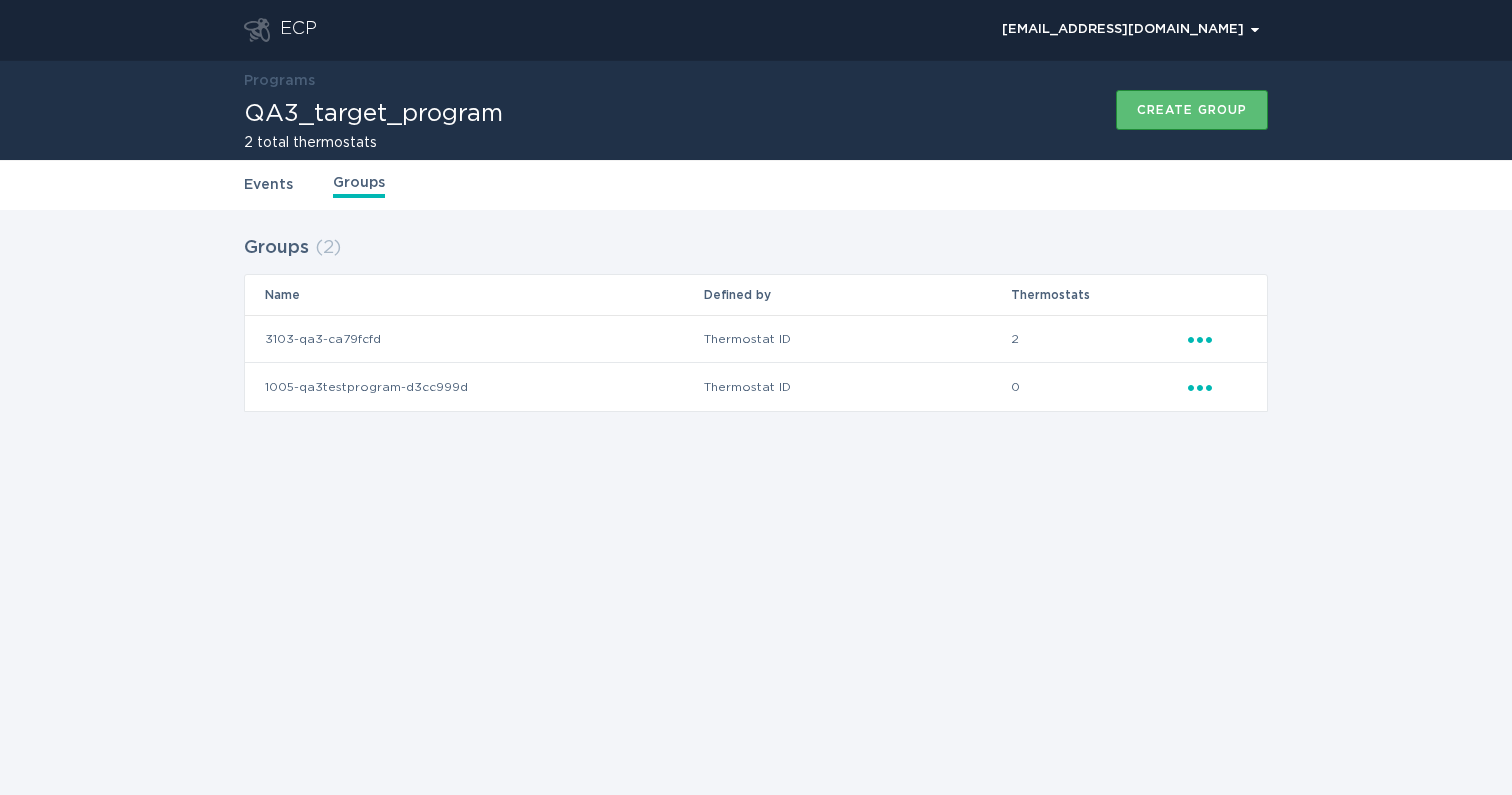 click on "Ellipsis" 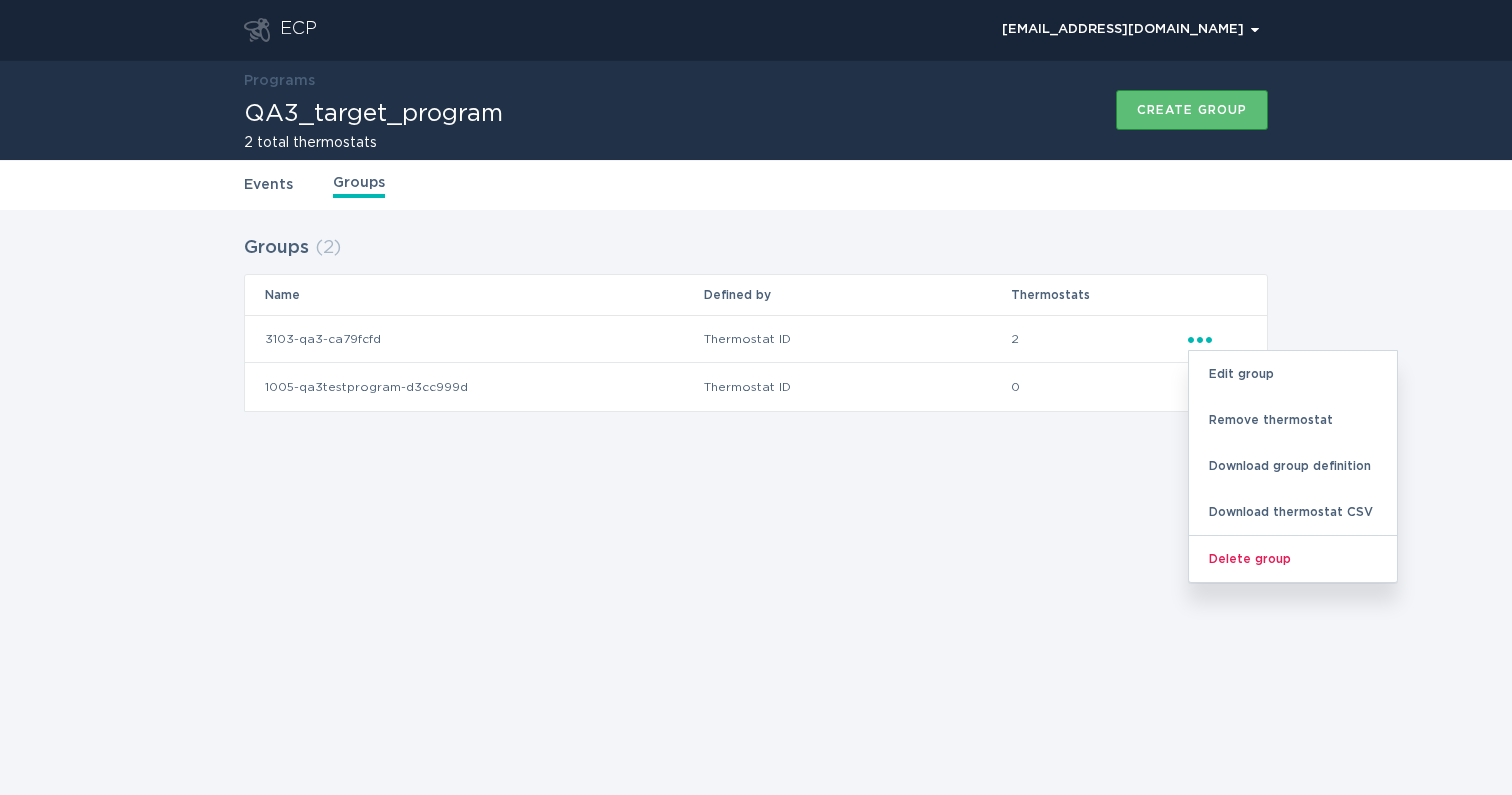 click on "Programs QA3_target_program 2 total thermostats Create group" at bounding box center (756, 110) 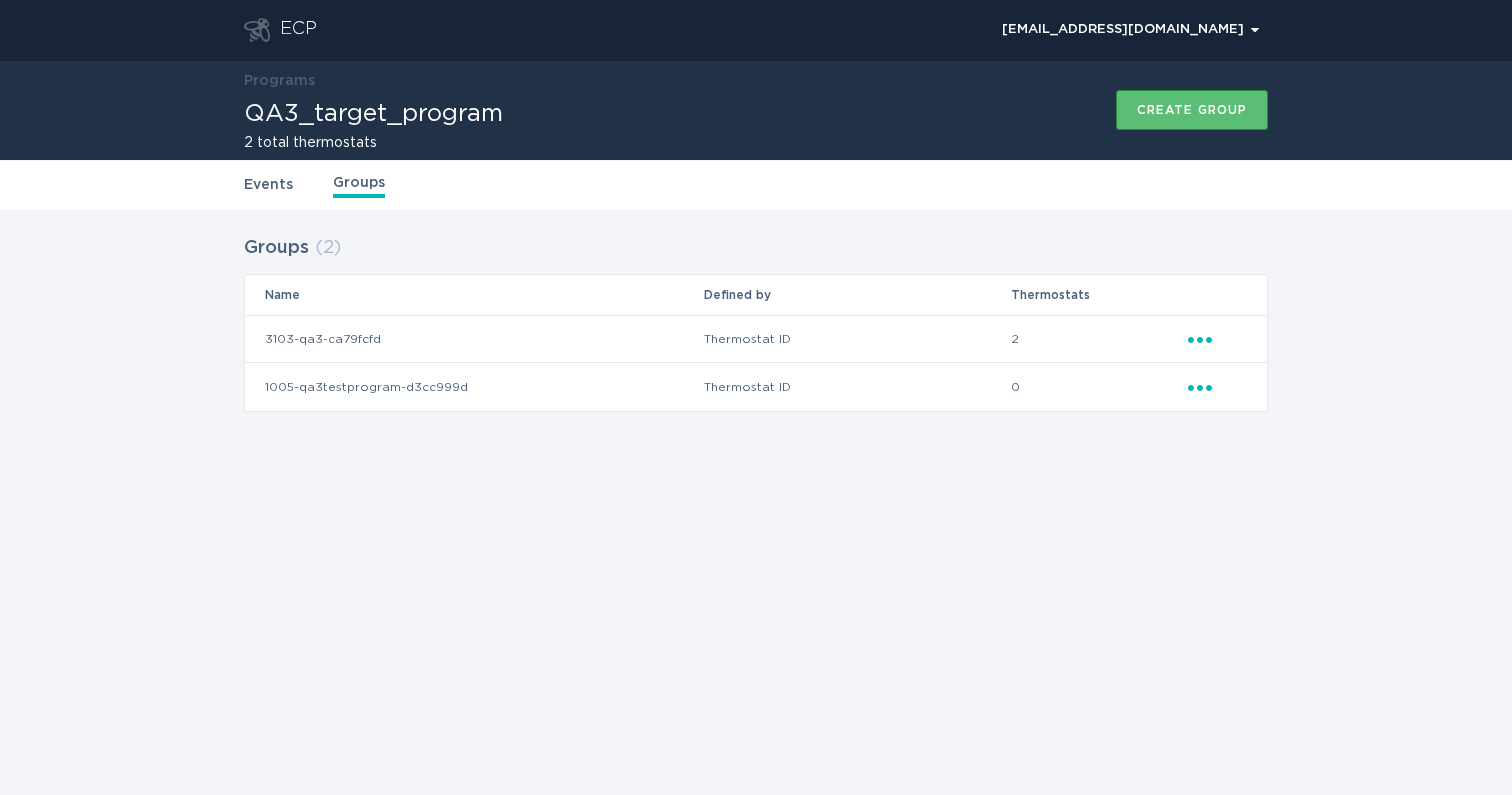 click on "Ellipsis" 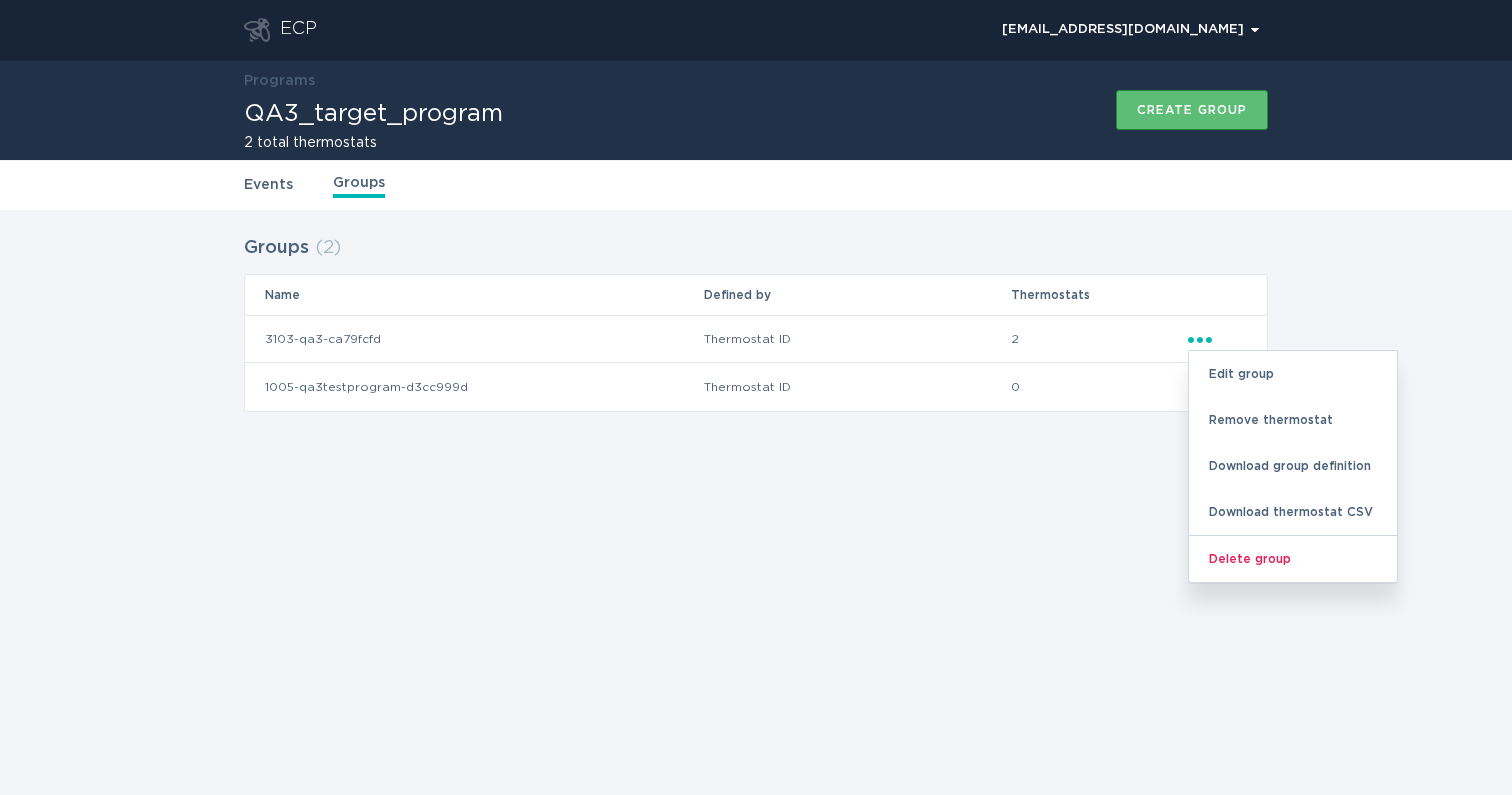 click on "Ellipsis Edit group Remove thermostat Download group definition Download thermostat CSV Delete group" at bounding box center (1227, 339) 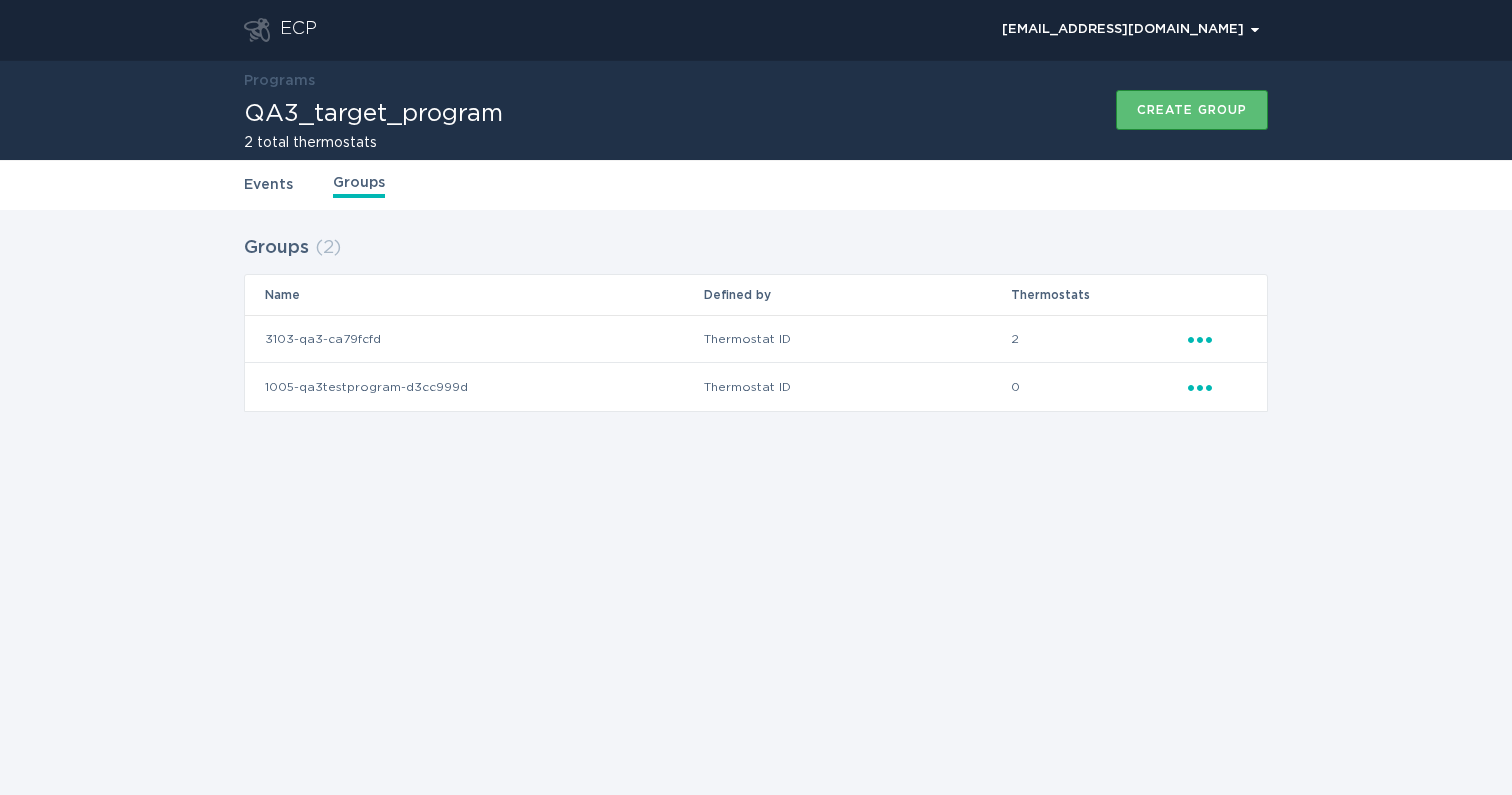 click 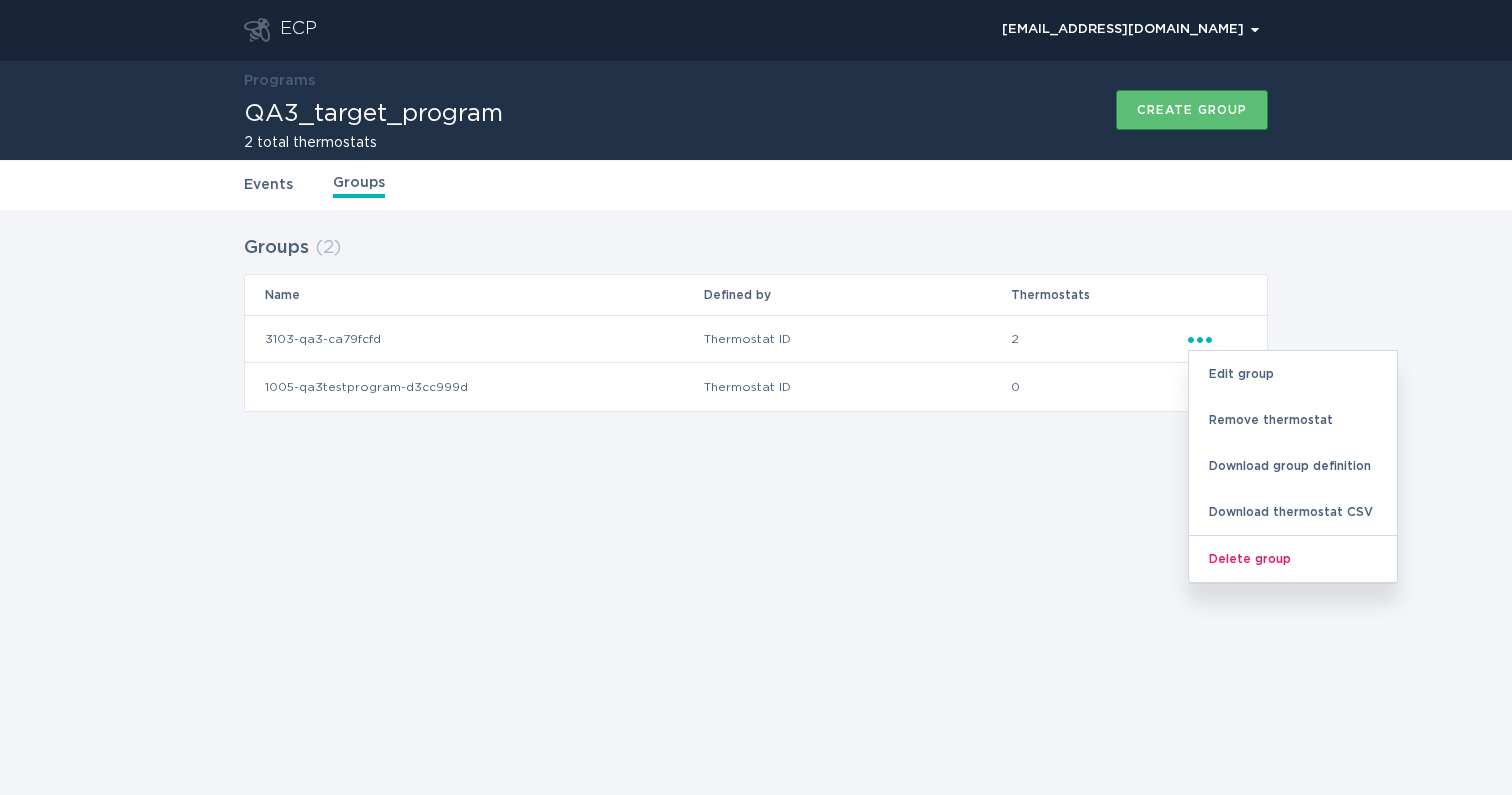 click on "ECP [EMAIL_ADDRESS][DOMAIN_NAME] Chevron Programs QA3_target_program 2 total thermostats Create group Events Groups Groups ( 2 ) Name Defined by Thermostats 3103-qa3-ca79fcfd Thermostat ID 2 Ellipsis Edit group Remove thermostat Download group definition Download thermostat CSV Delete group 1005-qa3testprogram-d3cc999d Thermostat ID 0 Ellipsis" at bounding box center [756, 397] 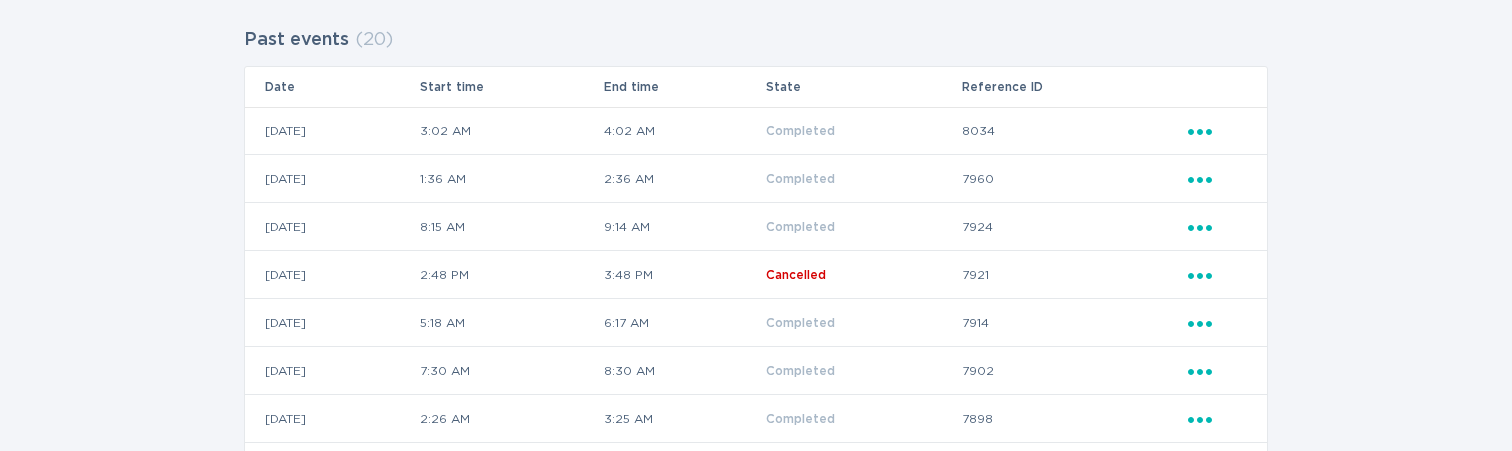 scroll, scrollTop: 0, scrollLeft: 0, axis: both 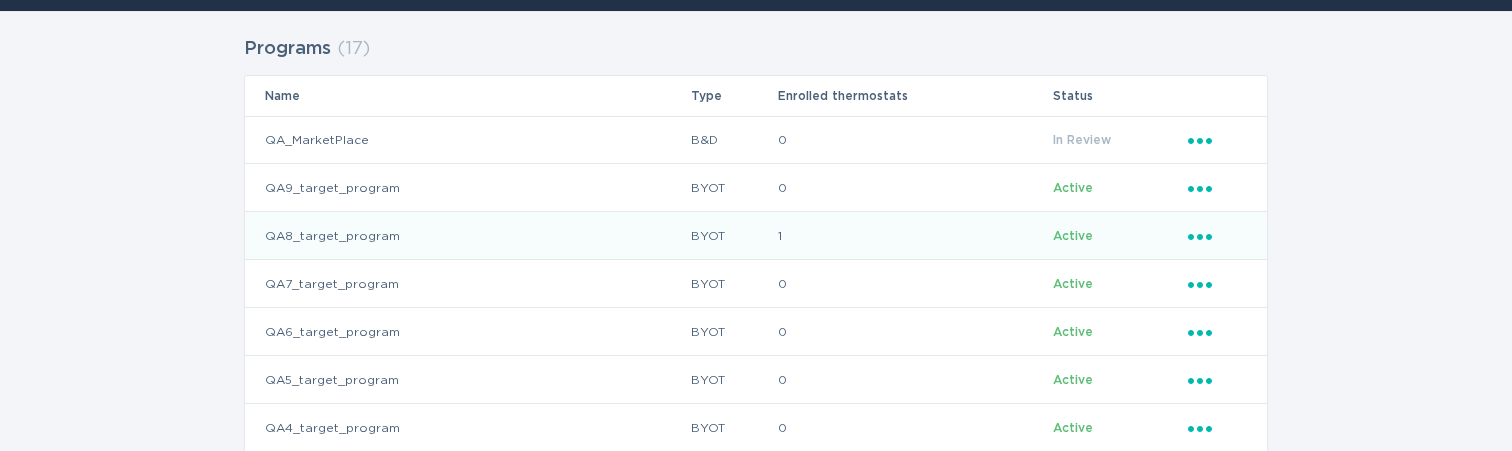 click on "QA8_target_program" at bounding box center [467, 236] 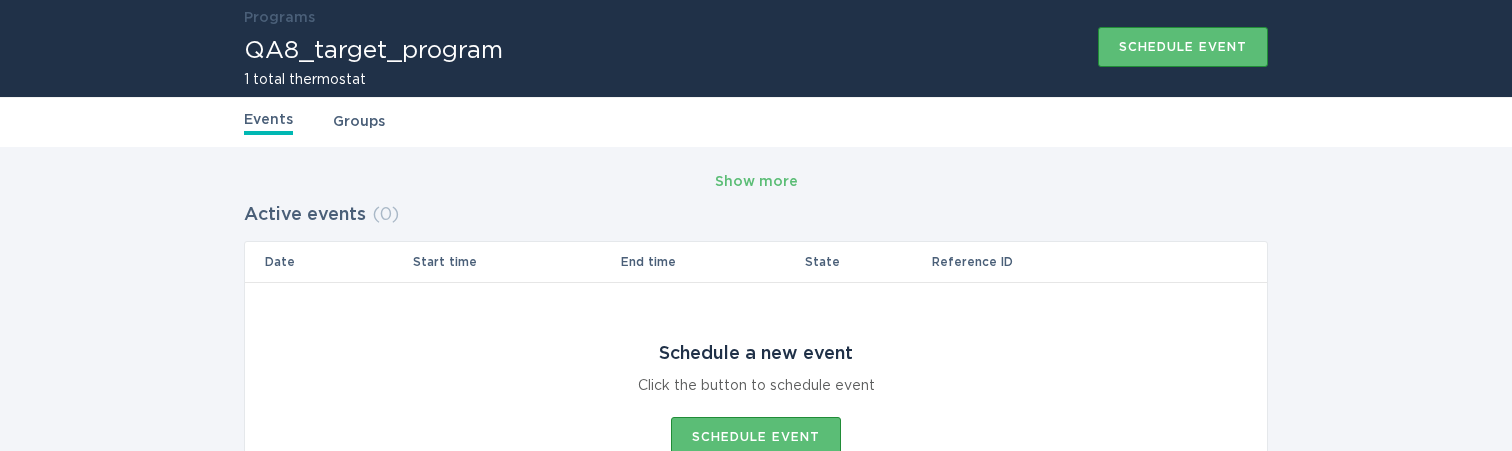click on "Groups" at bounding box center (359, 122) 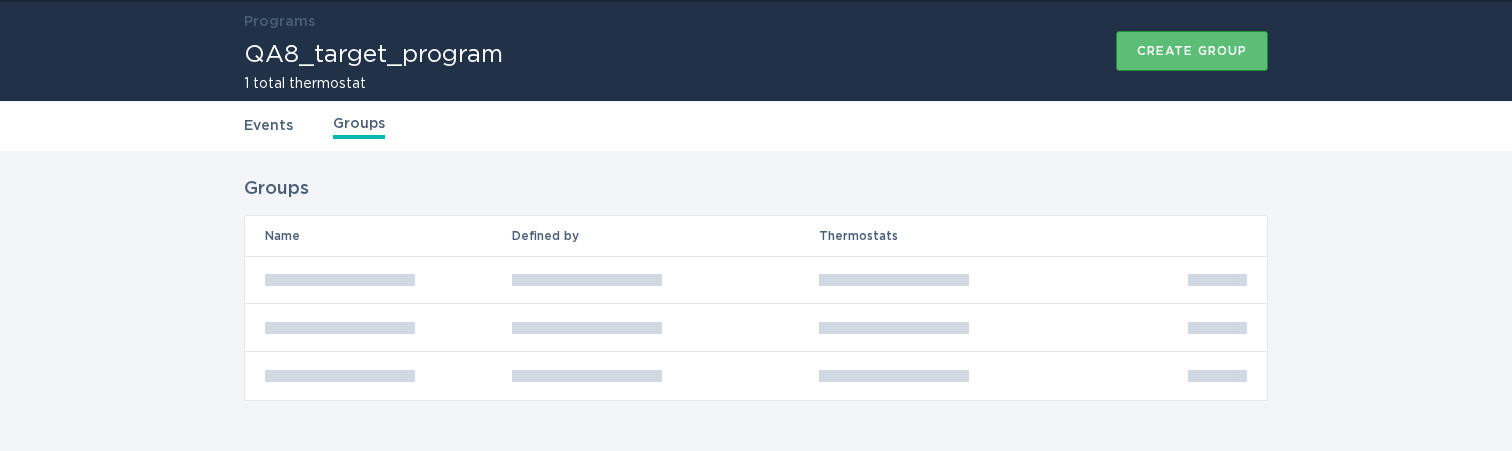 scroll, scrollTop: 11, scrollLeft: 0, axis: vertical 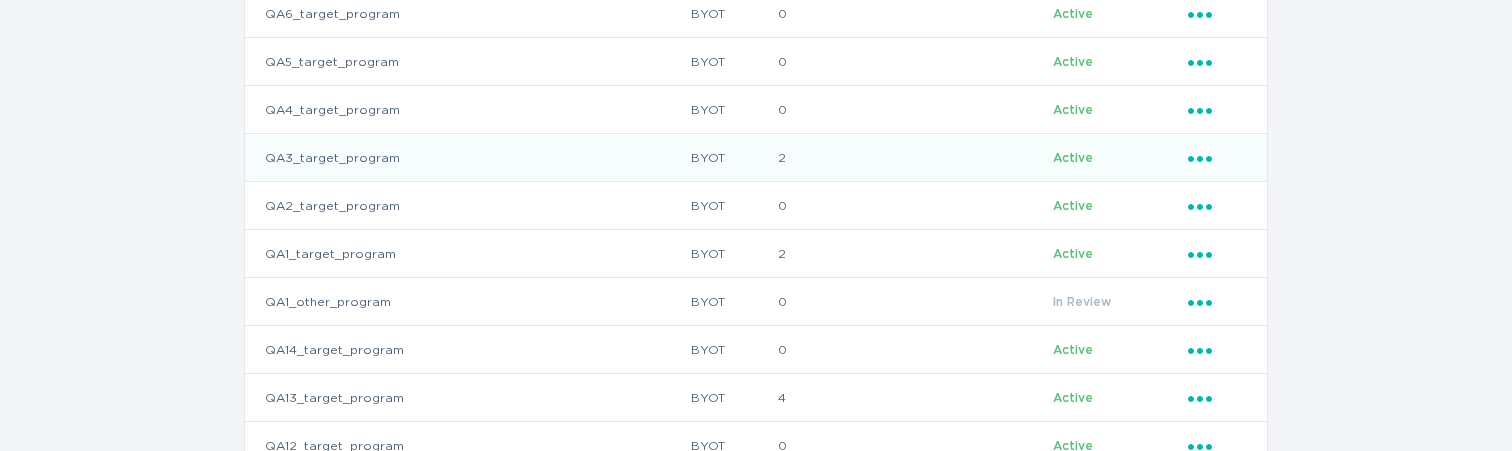 click on "QA3_target_program" at bounding box center [467, 158] 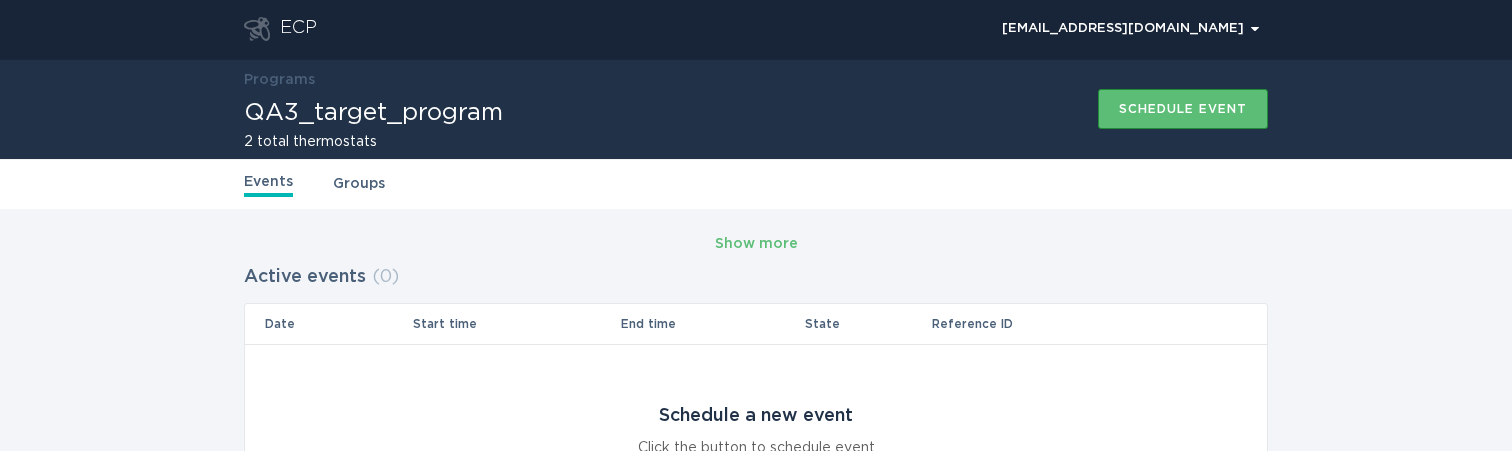 scroll, scrollTop: 0, scrollLeft: 0, axis: both 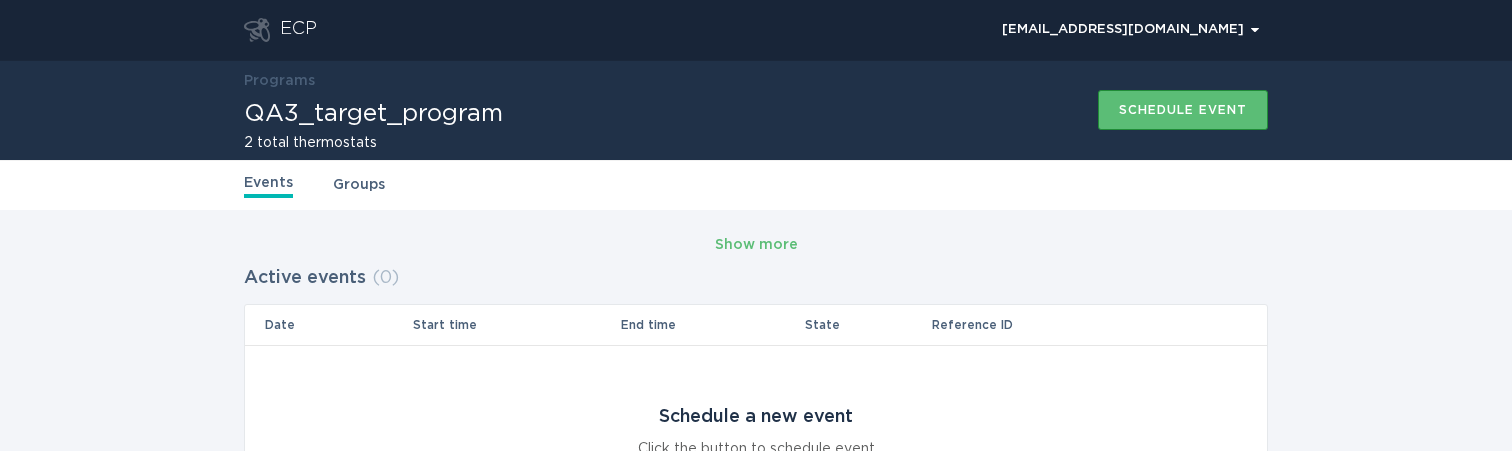 click on "Groups" at bounding box center [359, 185] 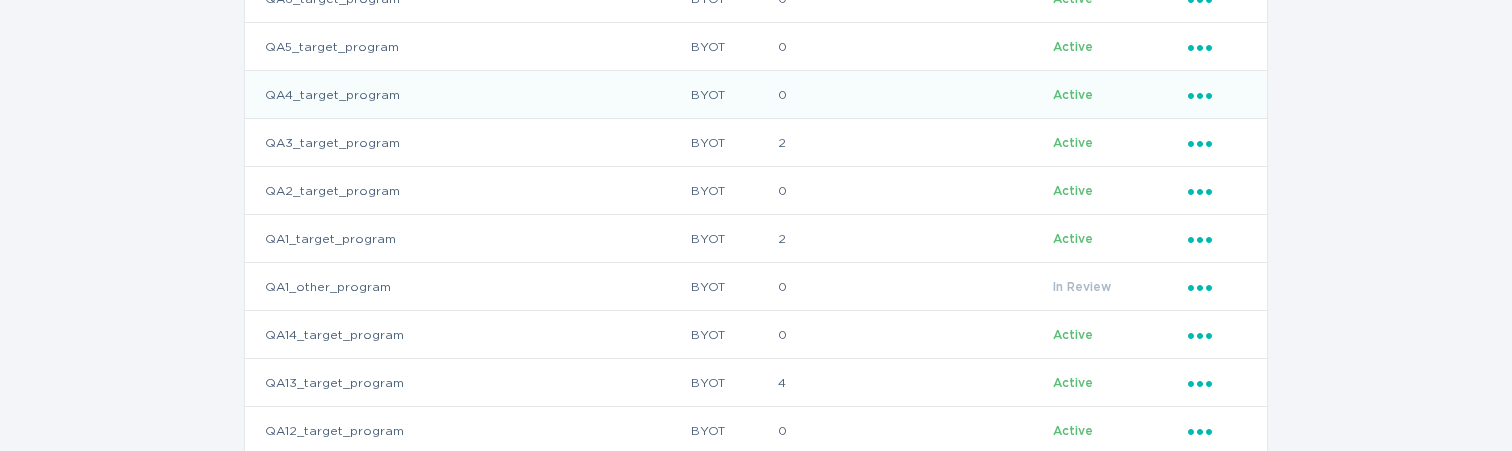 scroll, scrollTop: 524, scrollLeft: 0, axis: vertical 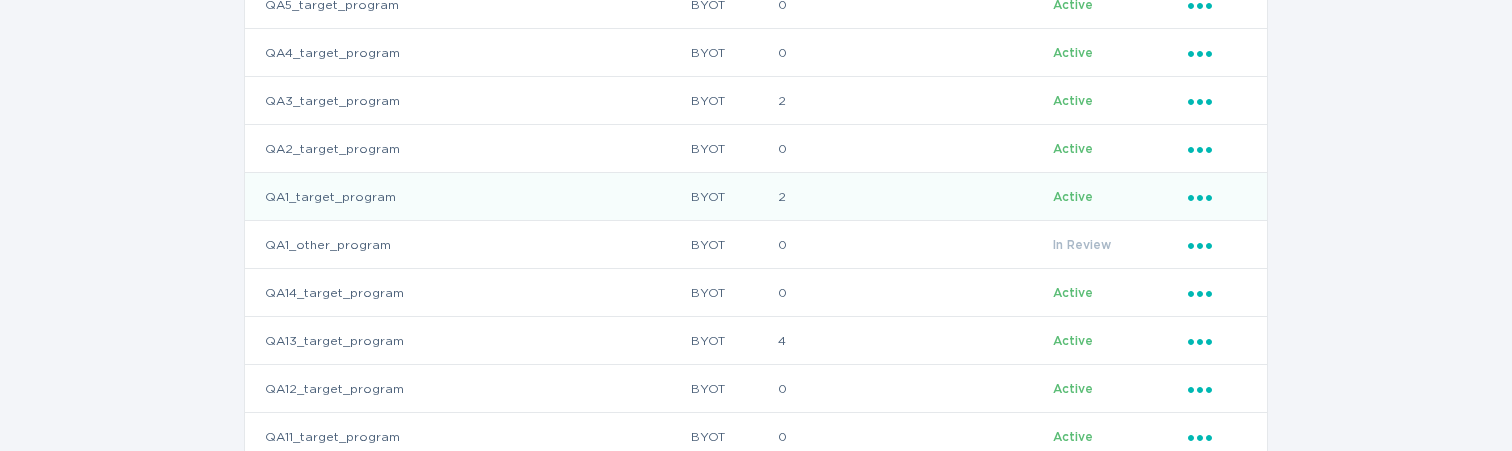 click on "QA1_target_program" at bounding box center [467, 197] 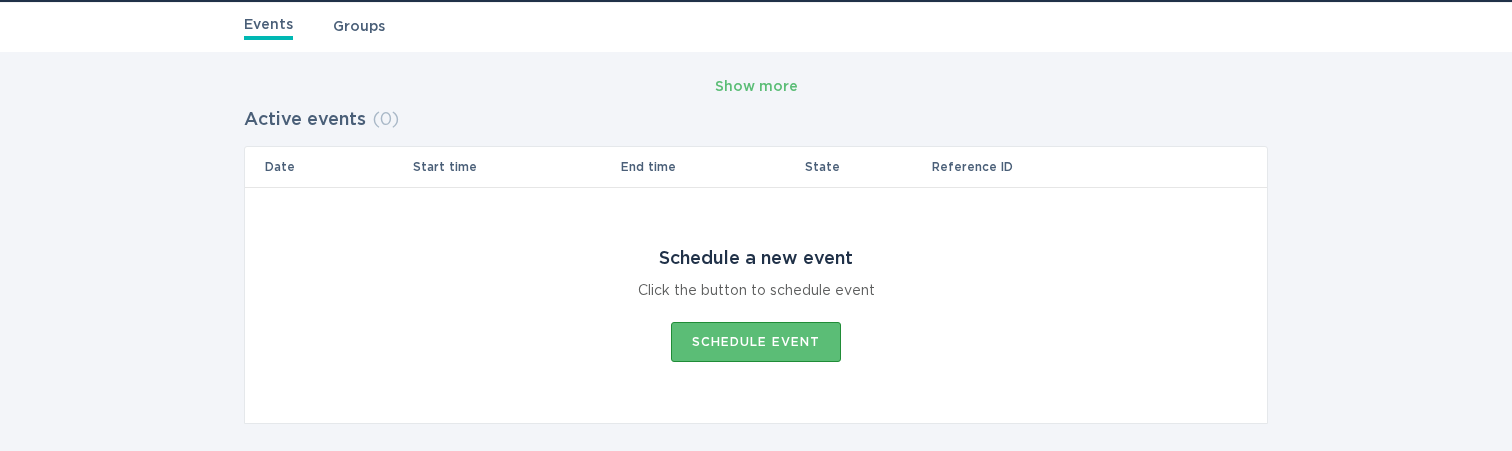 click on "Groups" at bounding box center [359, 27] 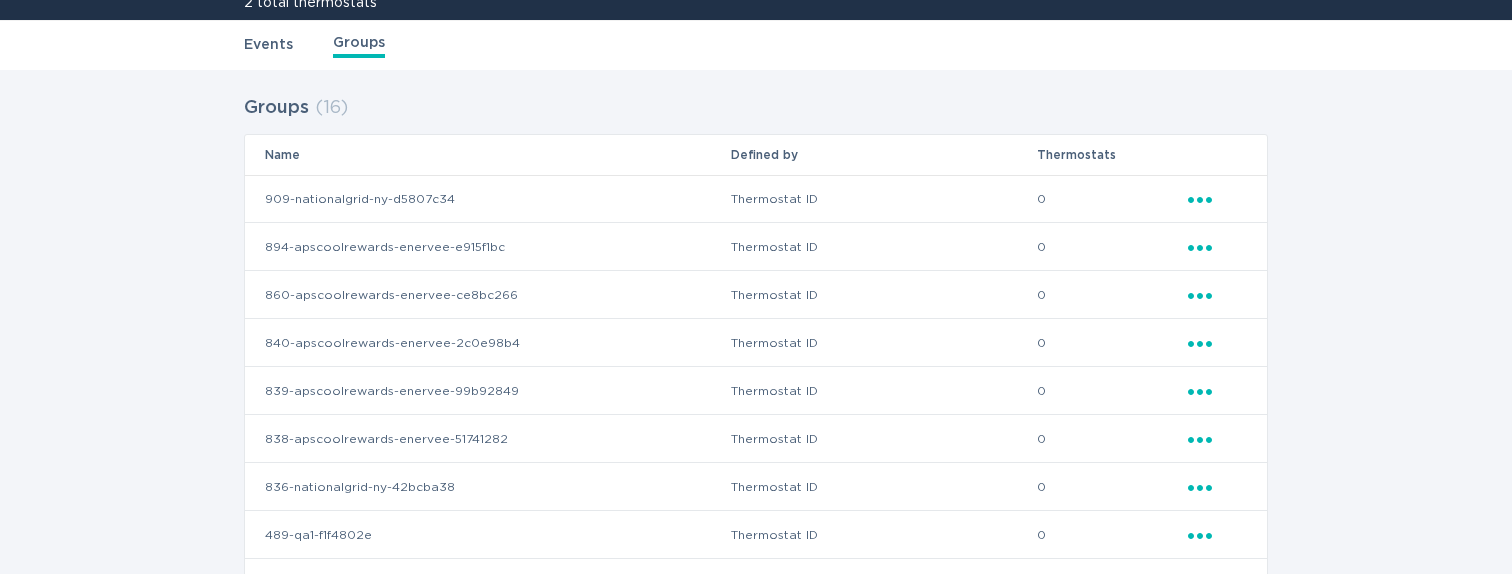 scroll, scrollTop: 115, scrollLeft: 0, axis: vertical 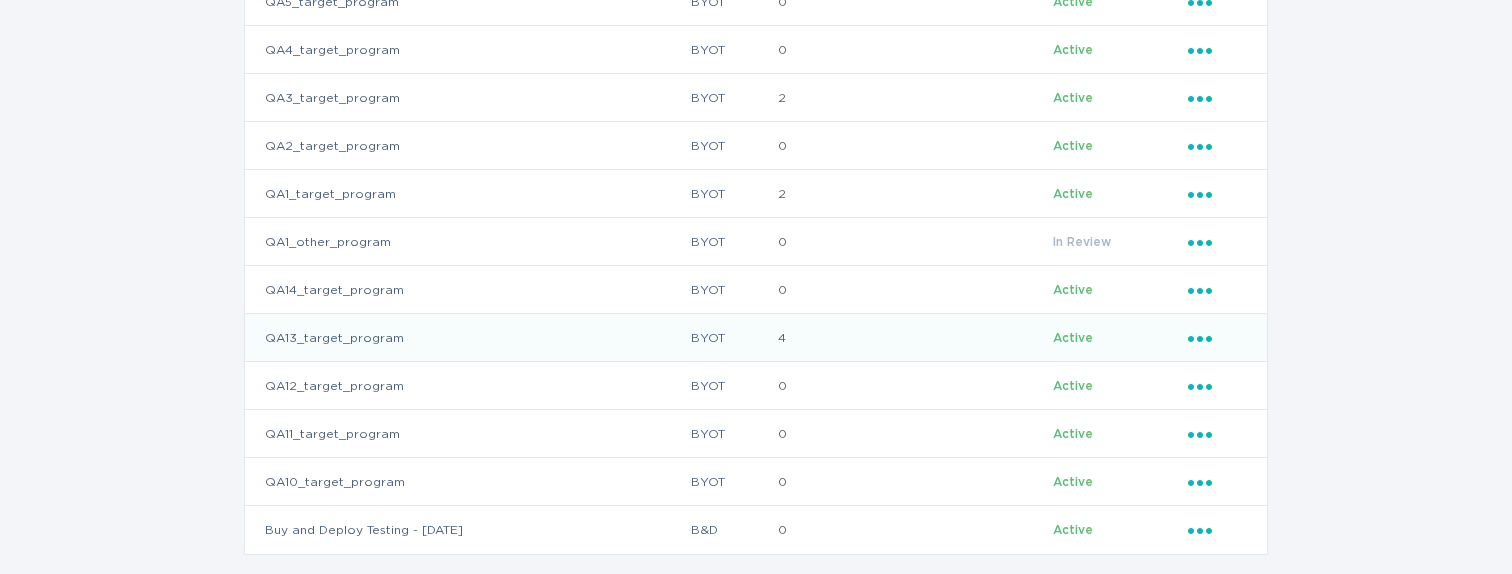 click on "QA13_target_program" at bounding box center [467, 338] 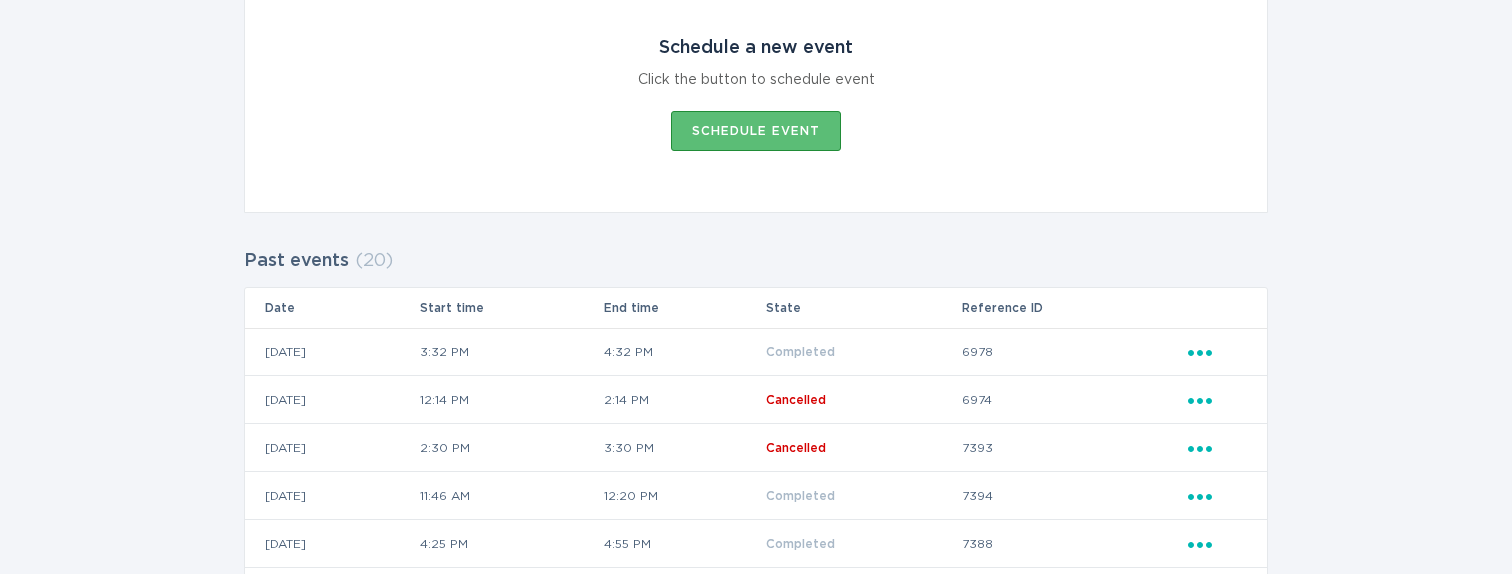 scroll, scrollTop: 0, scrollLeft: 0, axis: both 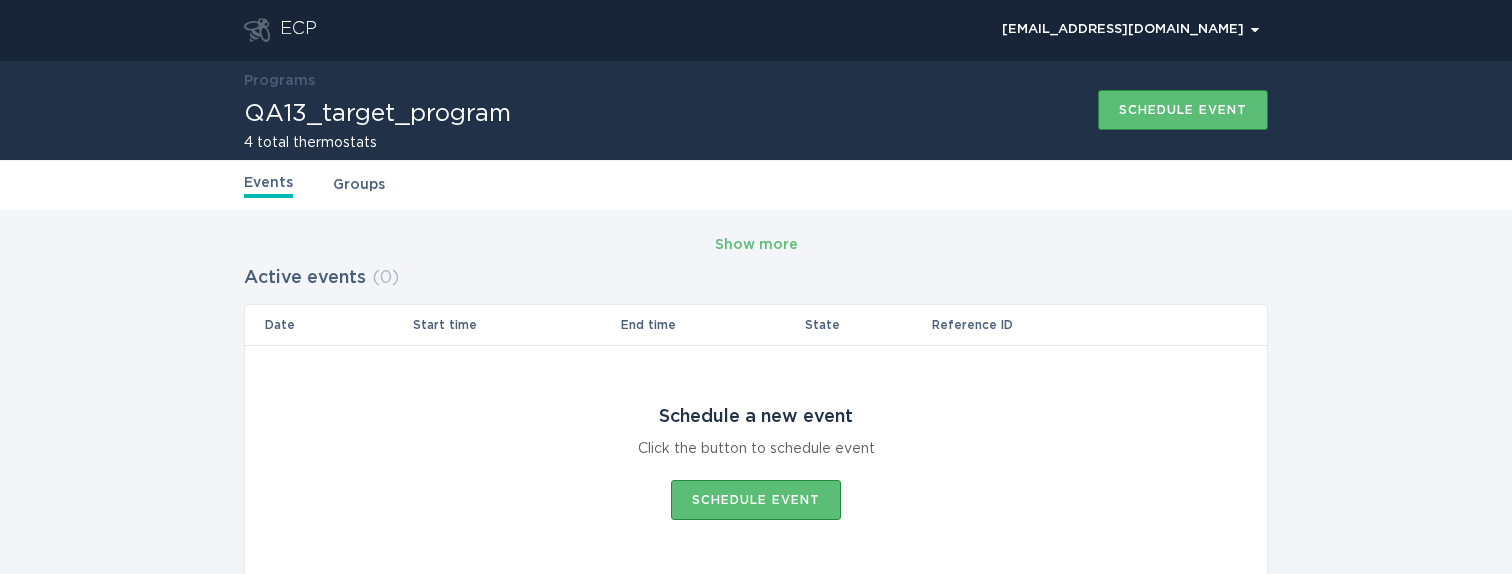 click on "Groups" at bounding box center (359, 185) 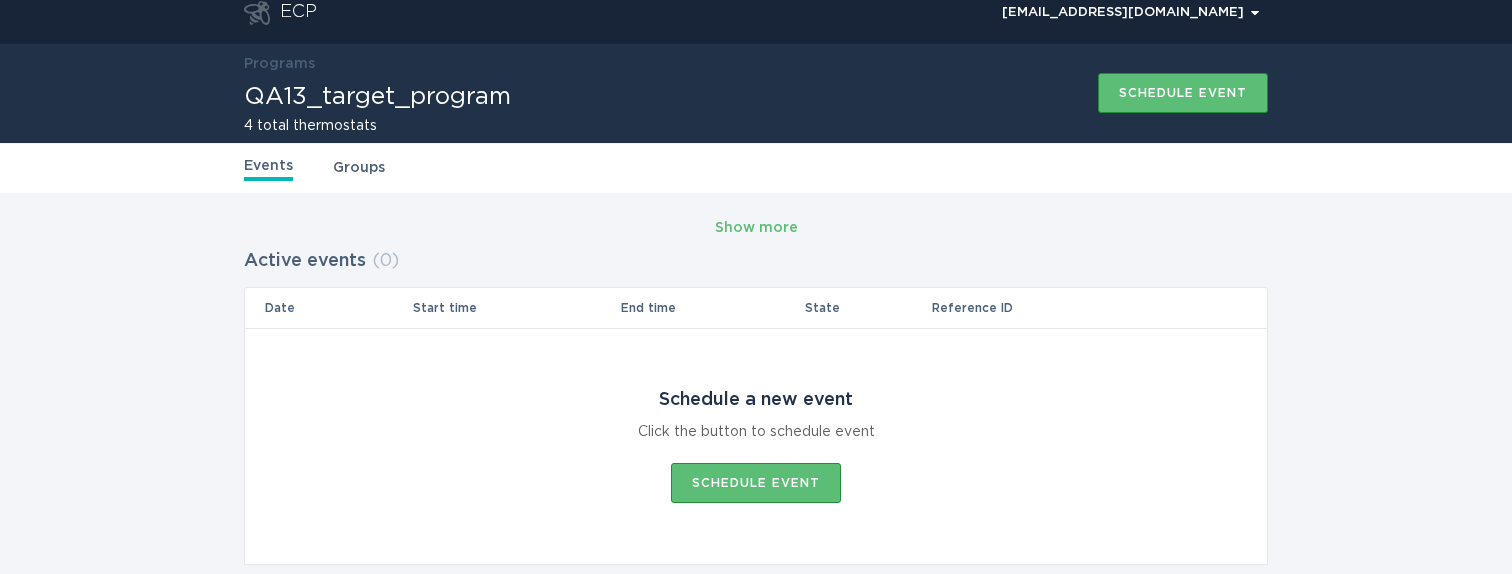 scroll, scrollTop: 0, scrollLeft: 0, axis: both 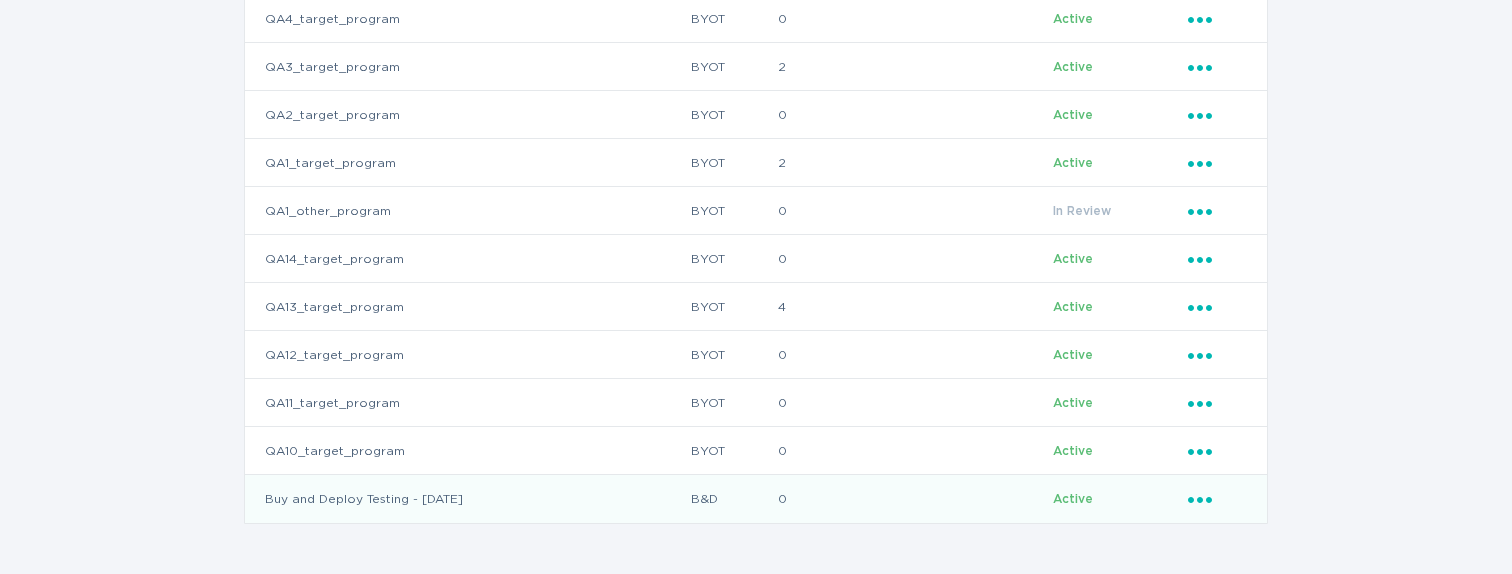 click on "Buy and Deploy Testing - [DATE]" at bounding box center [467, 499] 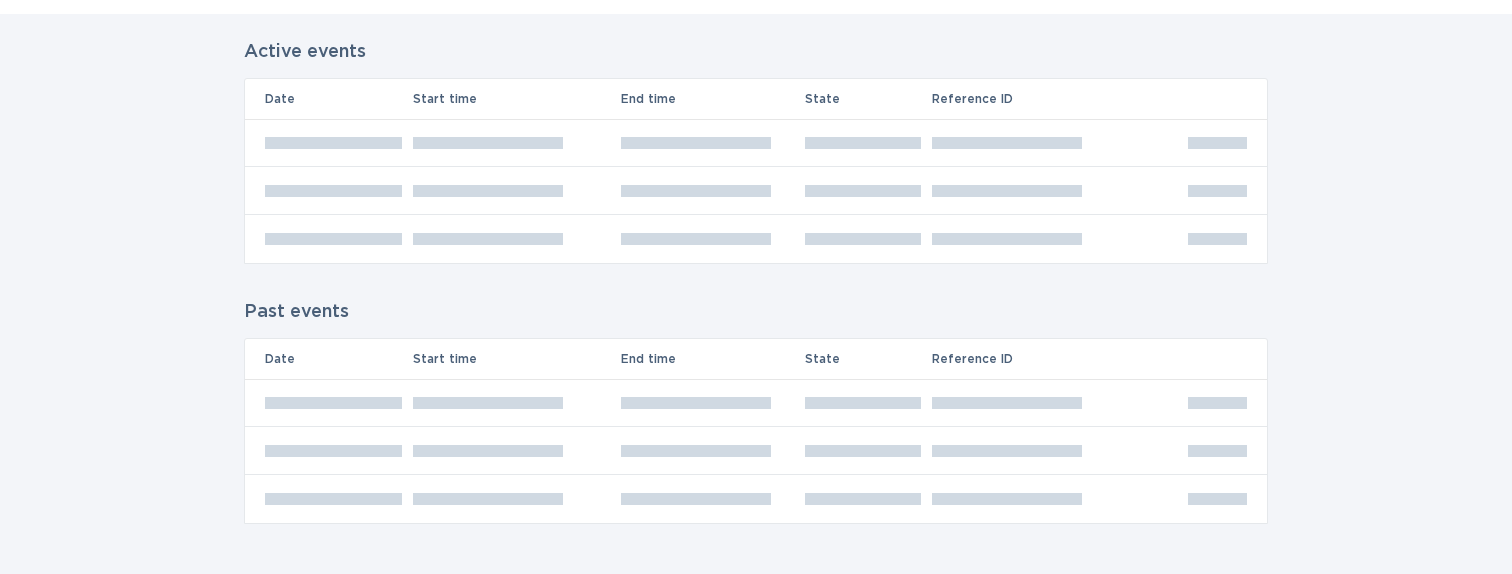scroll, scrollTop: 28, scrollLeft: 0, axis: vertical 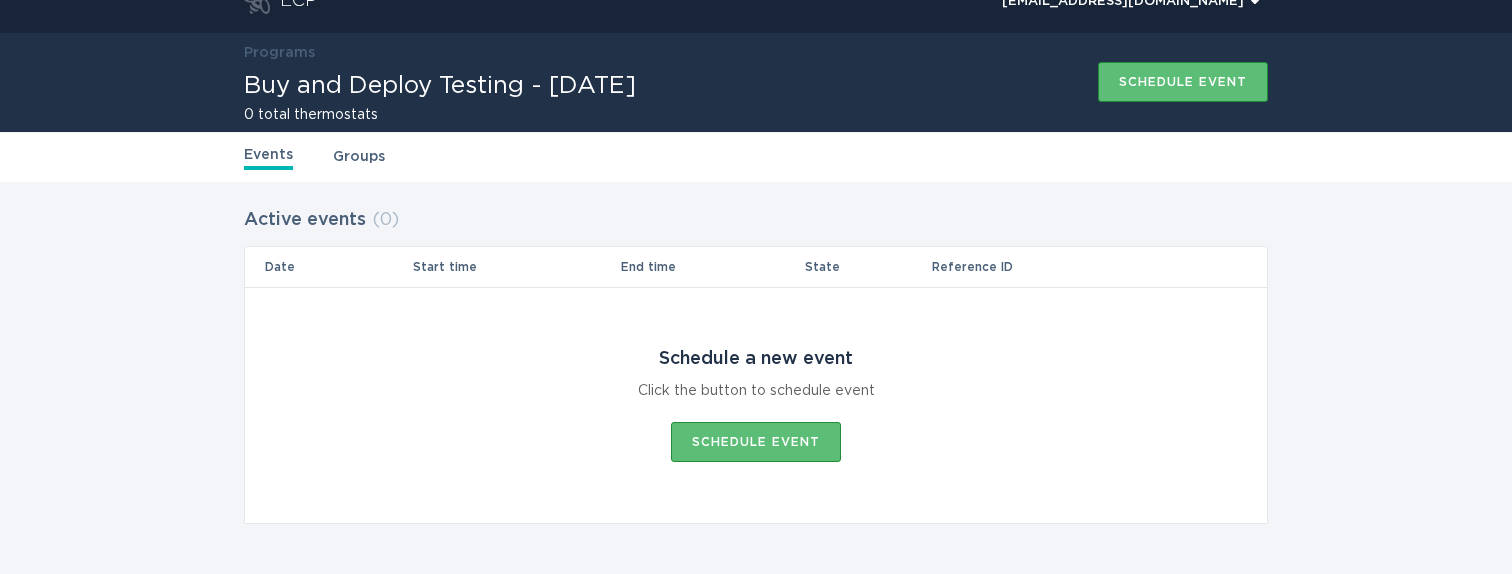 click on "Events Groups" at bounding box center [756, 157] 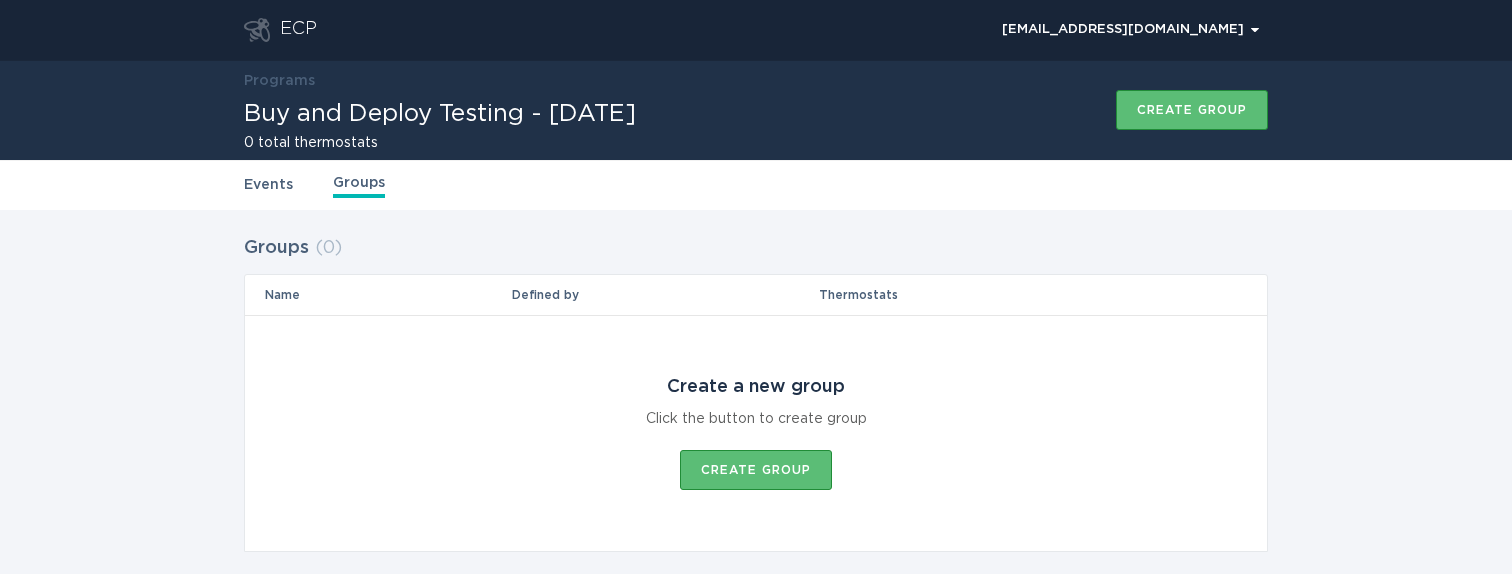 scroll, scrollTop: 28, scrollLeft: 0, axis: vertical 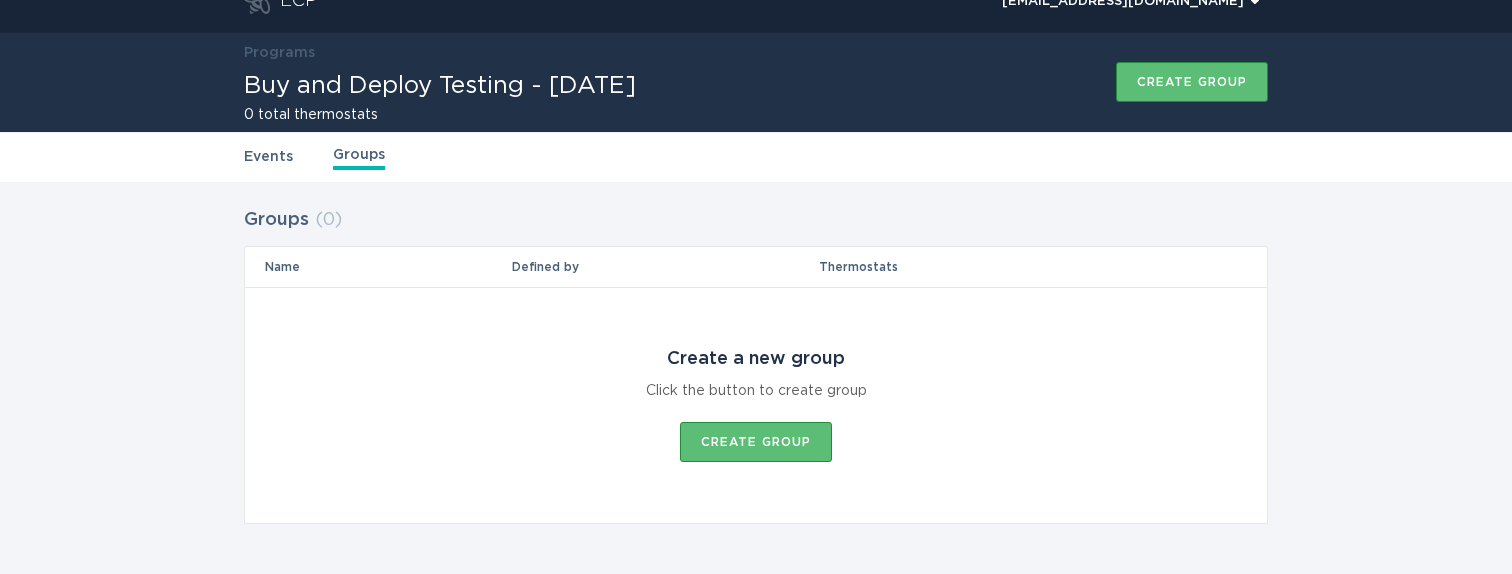 click on "Groups ( 0 ) Name Defined by Thermostats Create a new group Click the button to create group Create group" at bounding box center [756, 363] 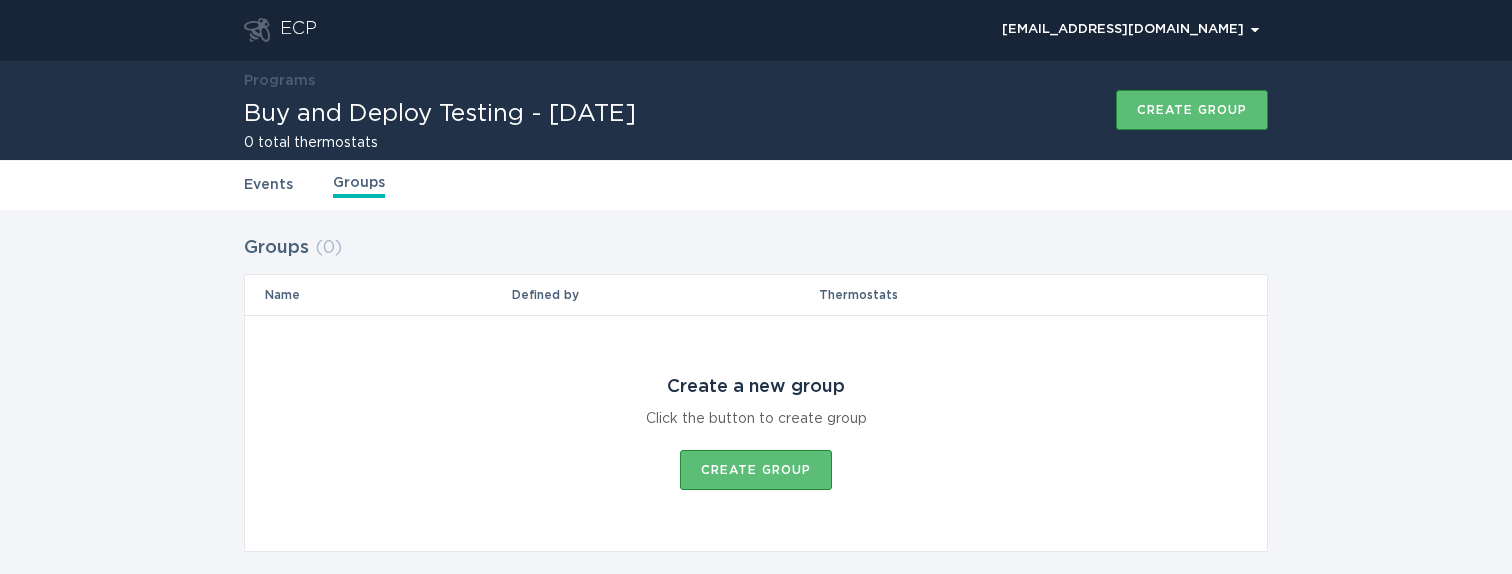 scroll, scrollTop: 28, scrollLeft: 0, axis: vertical 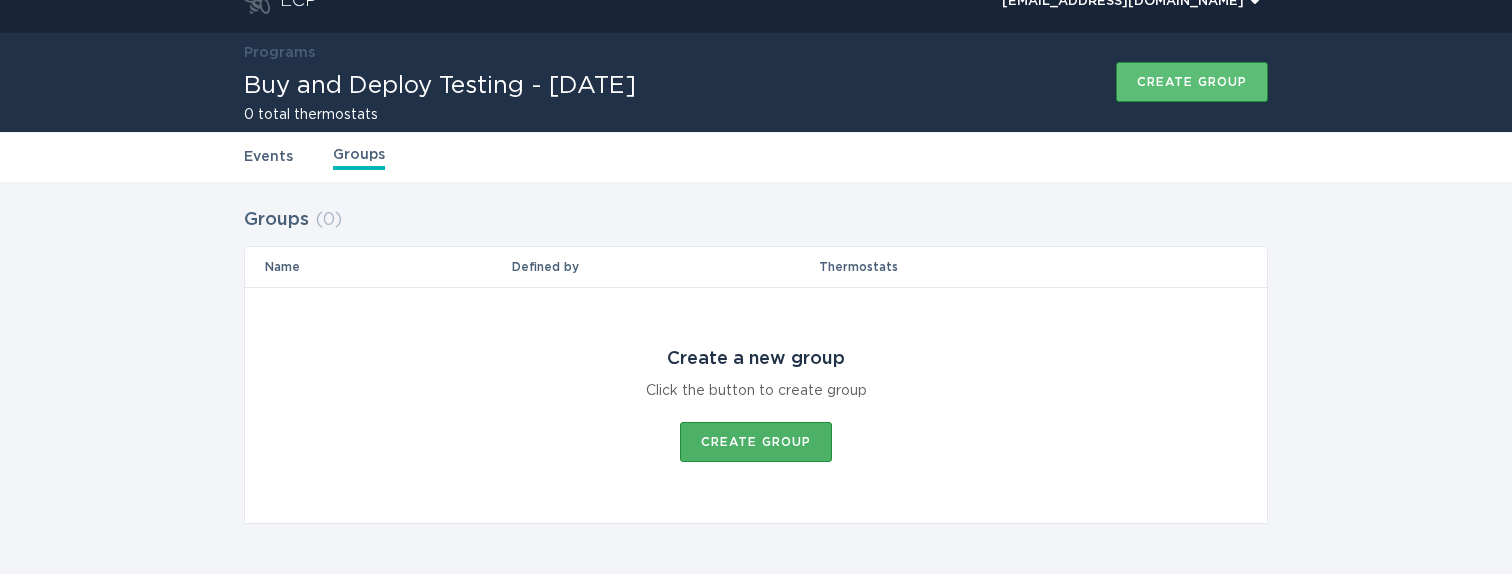 click on "Create group" at bounding box center [756, 442] 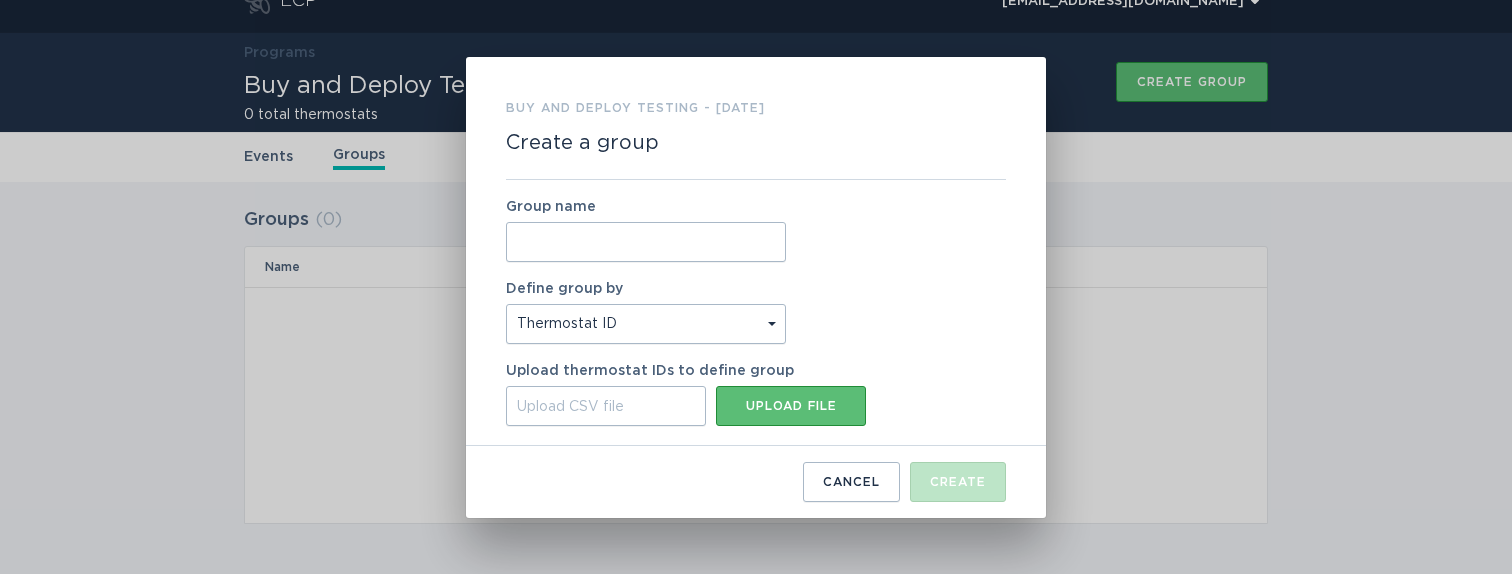 click on "Group name" at bounding box center [646, 242] 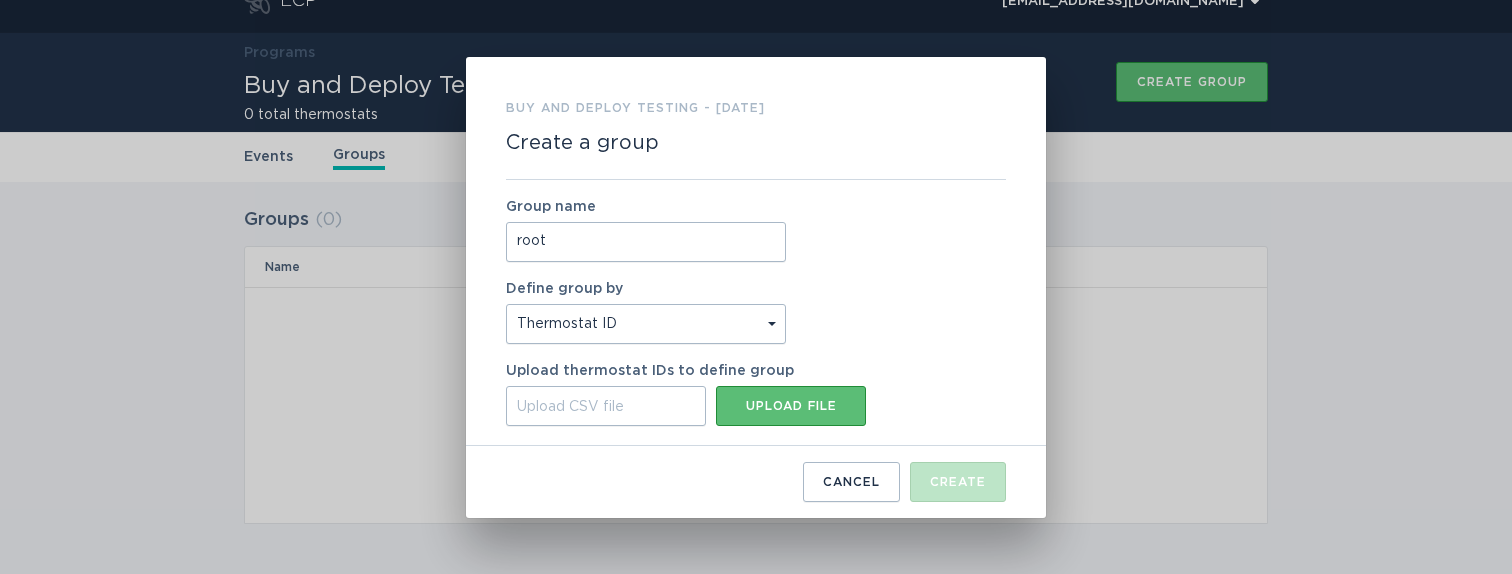 type on "root" 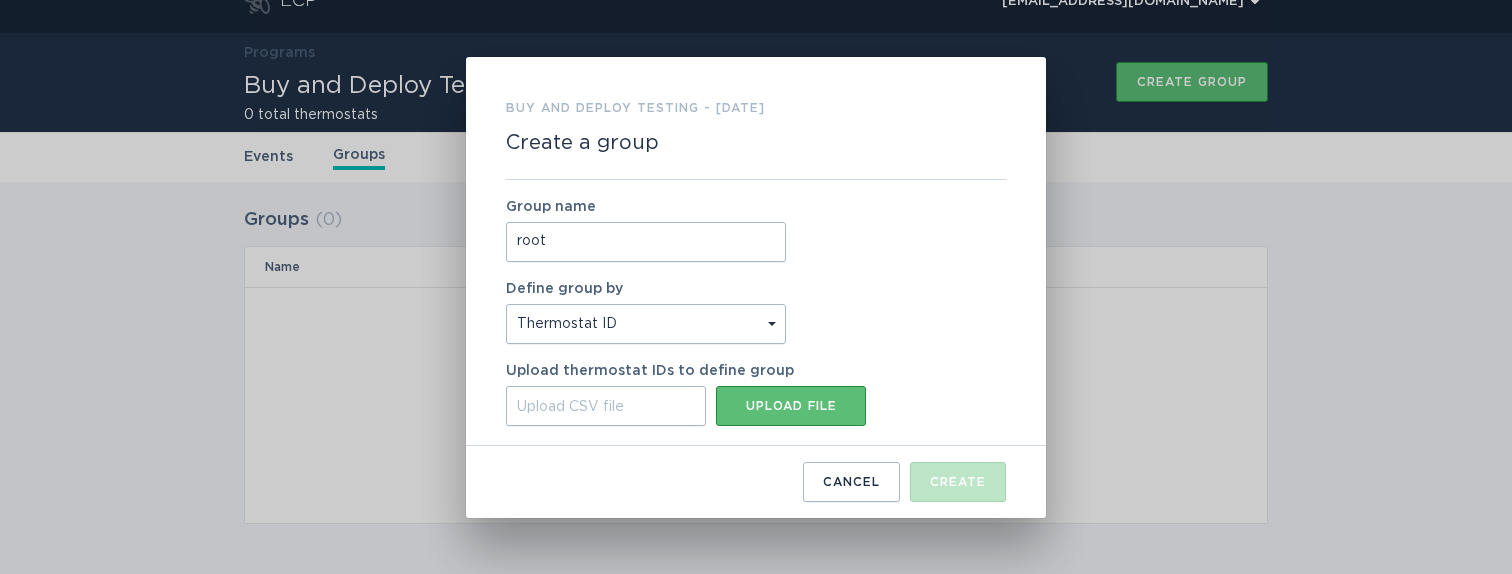 click on "Upload CSV file" at bounding box center [606, 406] 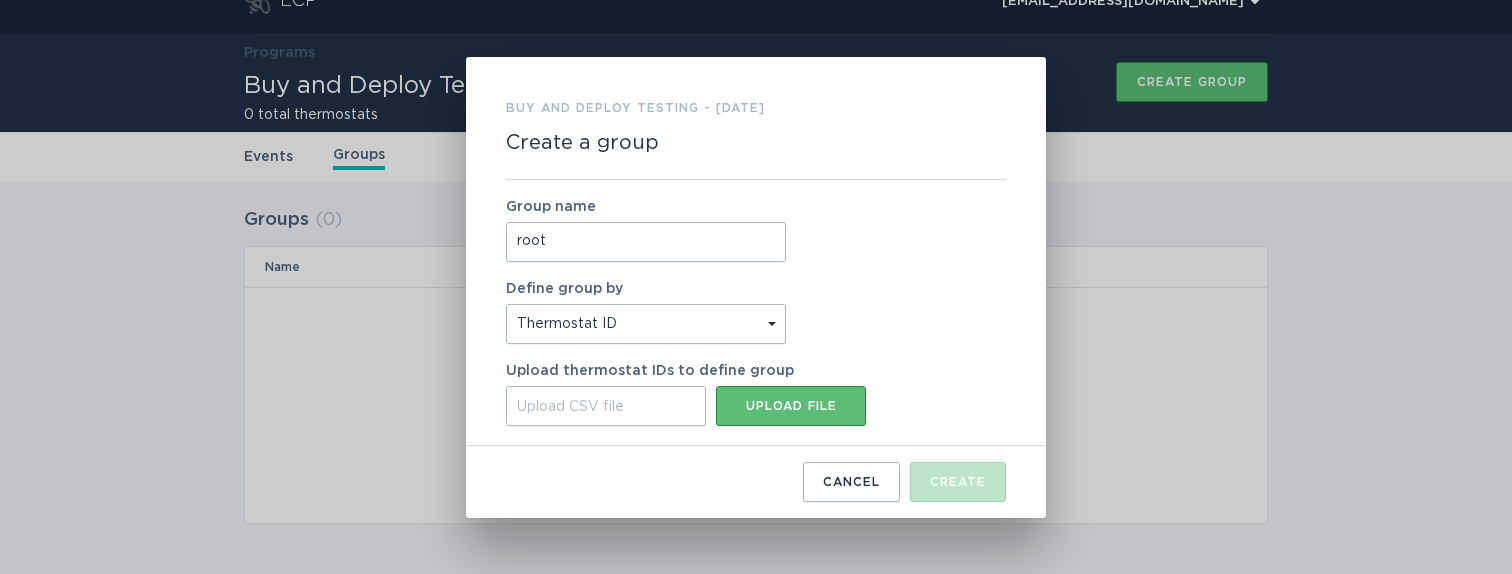 type on "C:\fakepath\ecp.csv" 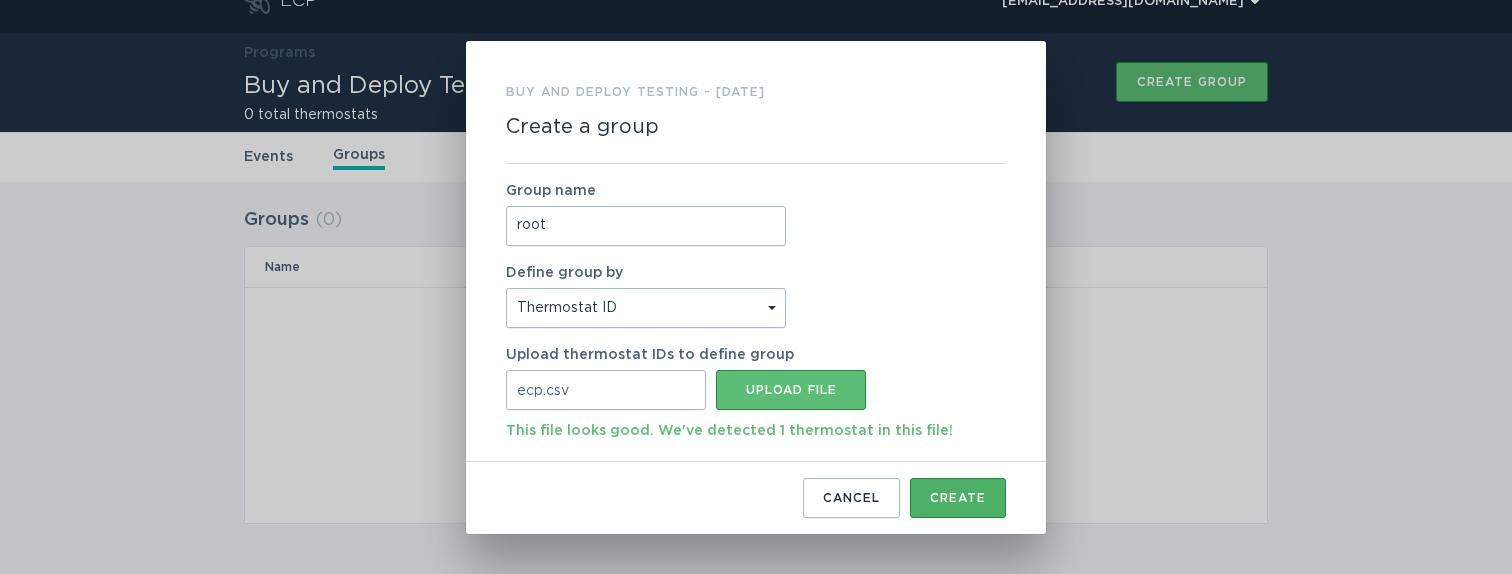 click on "Create" at bounding box center (958, 498) 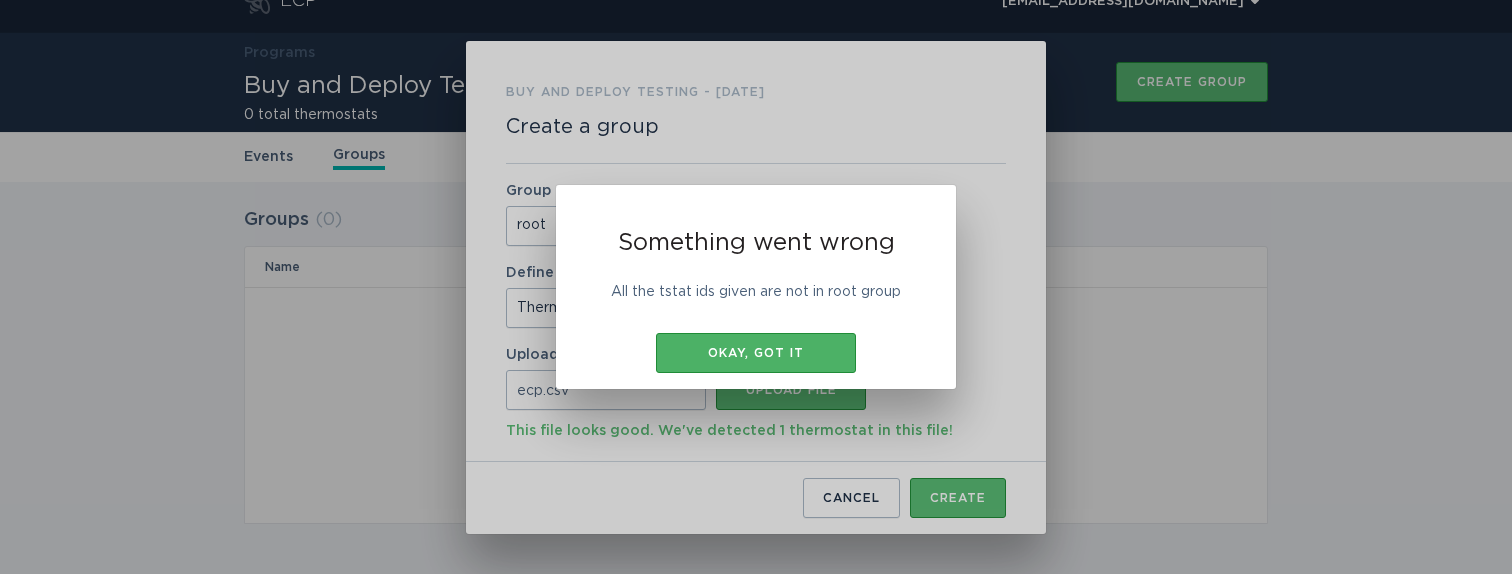 click on "Okay, got it" at bounding box center [756, 353] 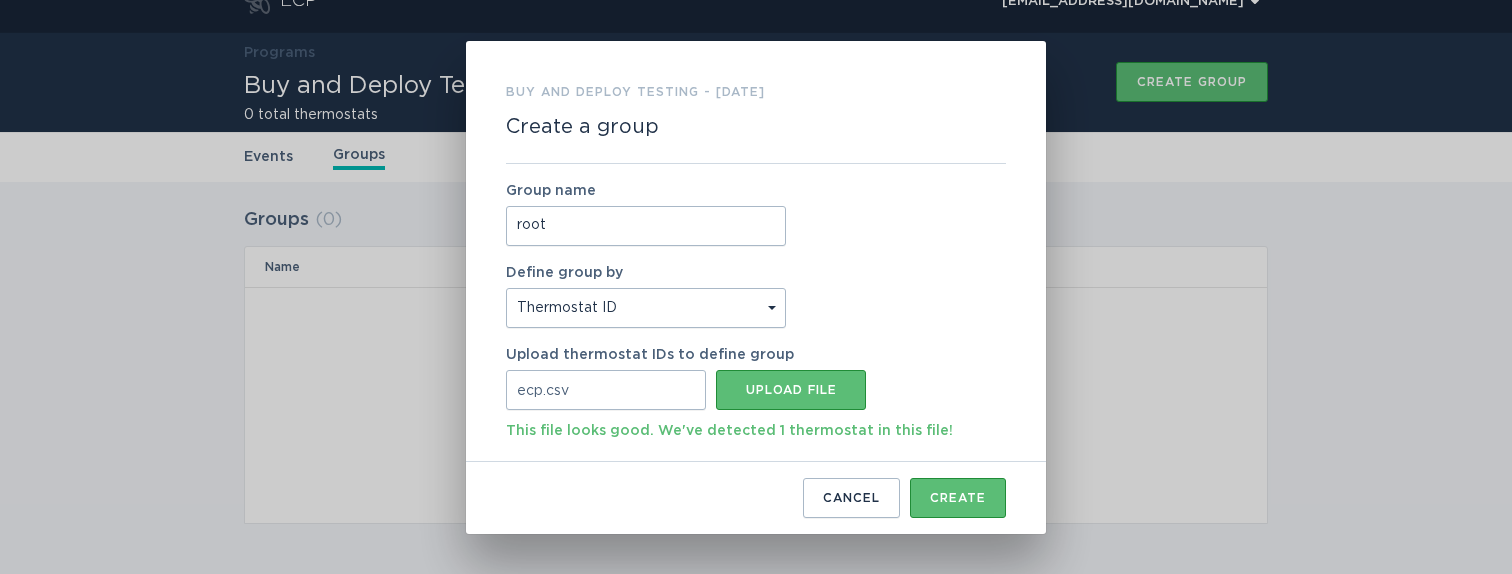 click on "root" at bounding box center (646, 226) 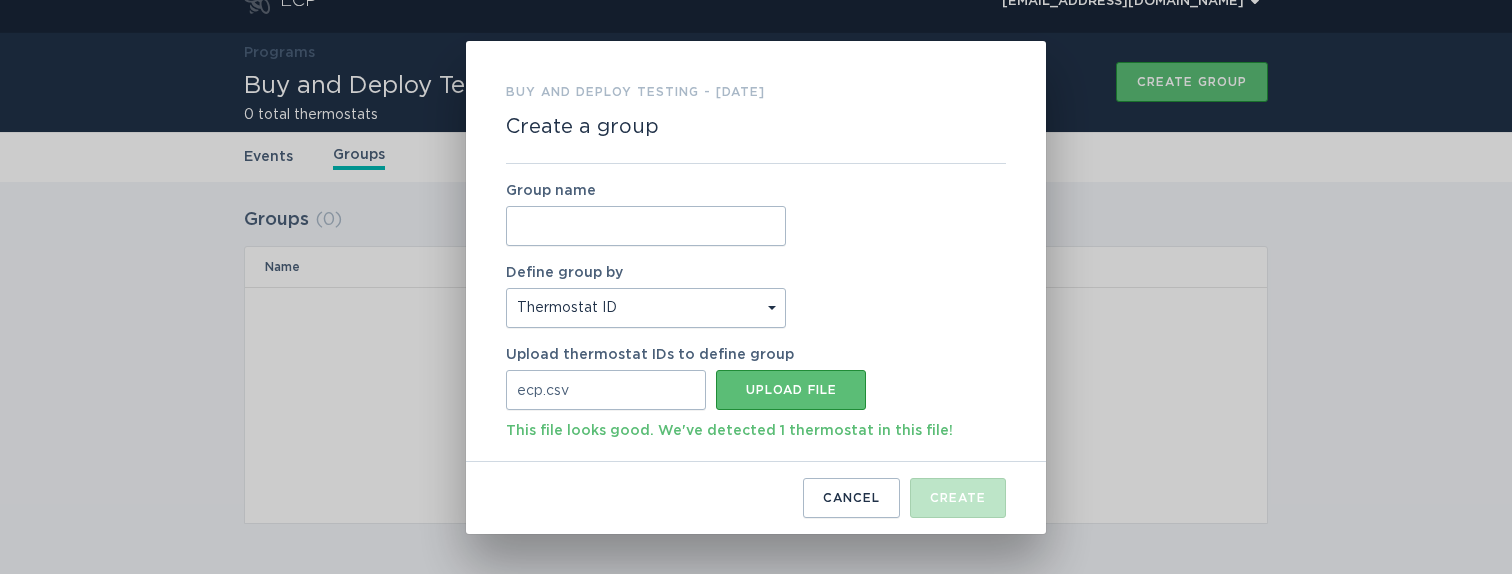 type 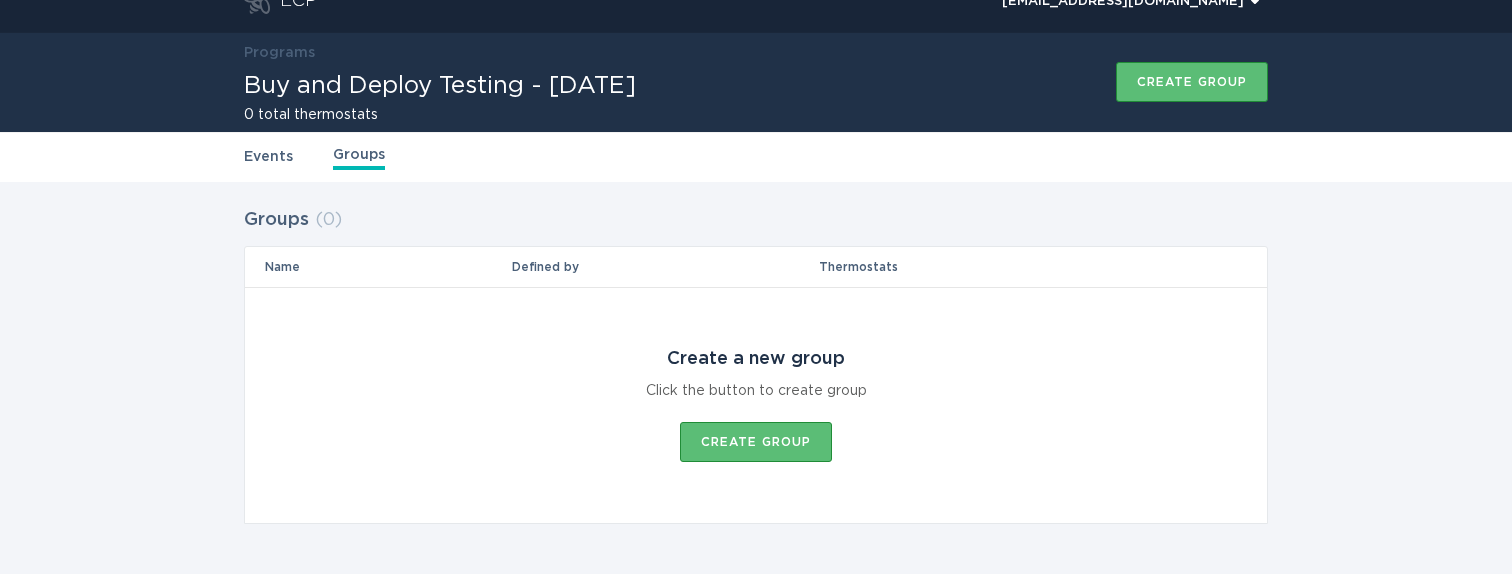 click on "Events" at bounding box center (268, 157) 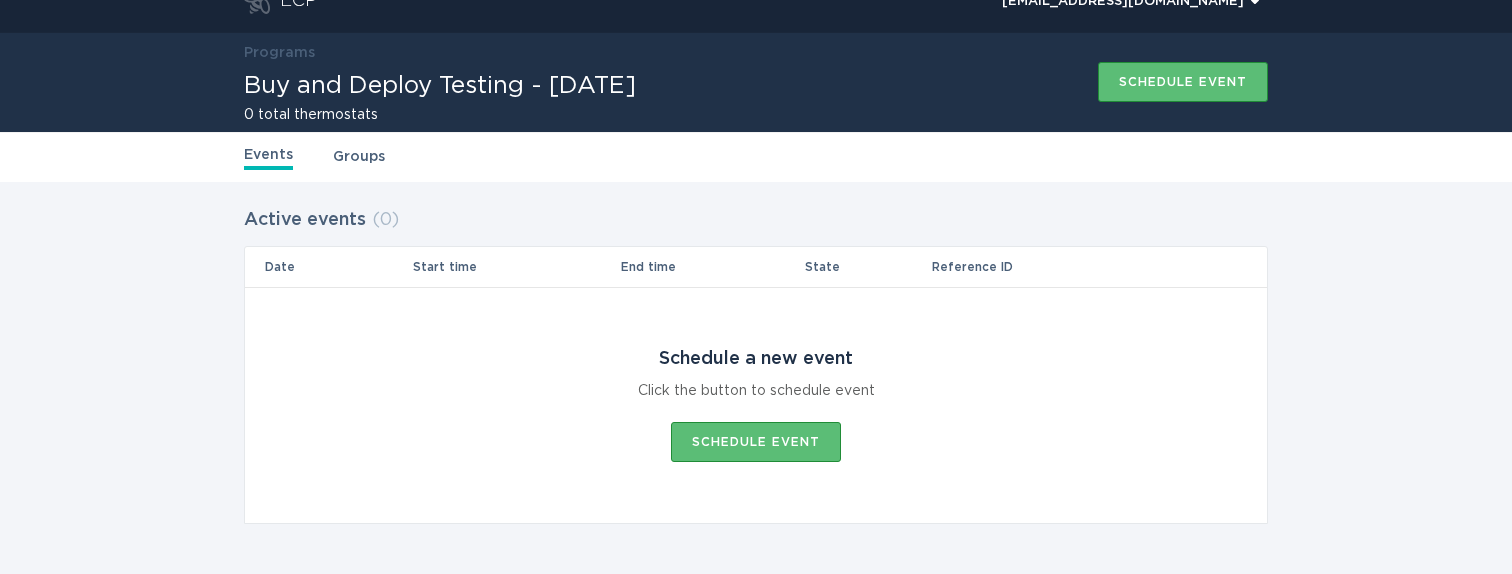 scroll, scrollTop: 0, scrollLeft: 0, axis: both 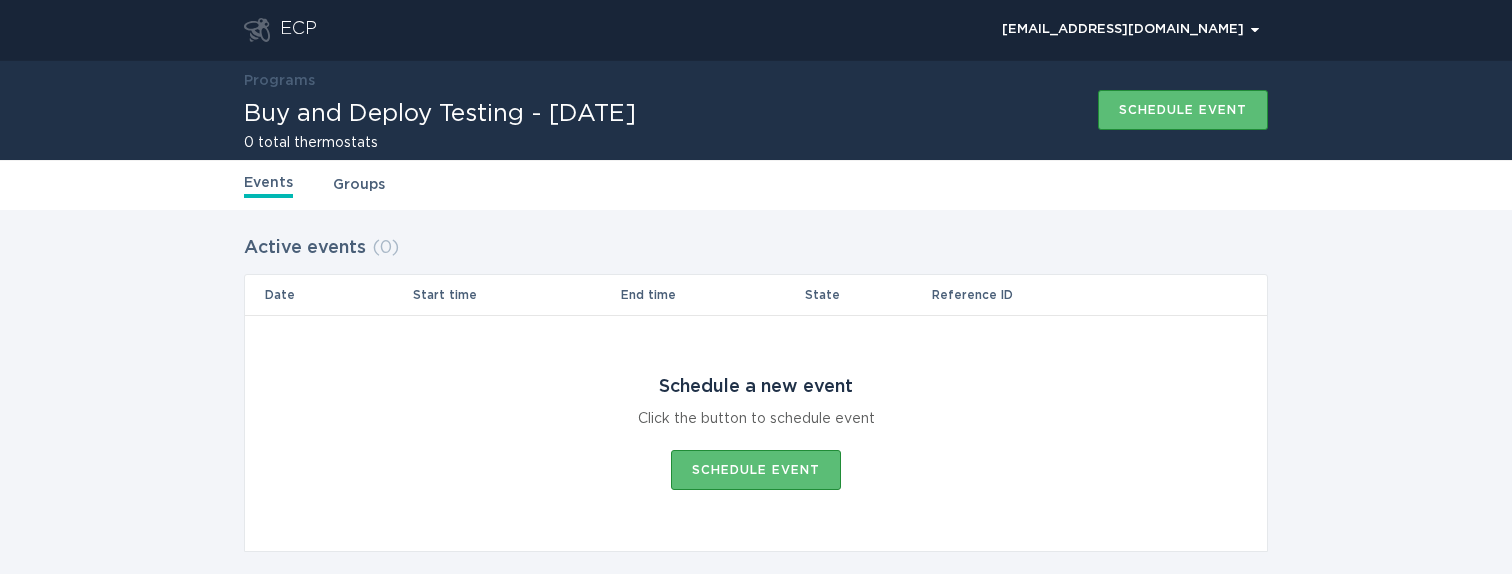 click on "Groups" at bounding box center [359, 185] 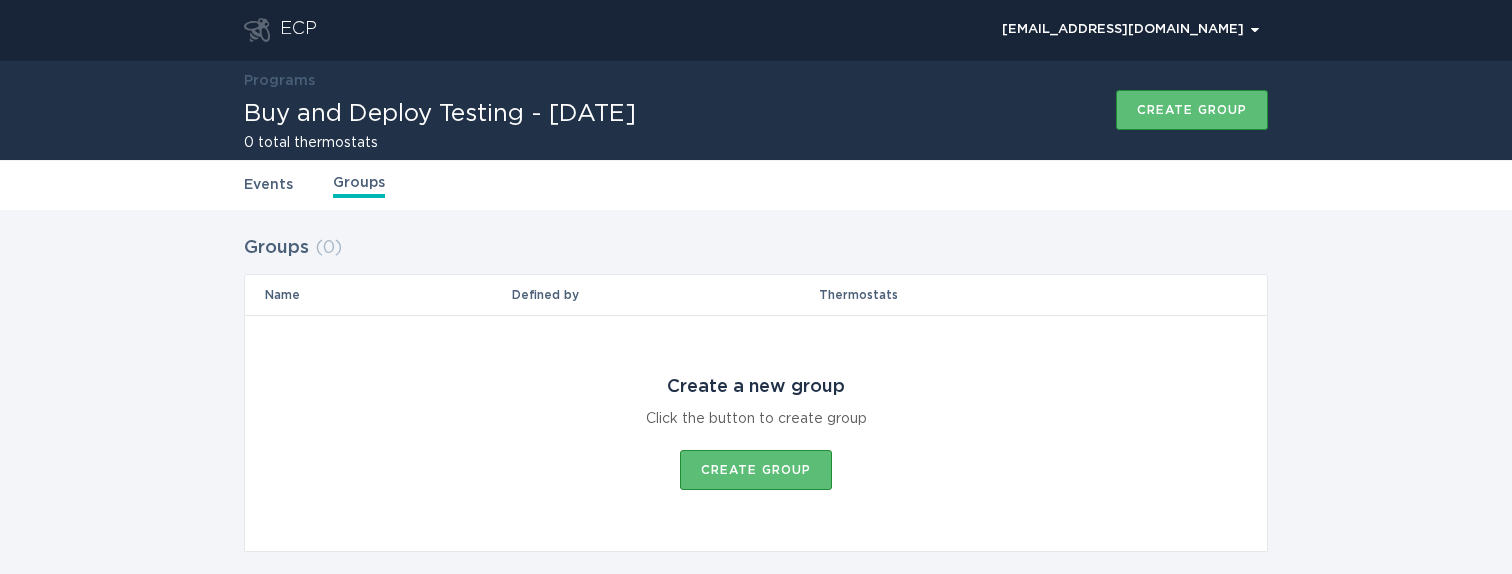 scroll, scrollTop: 28, scrollLeft: 0, axis: vertical 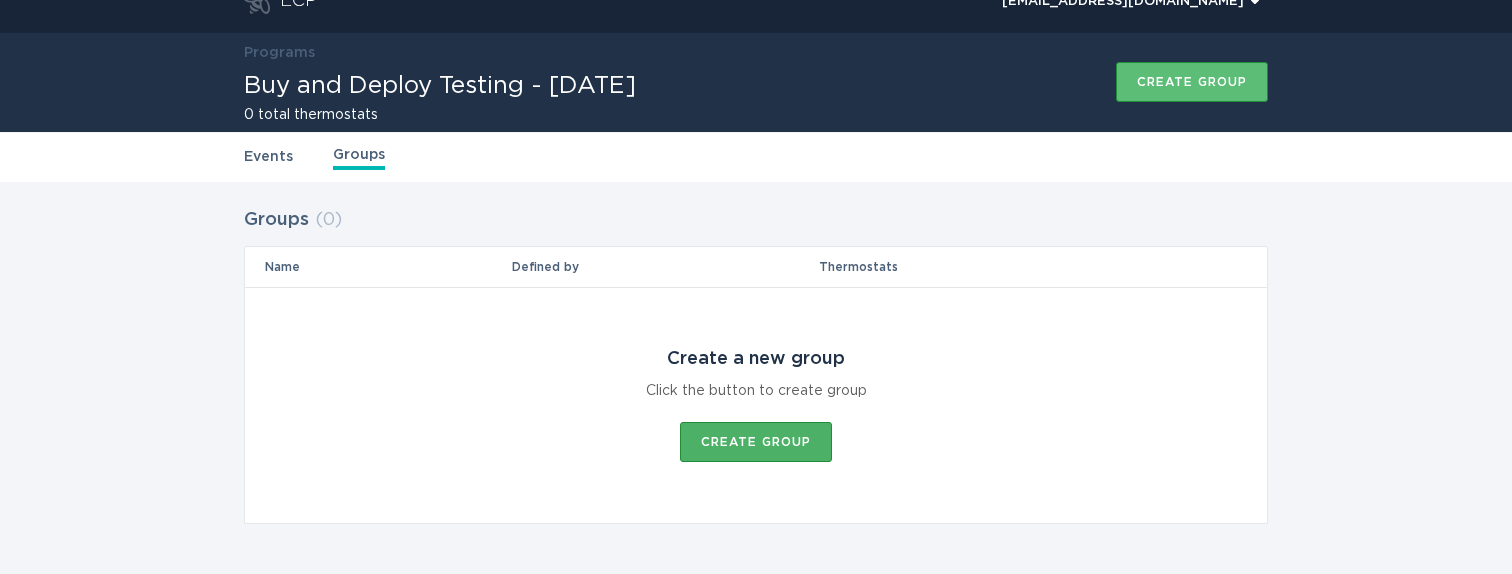 click on "Create group" at bounding box center [756, 442] 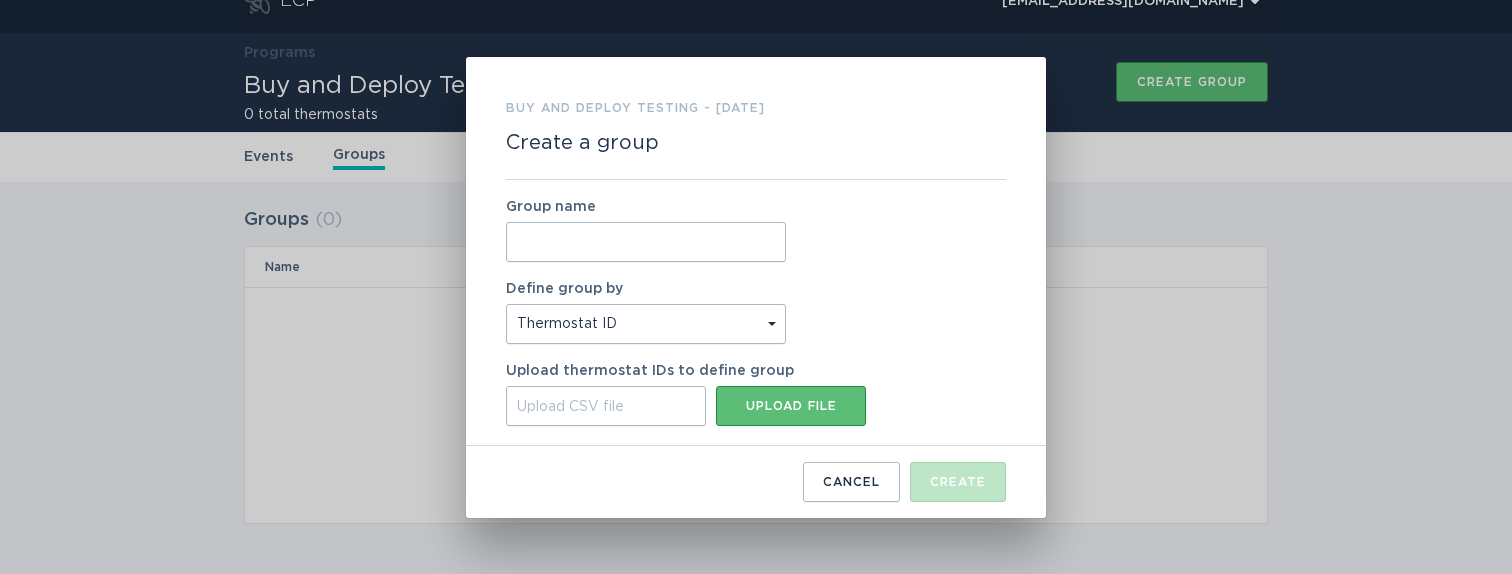 click on "Group name" at bounding box center [646, 242] 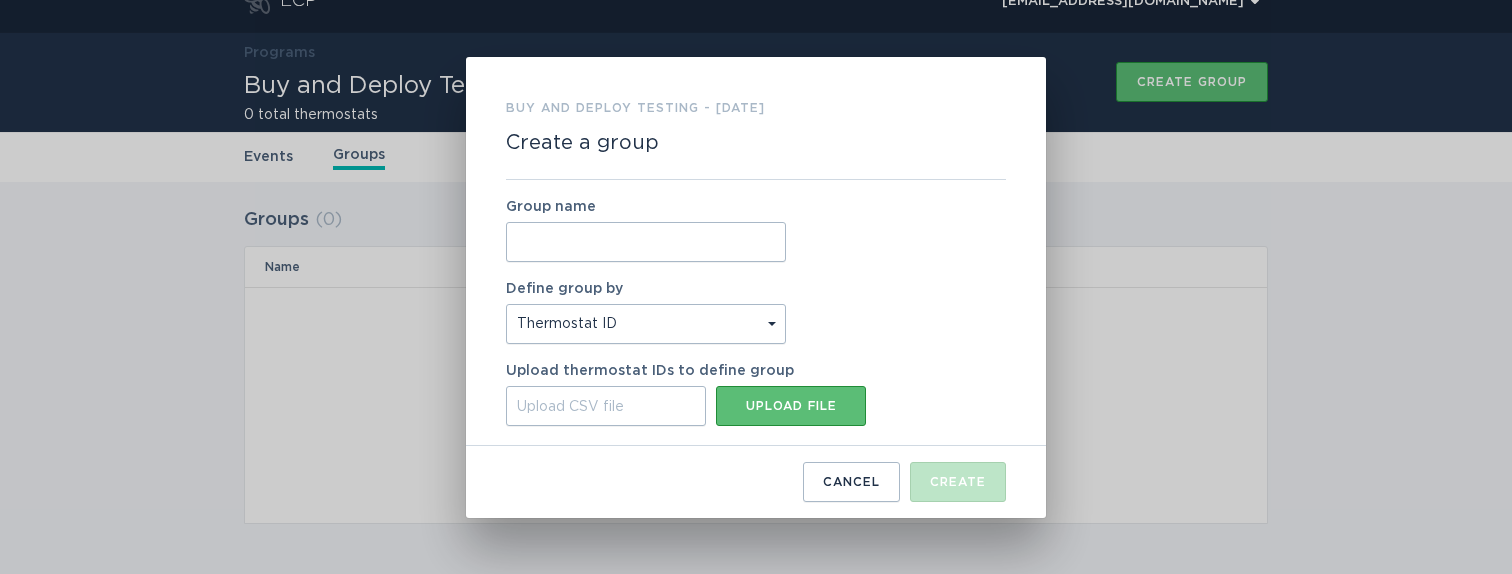 click on "Thermostat ID Location" at bounding box center [646, 324] 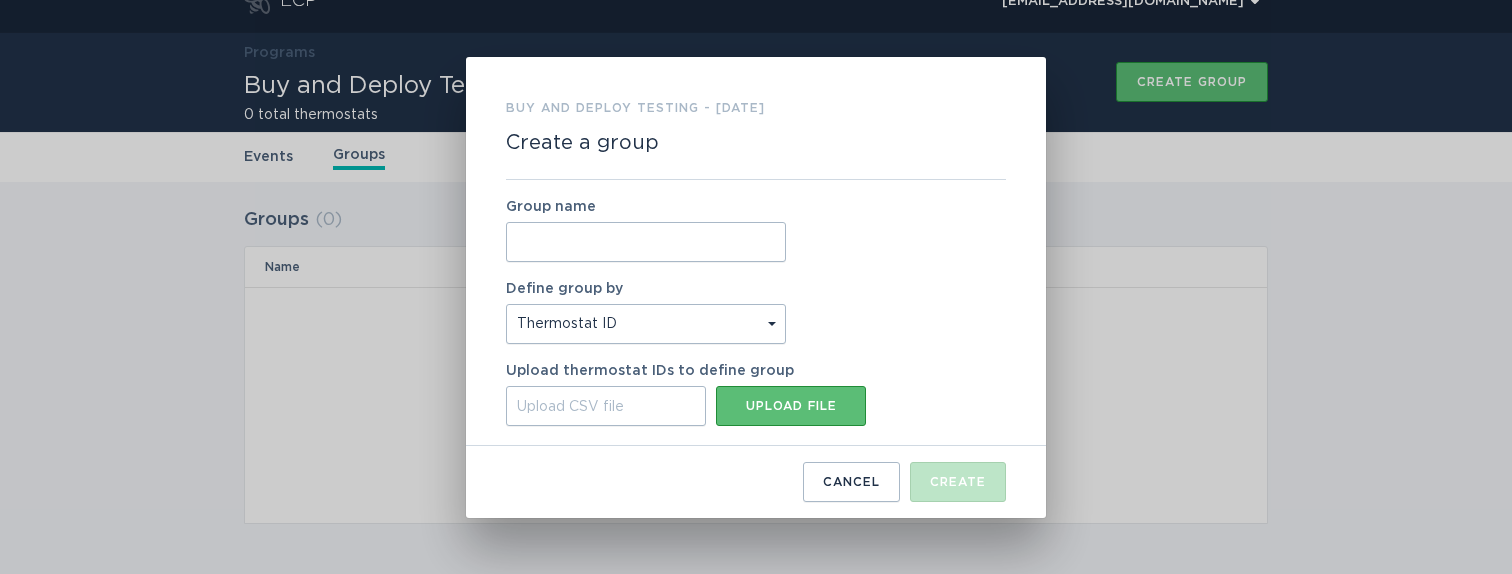 click on "Thermostat ID Location" at bounding box center [646, 324] 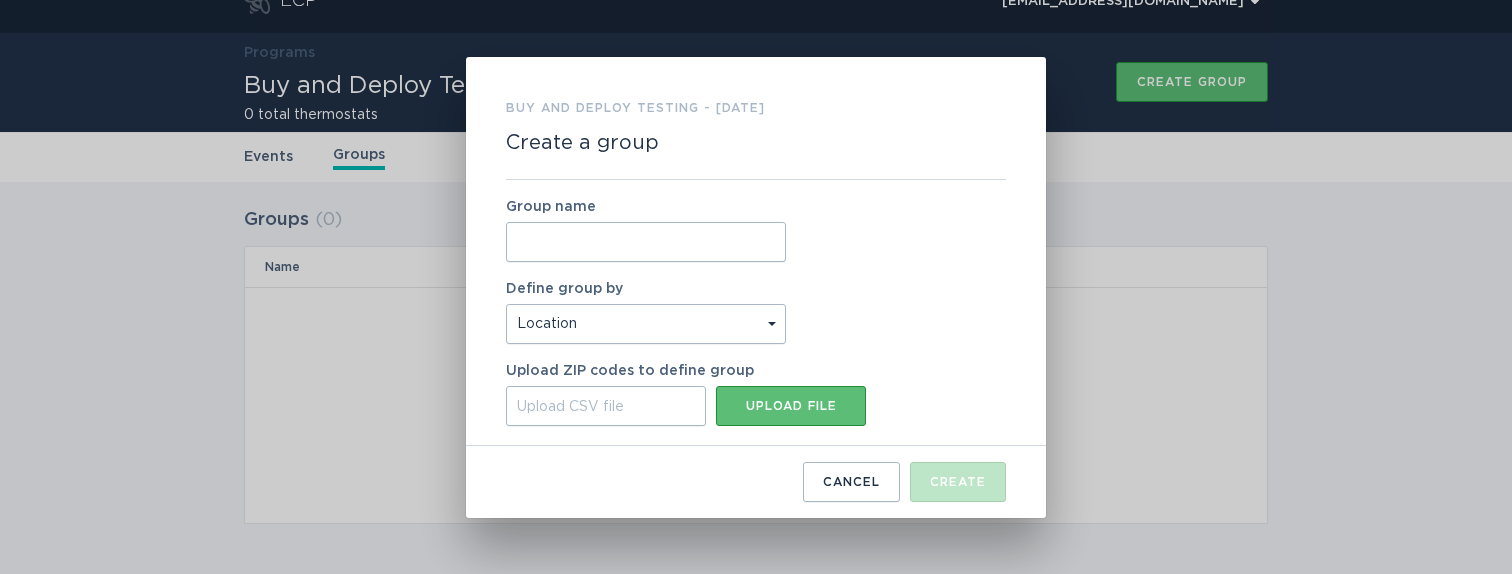click on "Thermostat ID Location" at bounding box center (646, 324) 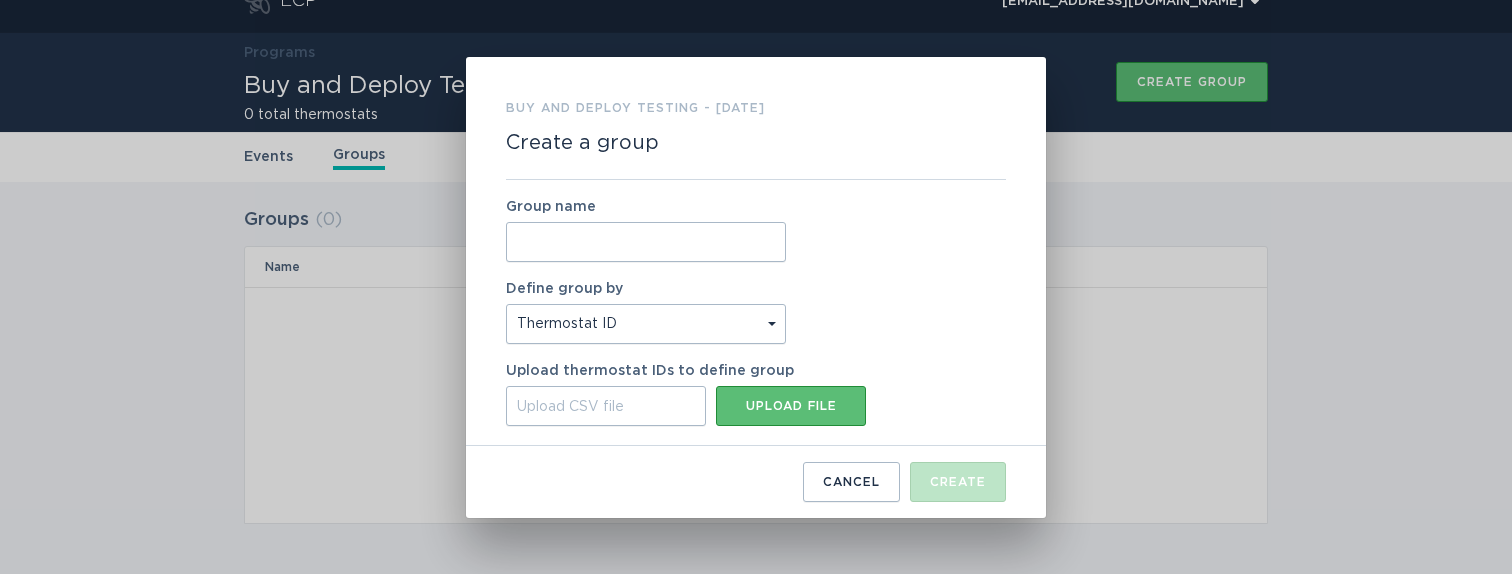 click on "Group name Define group by Thermostat ID Location Upload thermostat IDs to define group Upload CSV file Upload file" at bounding box center (756, 313) 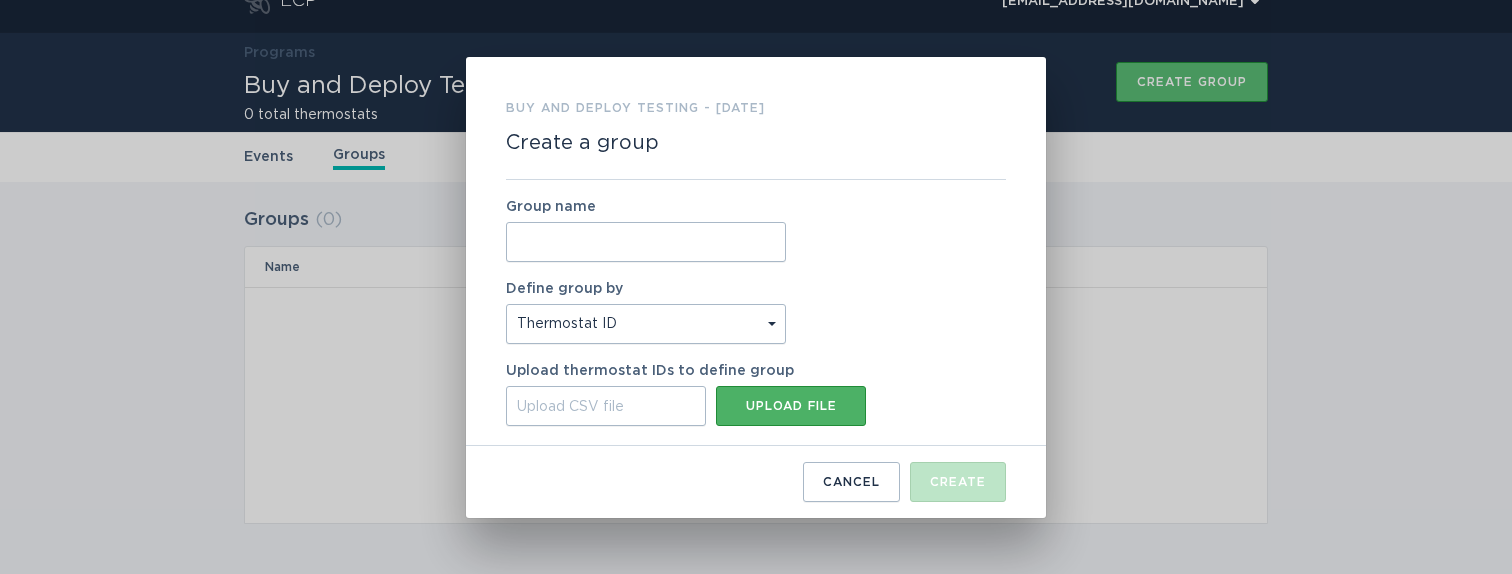 click on "Upload file" at bounding box center [791, 406] 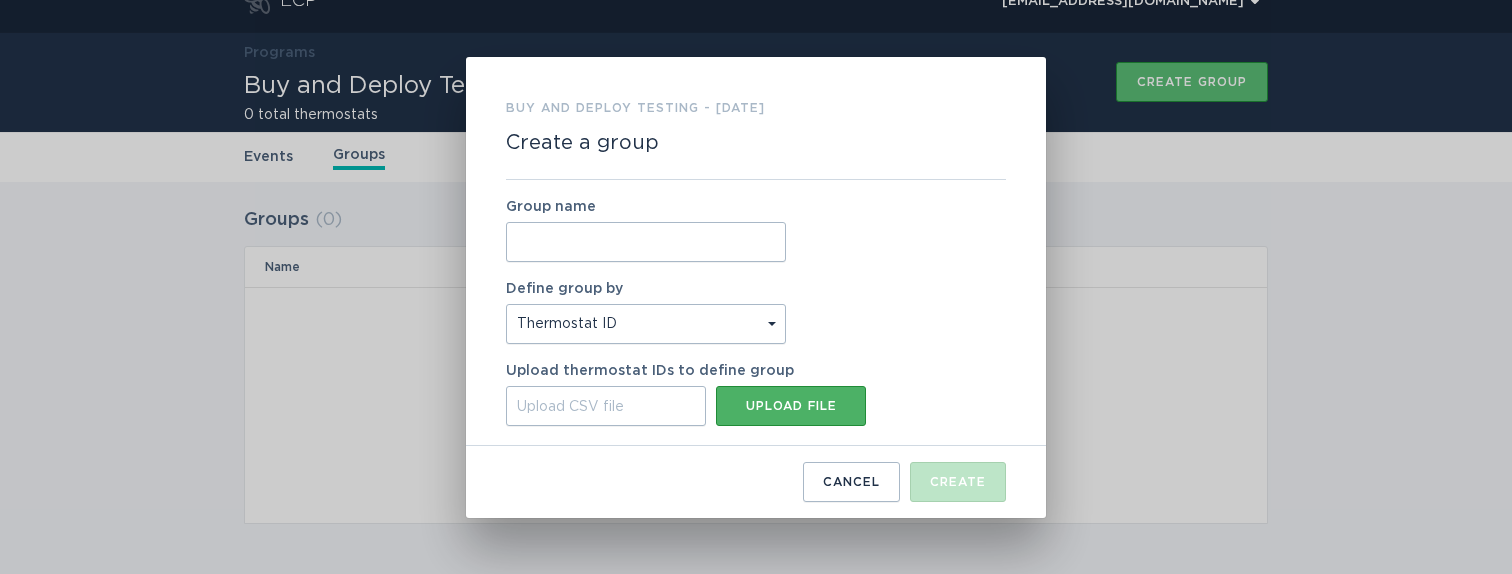 type on "C:\fakepath\ecp.csv" 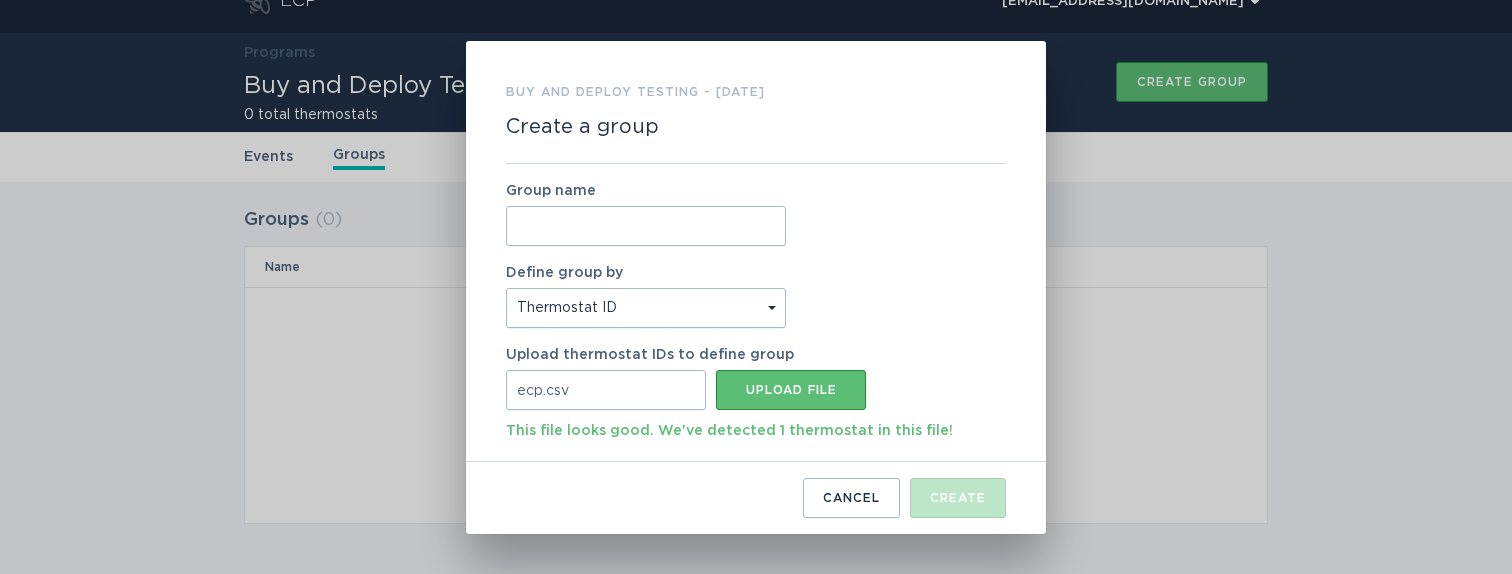 click on "Upload thermostat IDs to define group ecp.csv Upload file This file looks good. We've detected 1 thermostat in this file!" at bounding box center (756, 395) 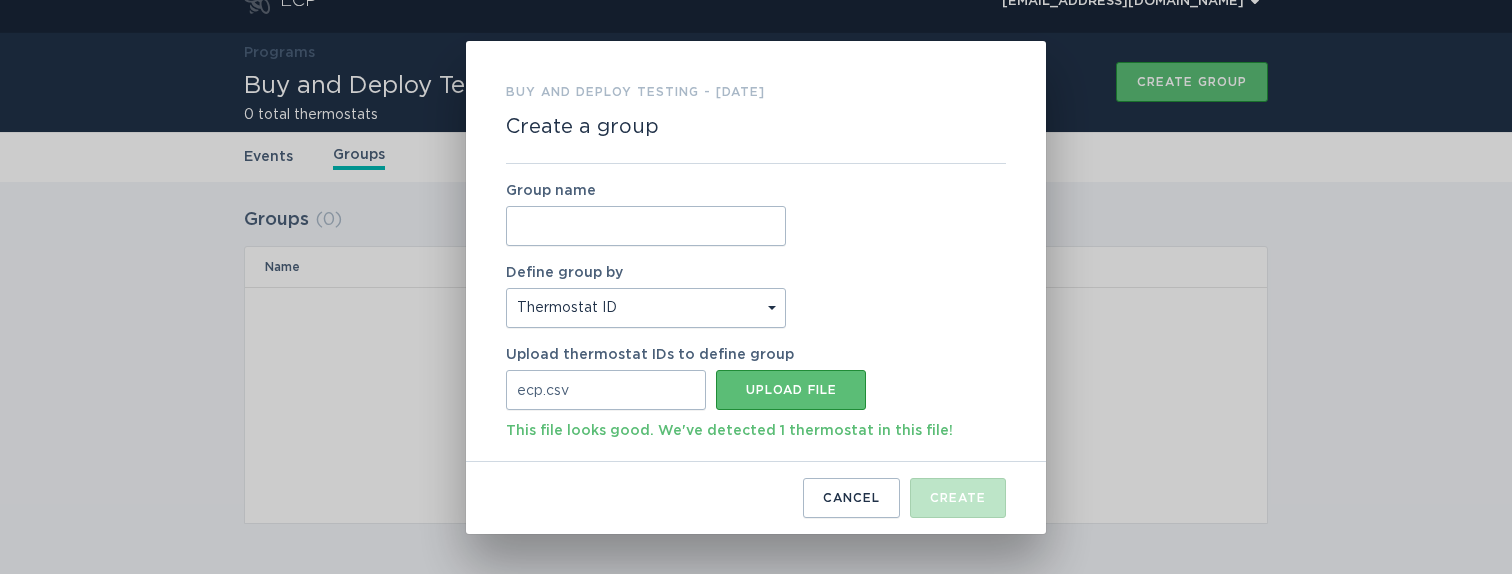 scroll, scrollTop: 0, scrollLeft: 0, axis: both 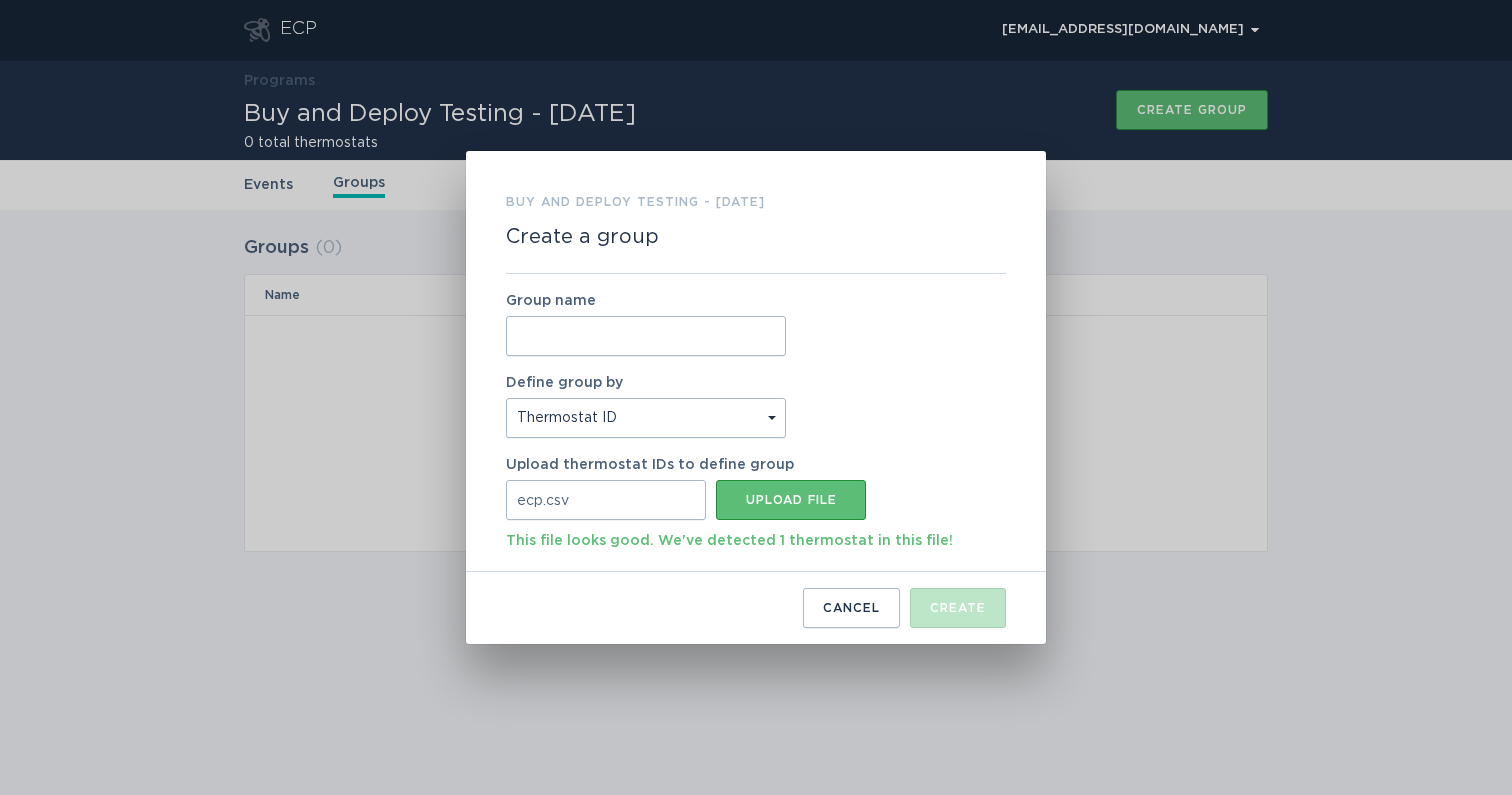 click on "Group name Define group by Thermostat ID Location Upload thermostat IDs to define group ecp.csv Upload file This file looks good. We've detected 1 thermostat in this file!" at bounding box center (756, 423) 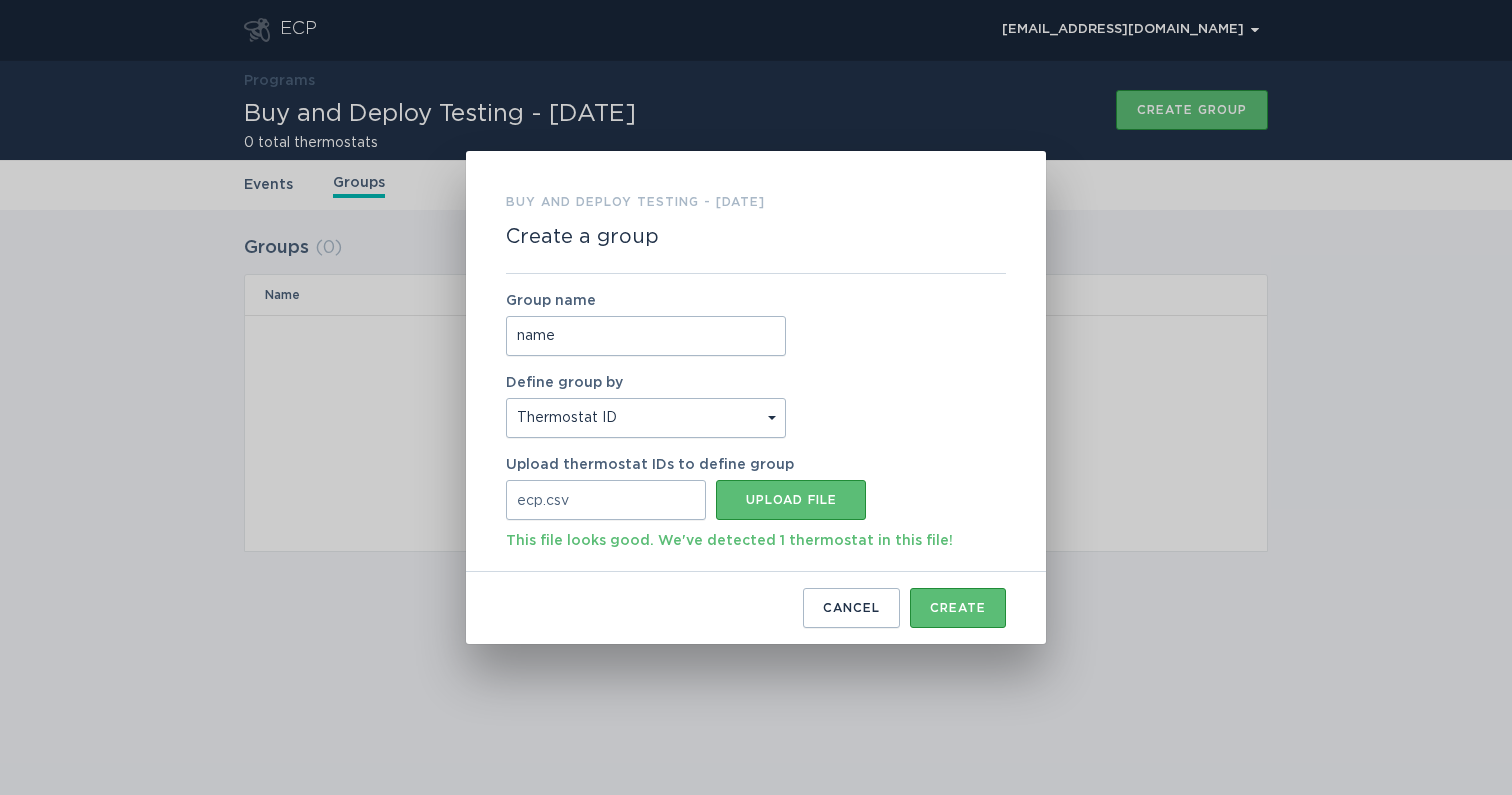 click on "name" at bounding box center (646, 336) 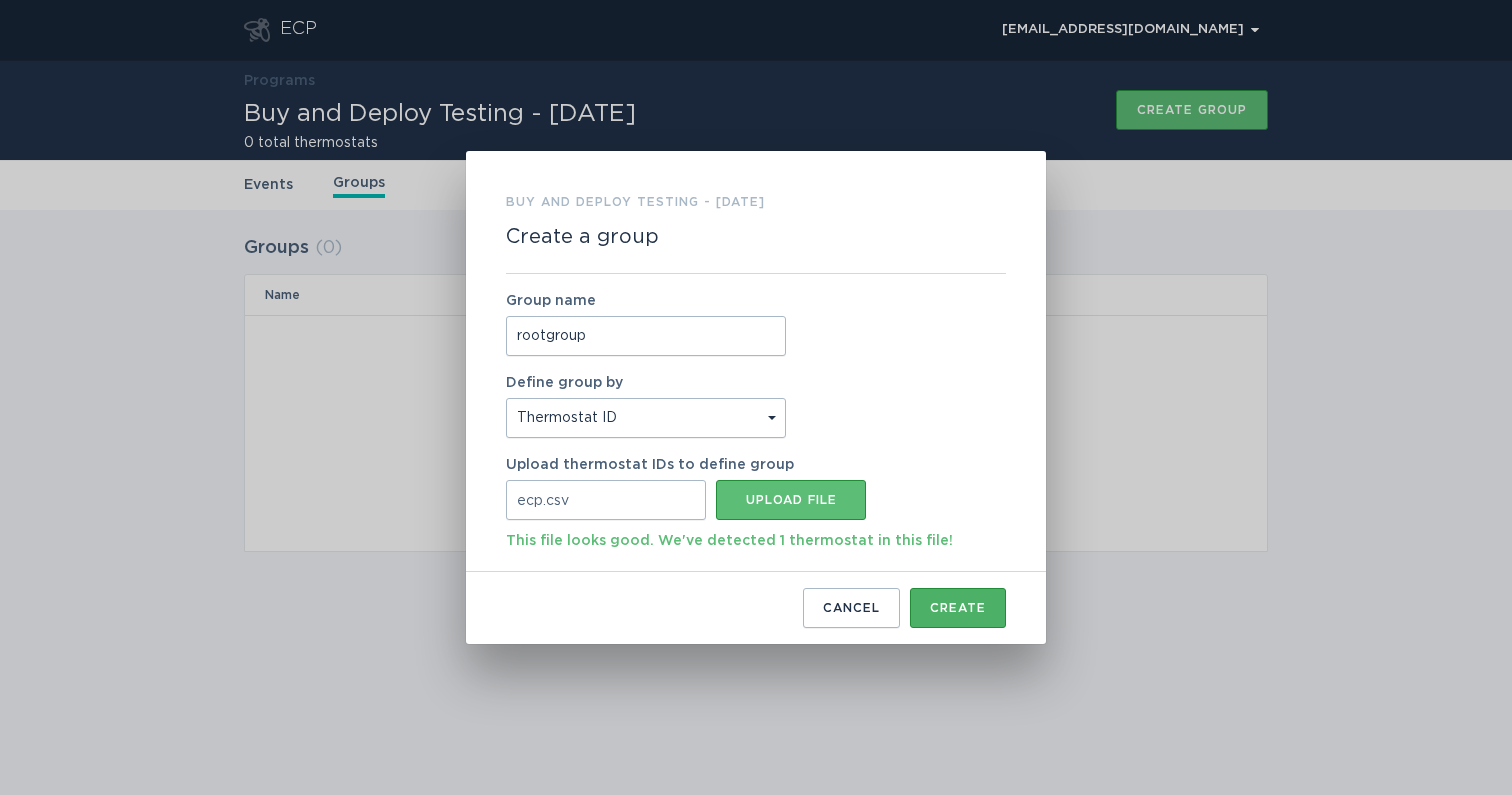 type on "rootgroup" 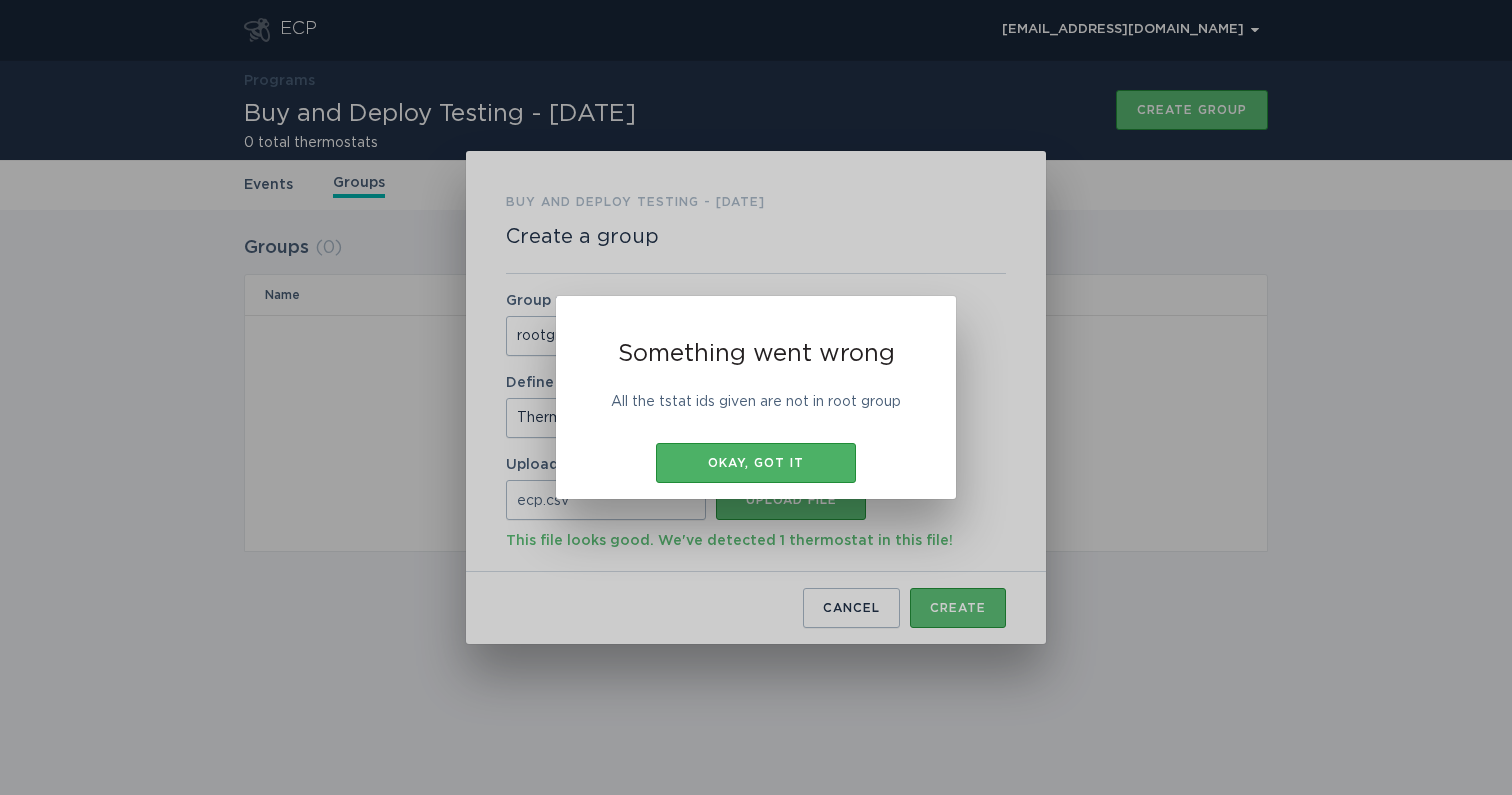 click on "Okay, got it" at bounding box center [756, 463] 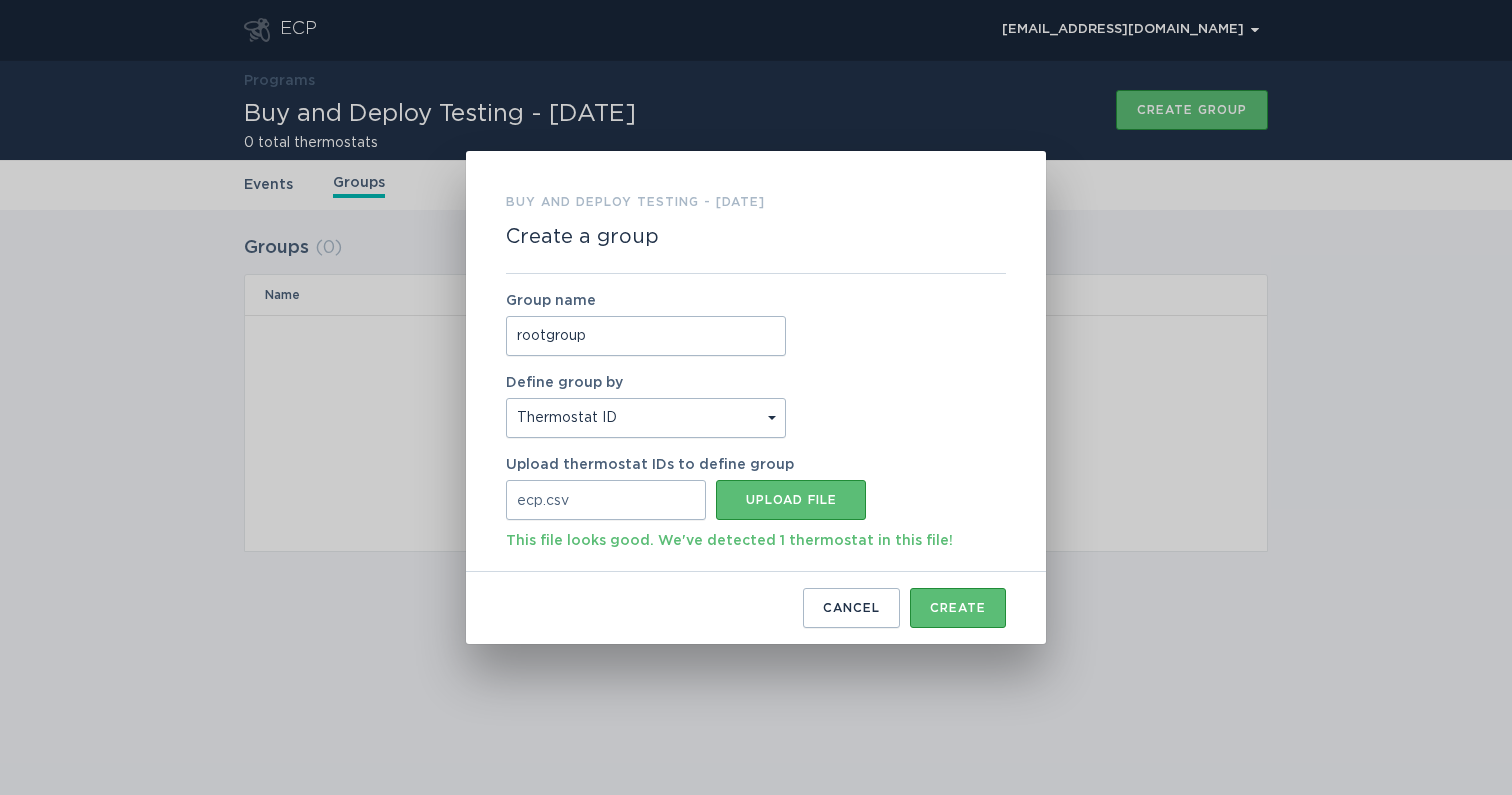 click on "Buy and Deploy Testing - [DATE] Create a group Group name rootgroup Define group by Thermostat ID Location Upload thermostat IDs to define group ecp.csv Upload file This file looks good. We've detected 1 thermostat in this file!   Cancel Create" at bounding box center [756, 397] 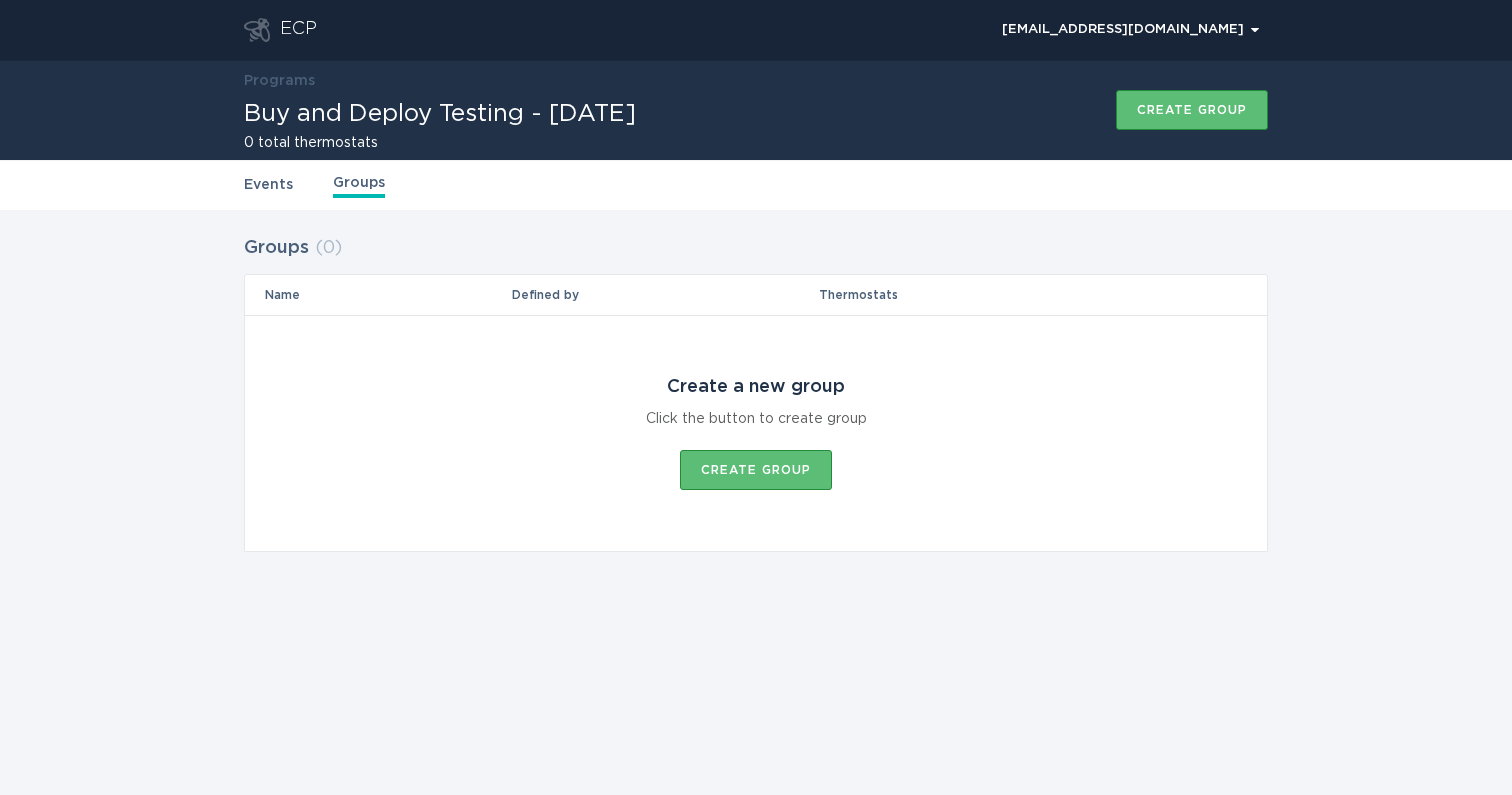 click on "Events" at bounding box center (268, 185) 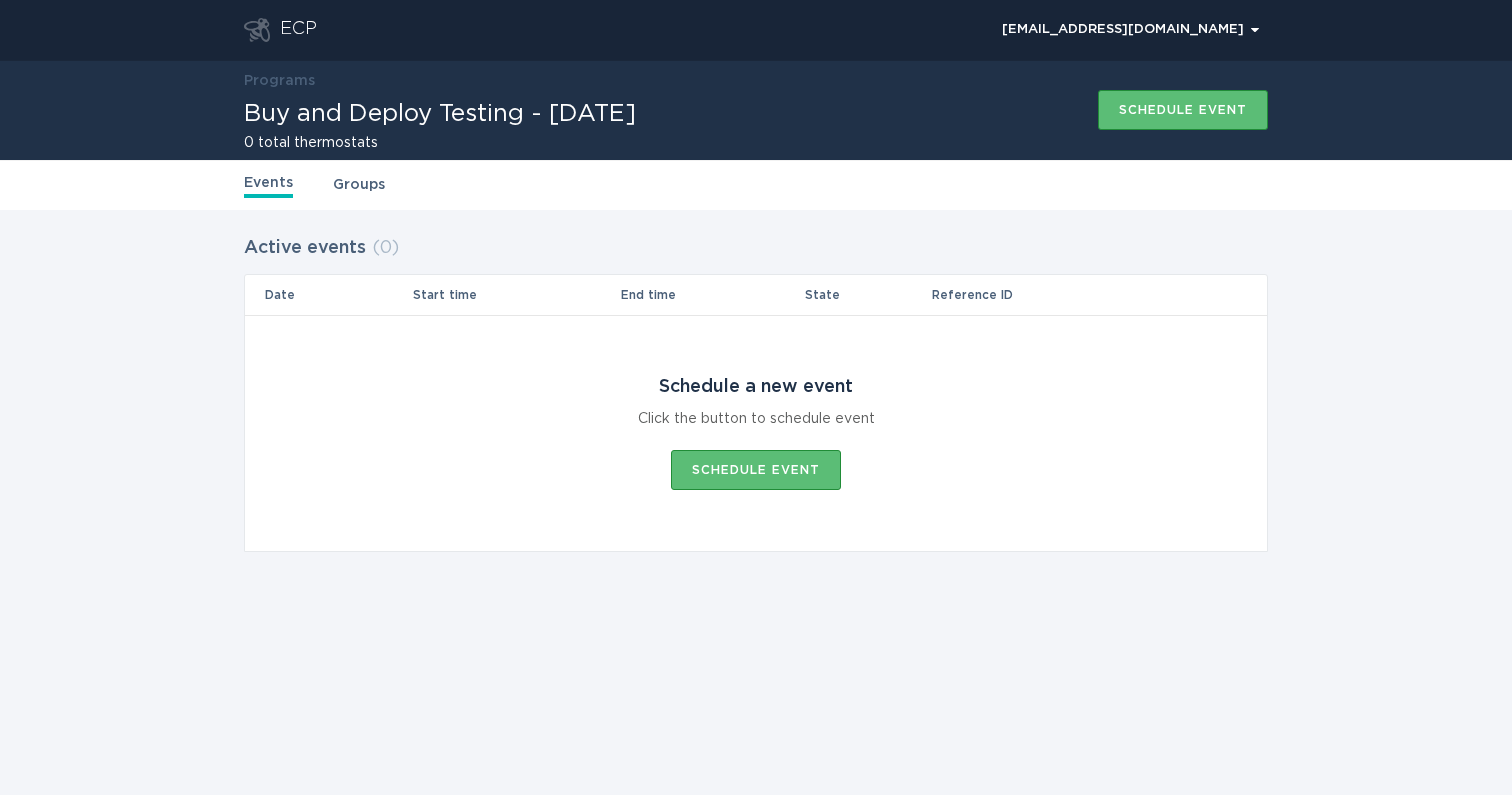 click on "Groups" at bounding box center (359, 185) 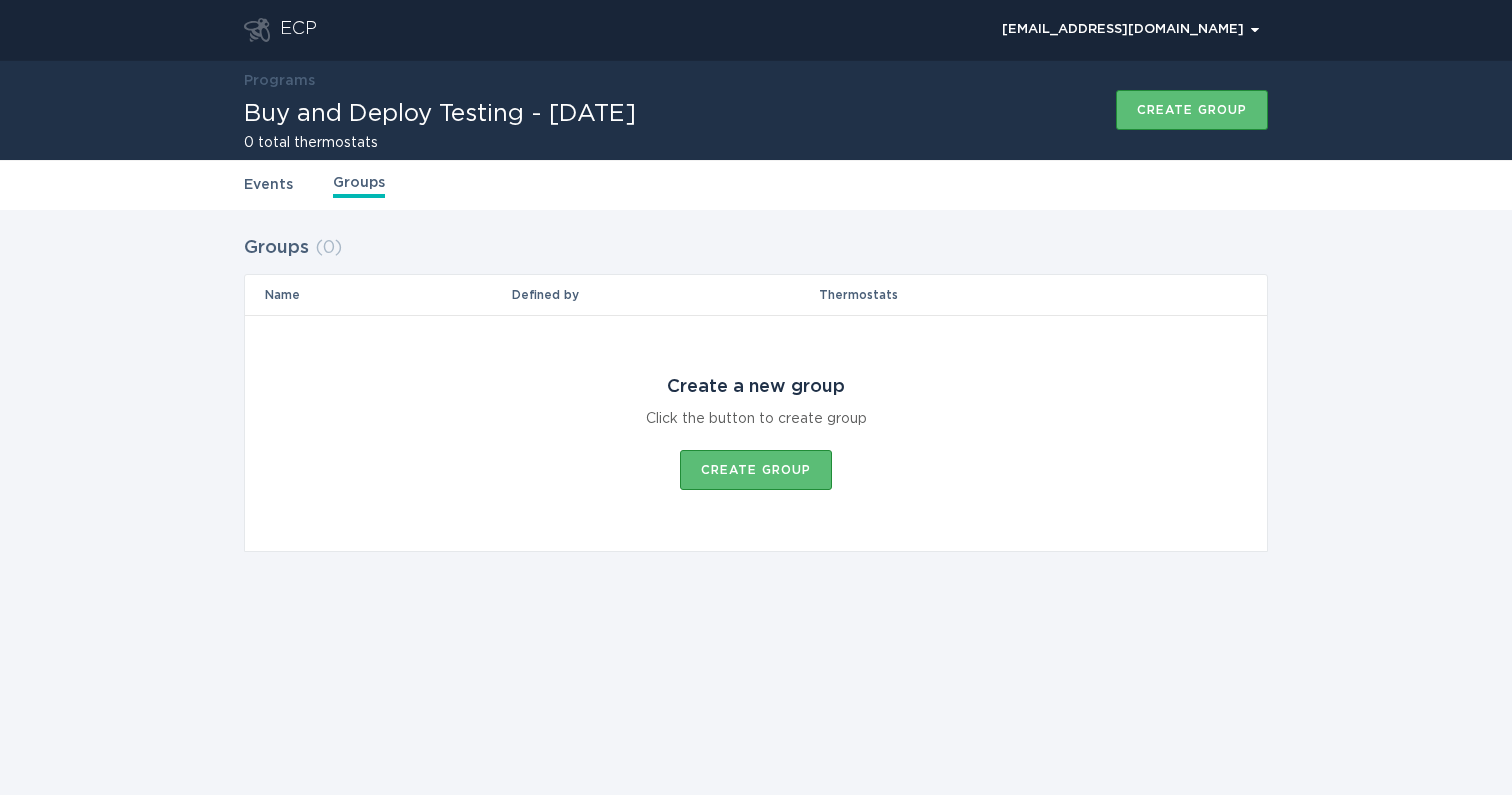 click on "Events" at bounding box center (268, 185) 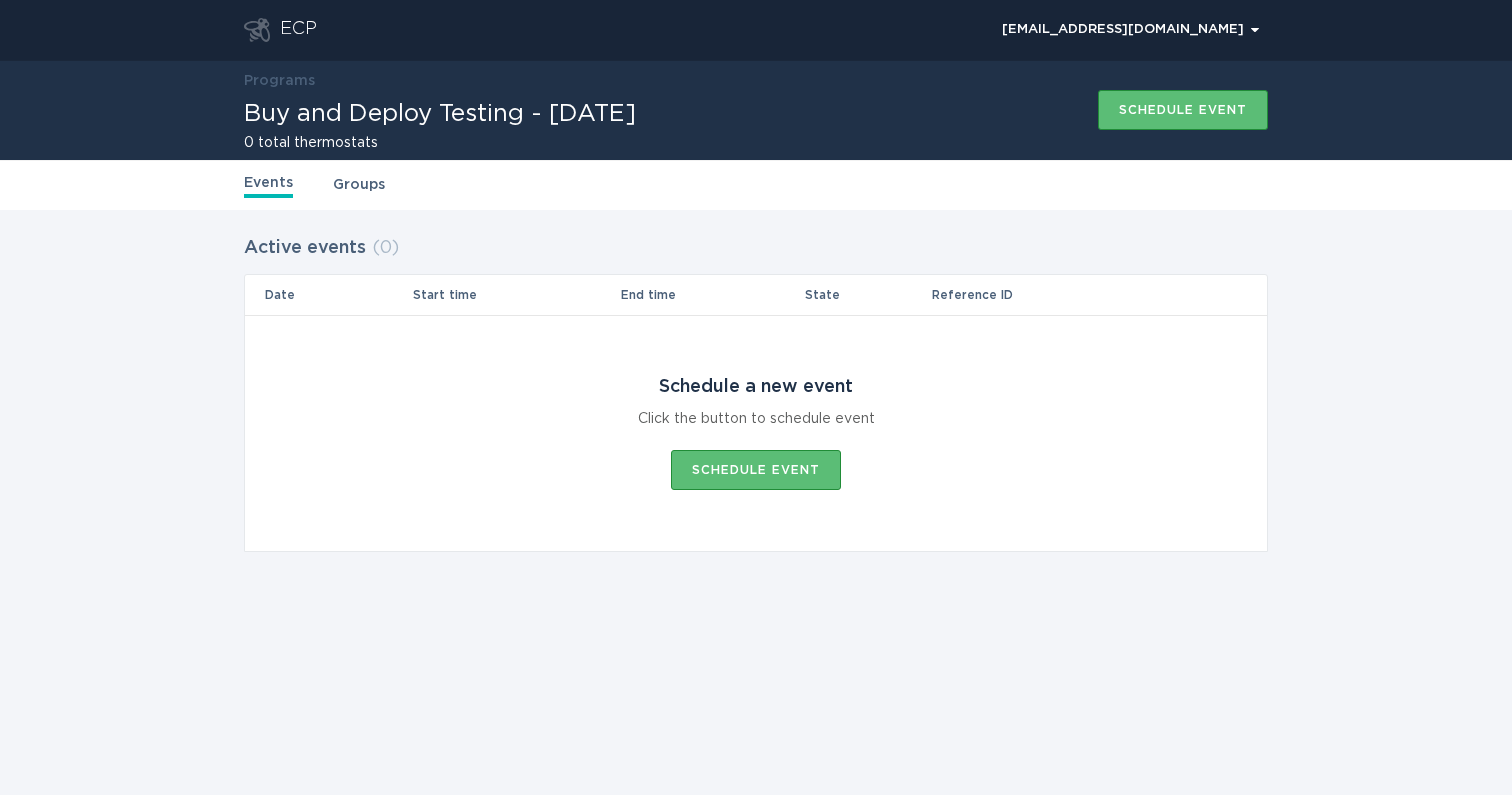 click on "Groups" at bounding box center (359, 185) 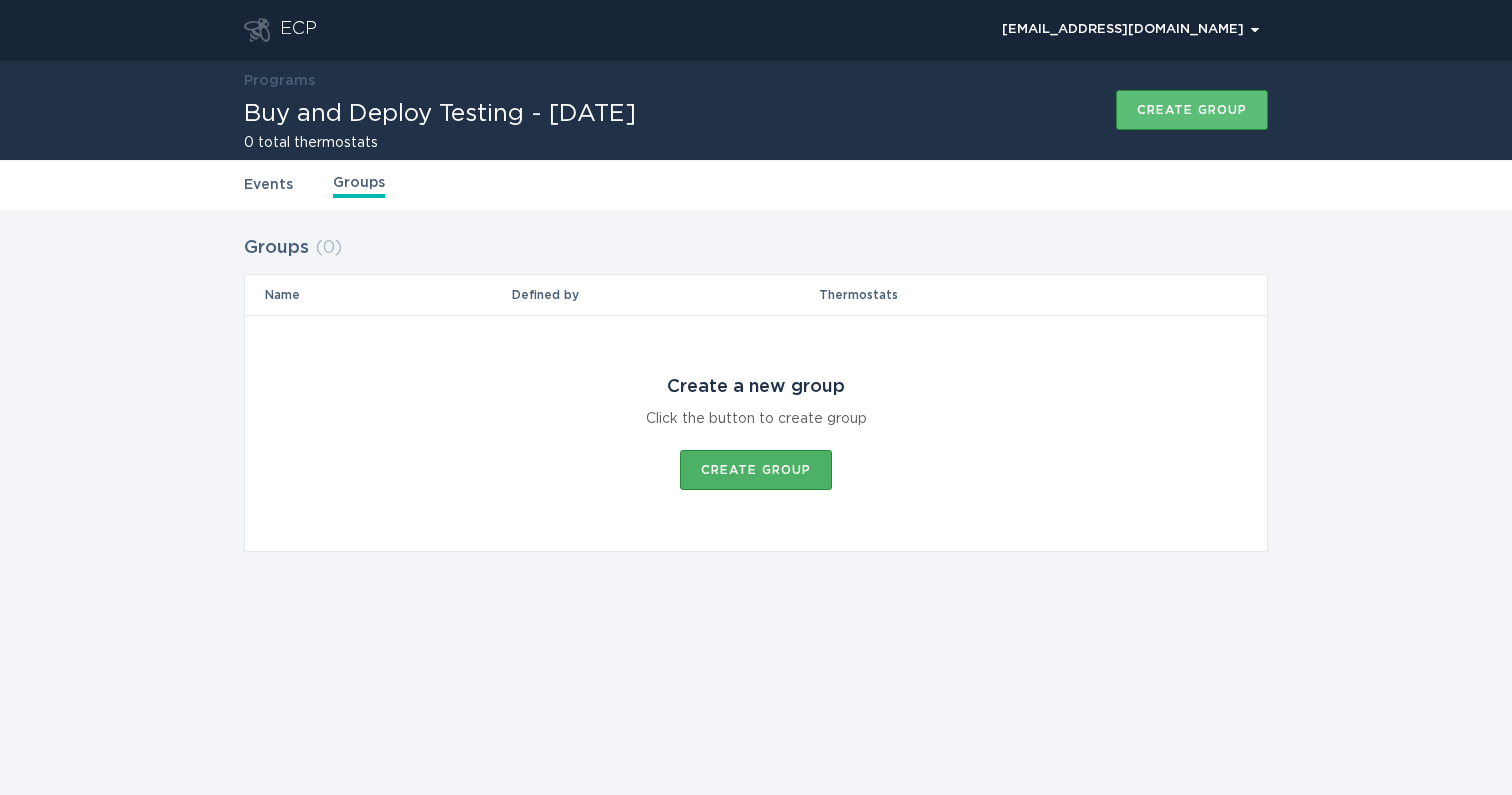 click on "Create group" at bounding box center [756, 470] 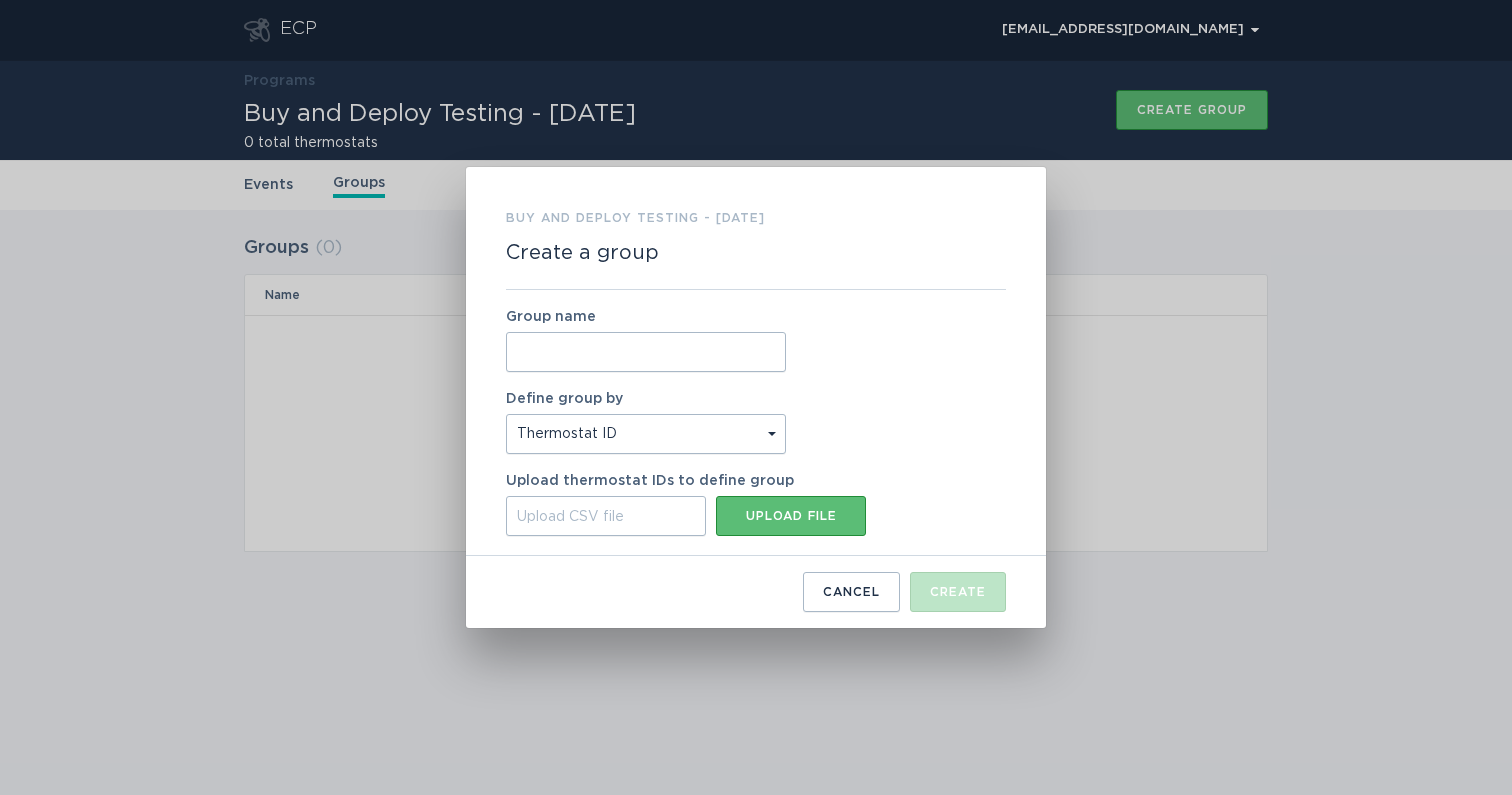 click on "Group name" at bounding box center [646, 352] 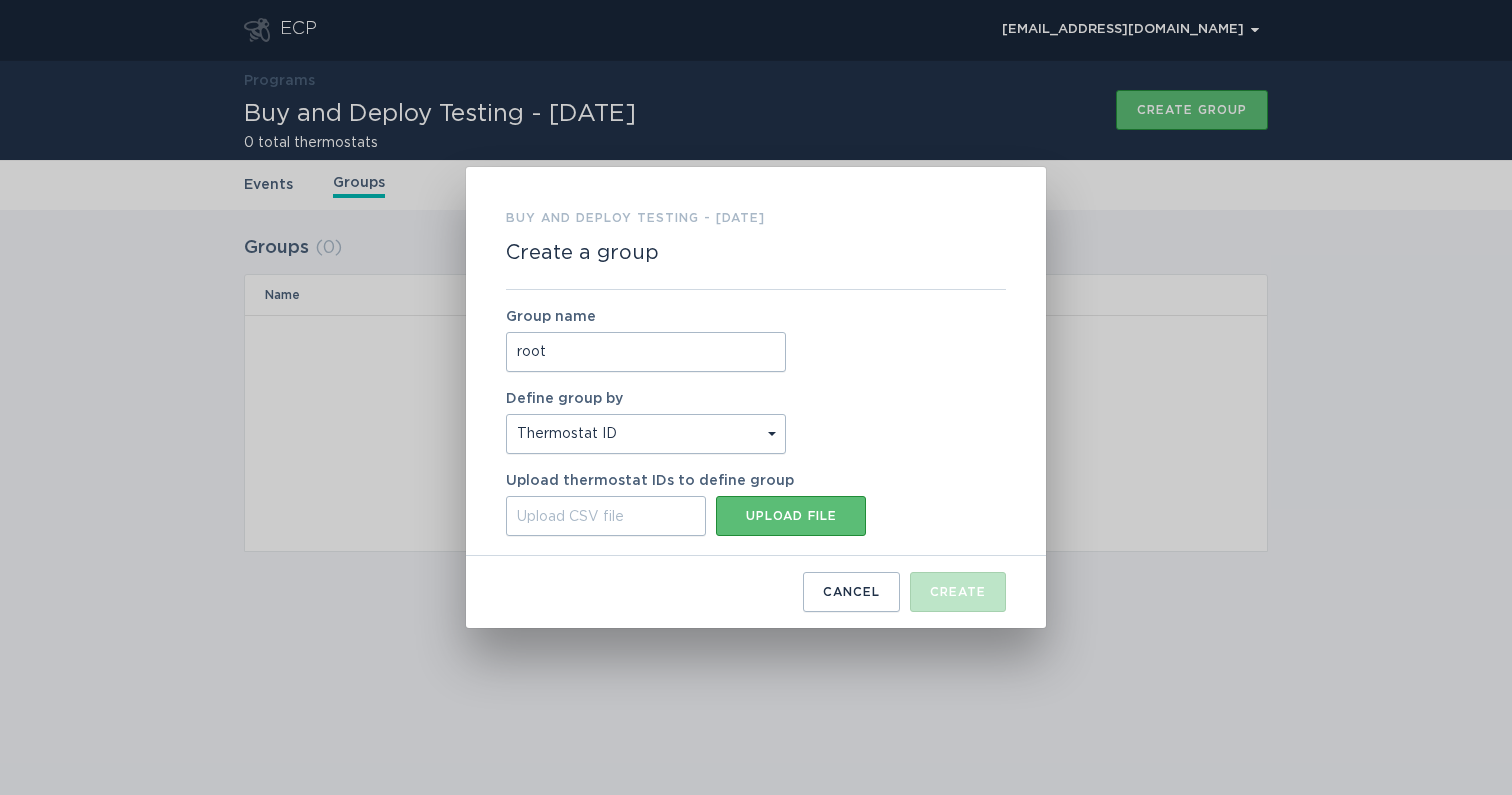 type on "root" 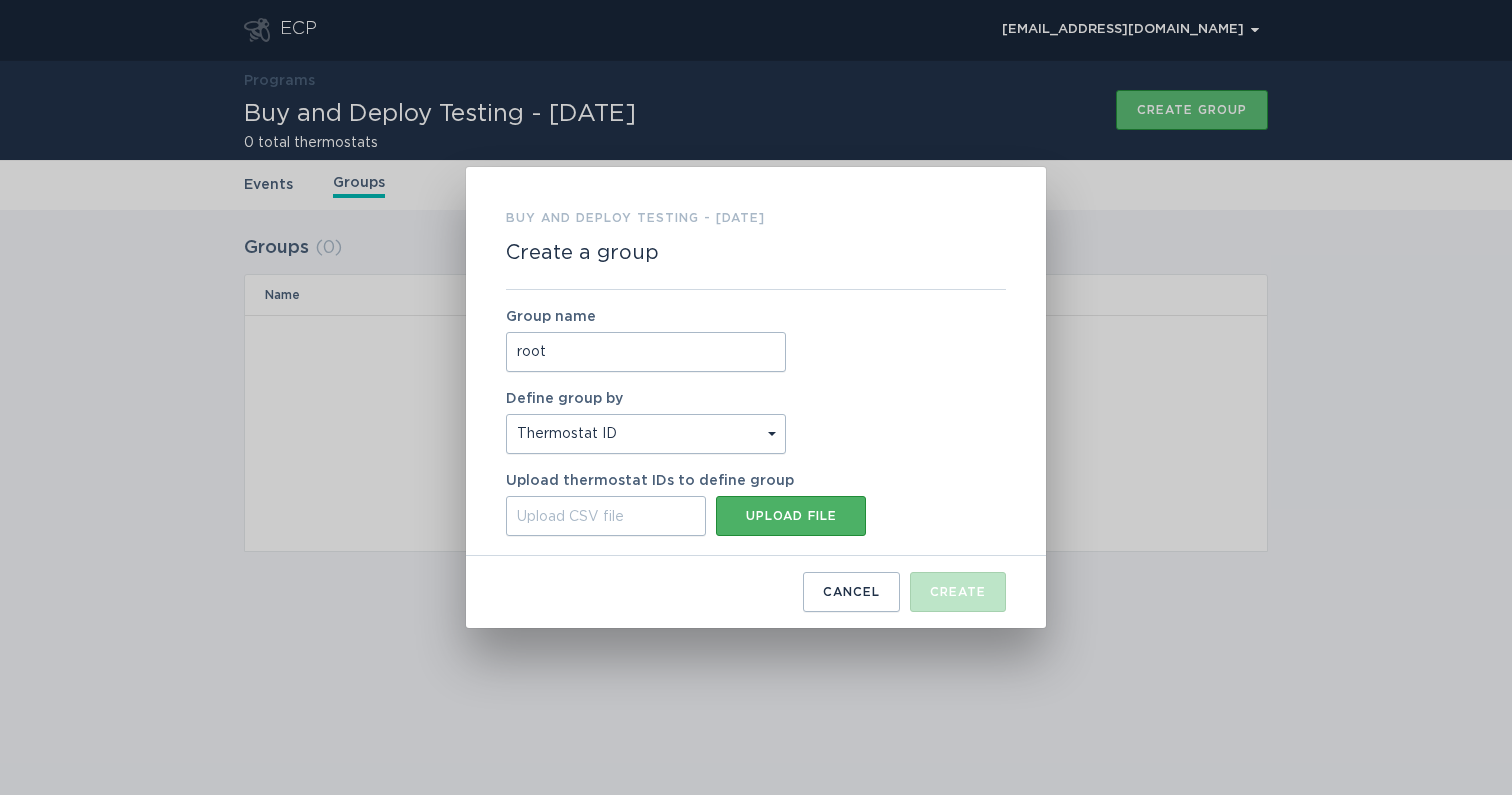 click on "Upload file" at bounding box center (791, 516) 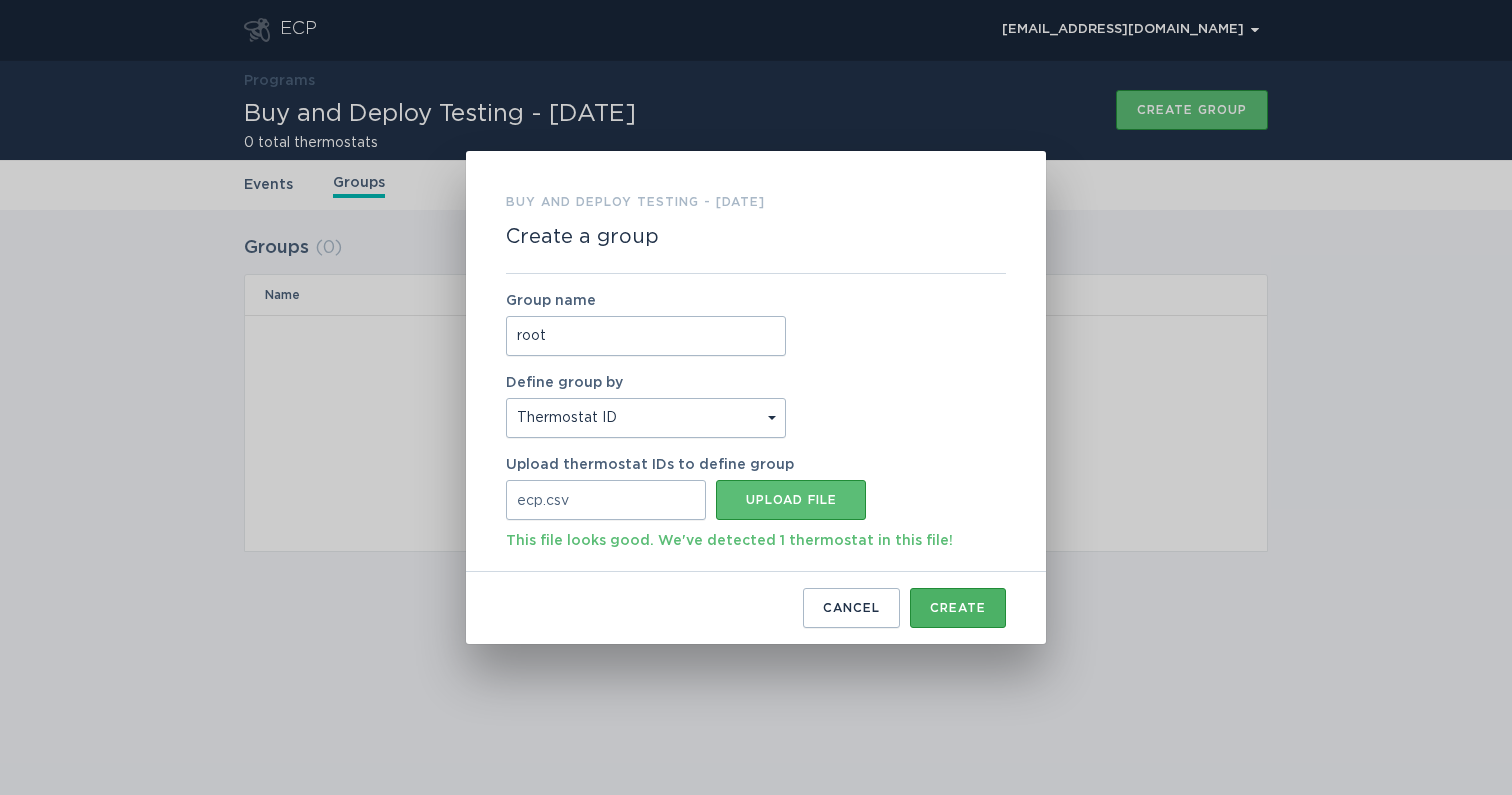 click on "Create" at bounding box center (958, 608) 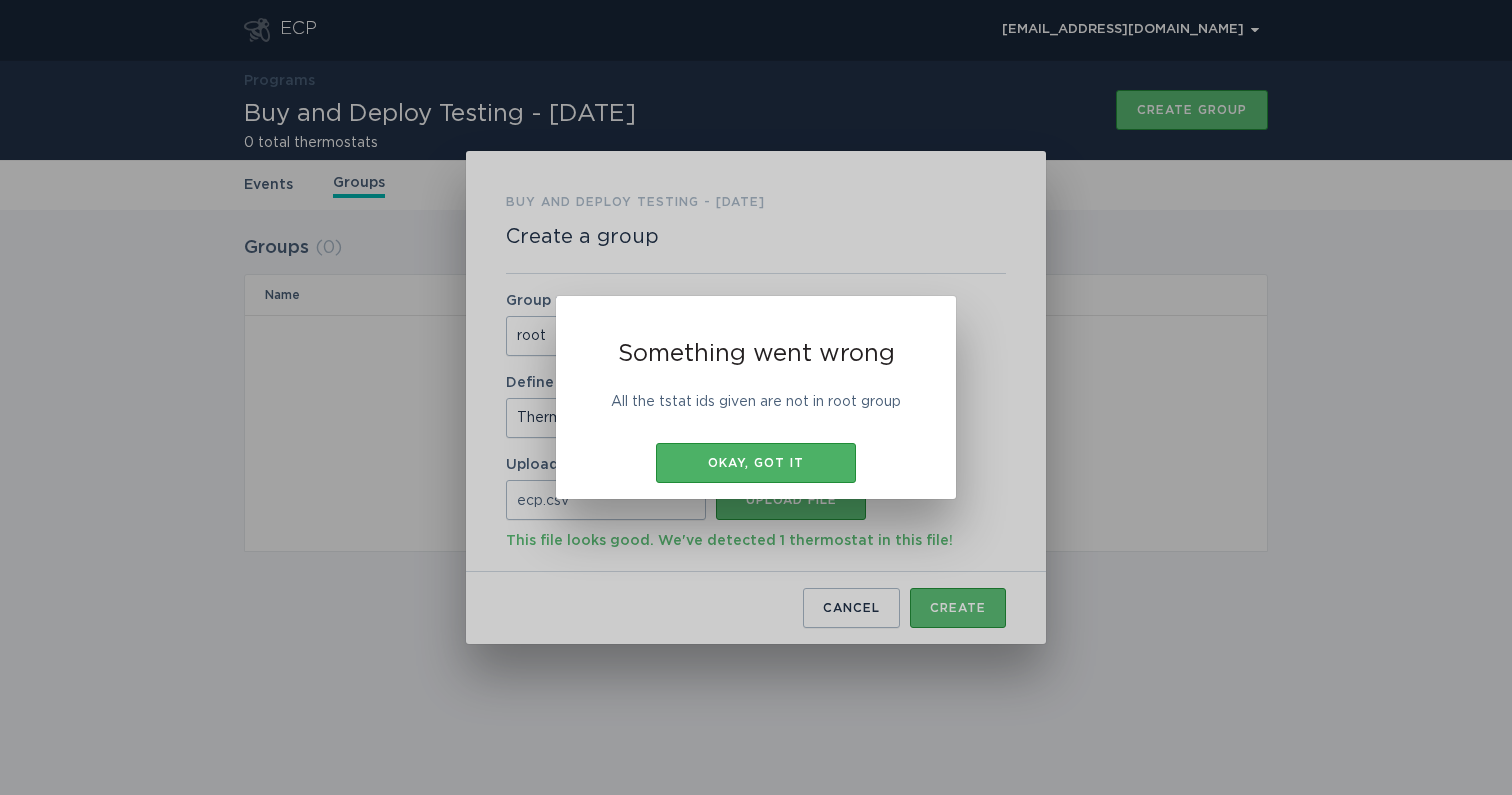 click on "Okay, got it" at bounding box center [756, 463] 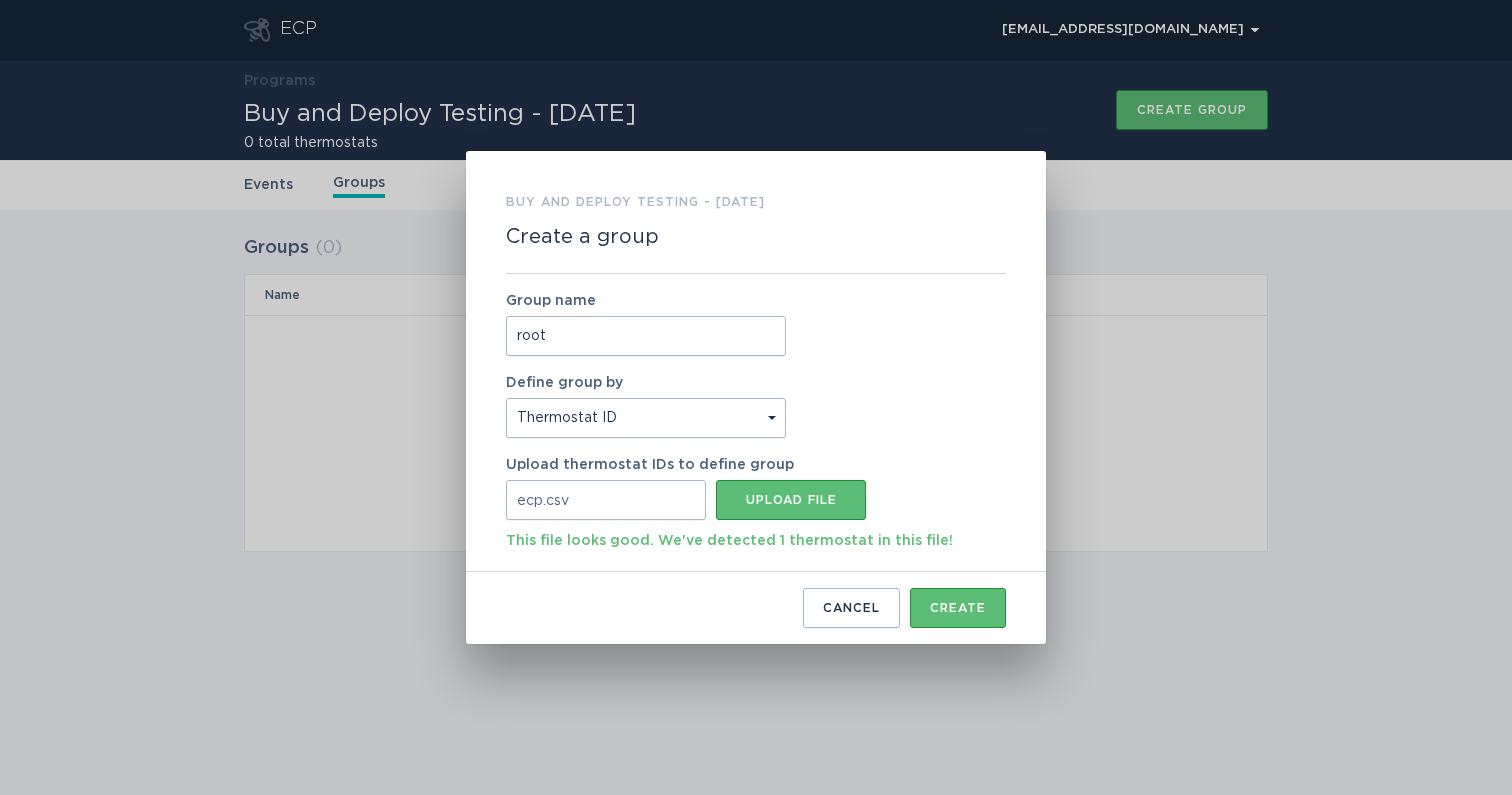 click on "Buy and Deploy Testing - [DATE] Create a group Group name root Define group by Thermostat ID Location Upload thermostat IDs to define group ecp.csv Upload file This file looks good. We've detected 1 thermostat in this file!   Cancel Create" at bounding box center [756, 397] 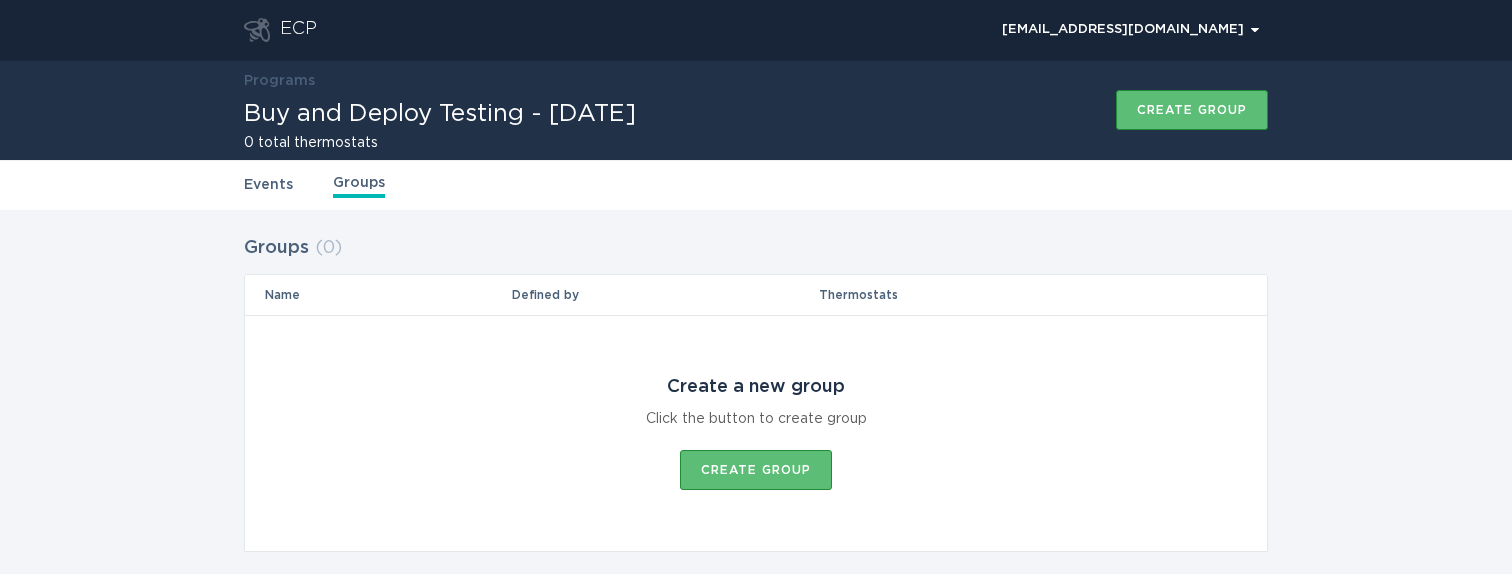 scroll, scrollTop: 28, scrollLeft: 0, axis: vertical 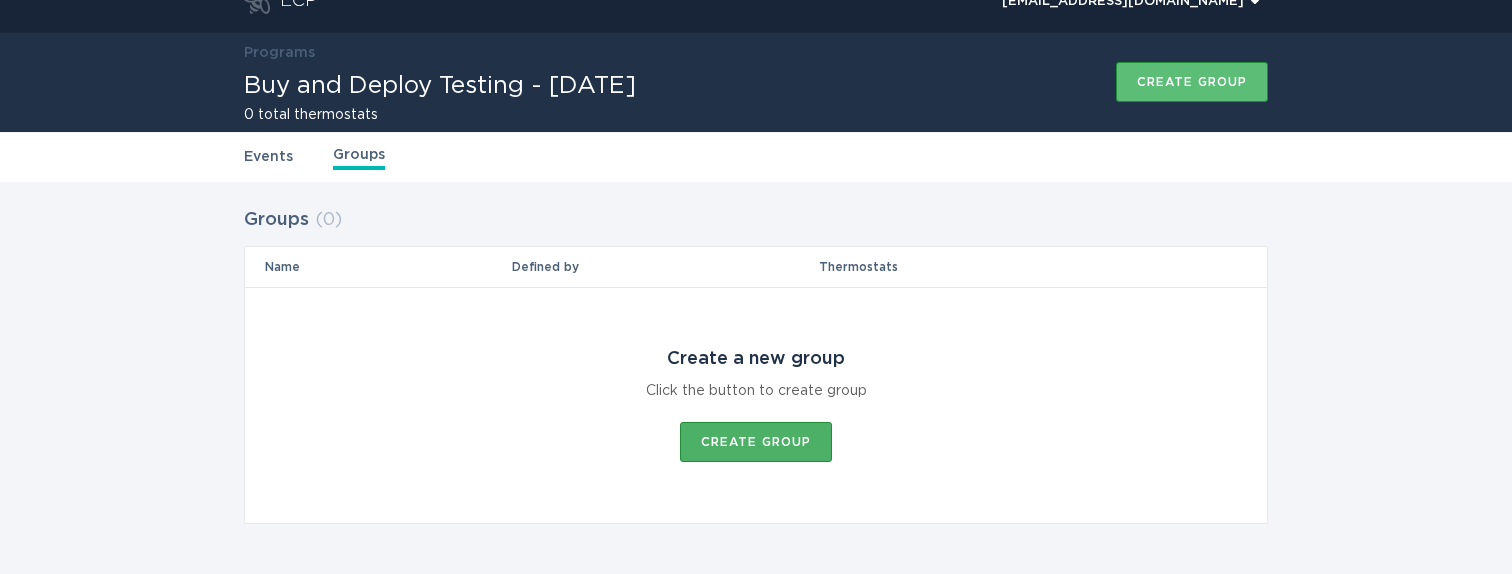 click on "Create group" at bounding box center [756, 442] 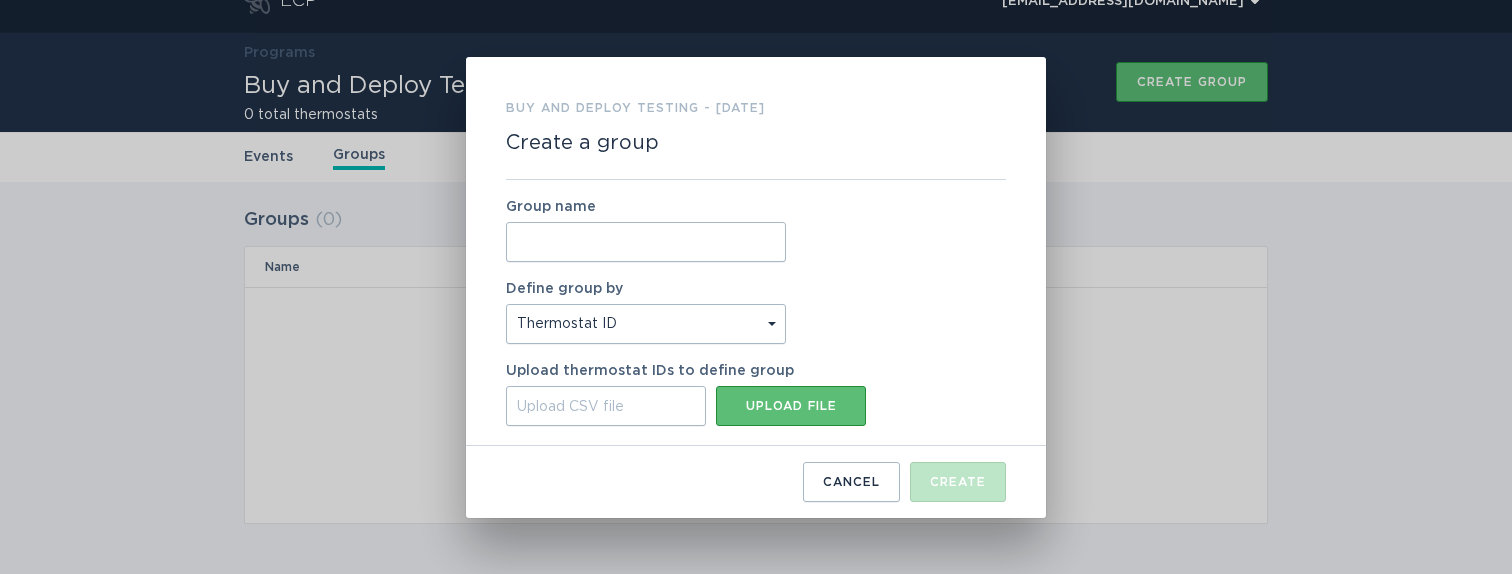 click on "Group name" at bounding box center (646, 242) 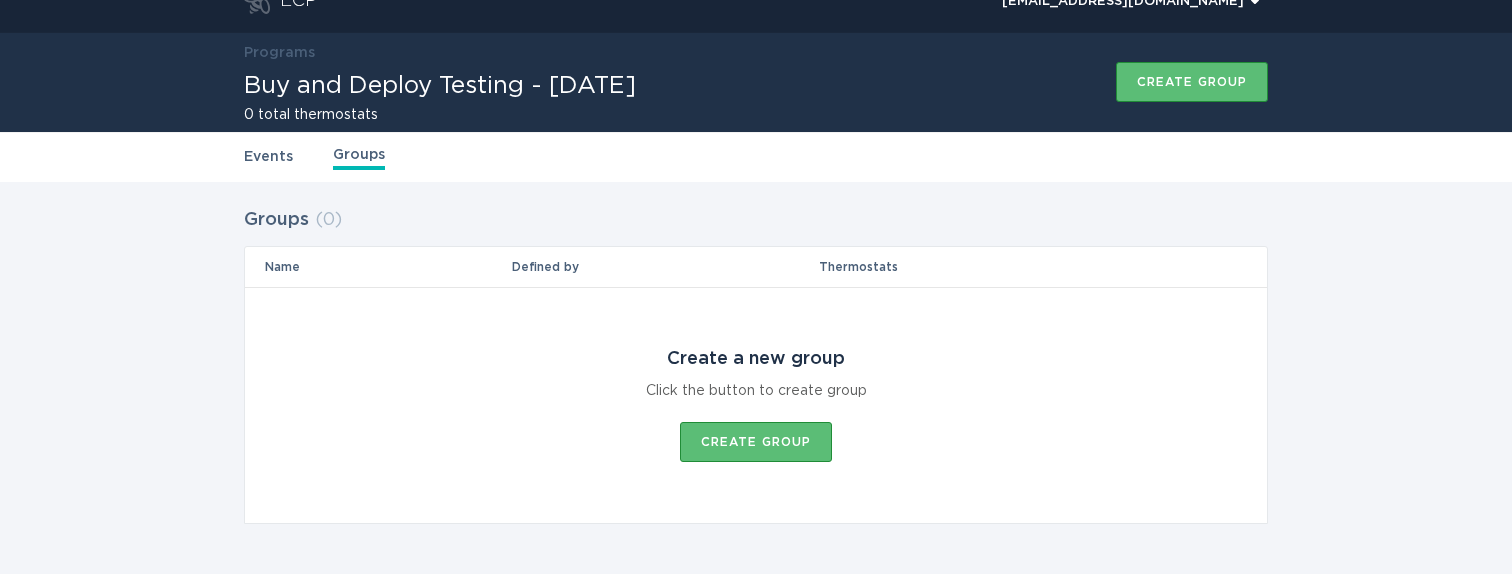 click on "Events Groups" at bounding box center (756, 157) 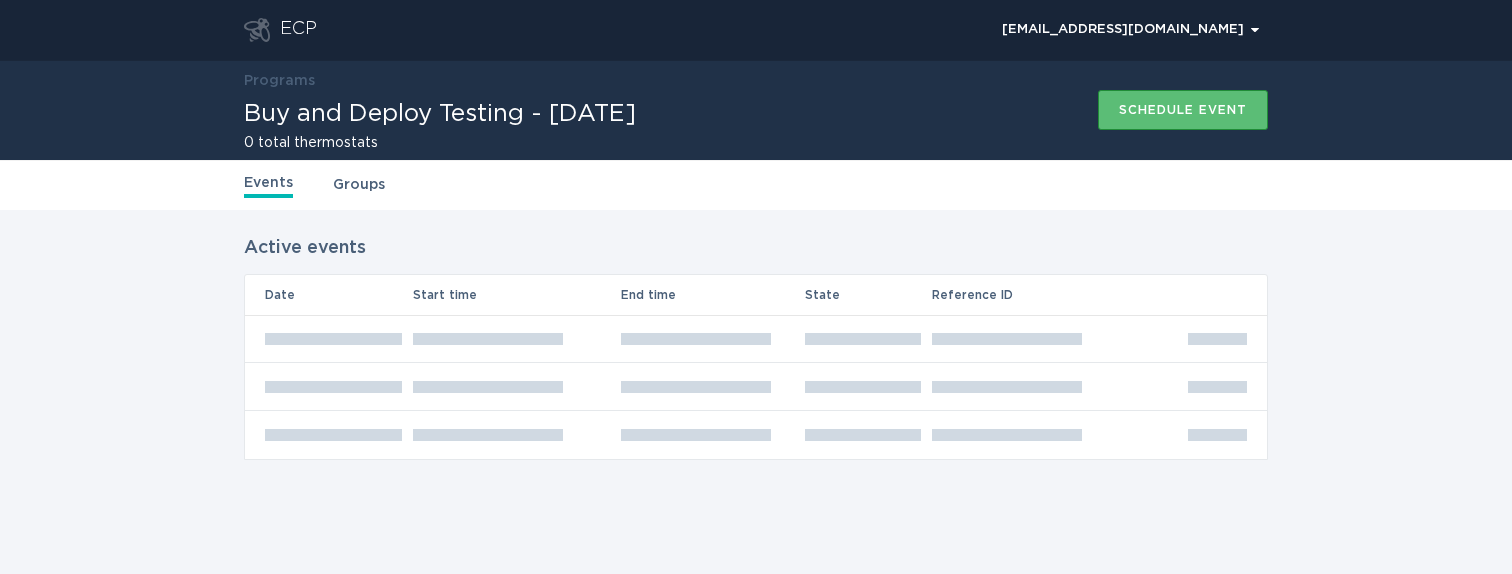 scroll, scrollTop: 0, scrollLeft: 0, axis: both 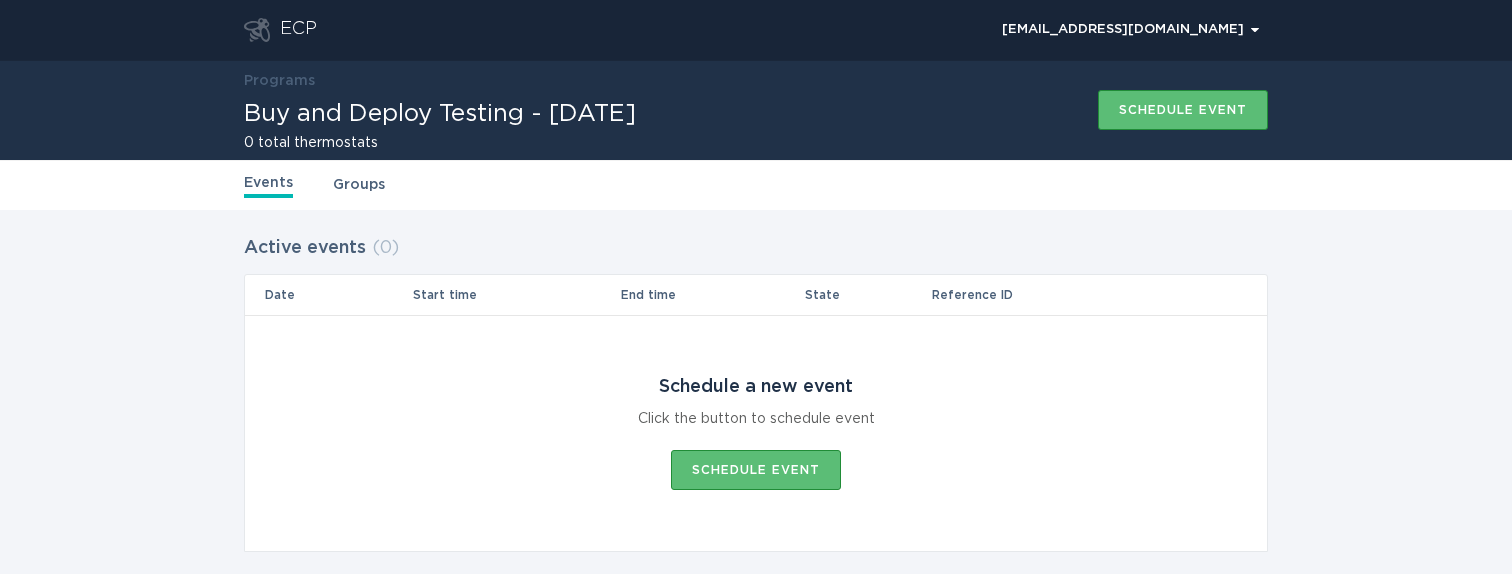 click on "ECP" at bounding box center [298, 30] 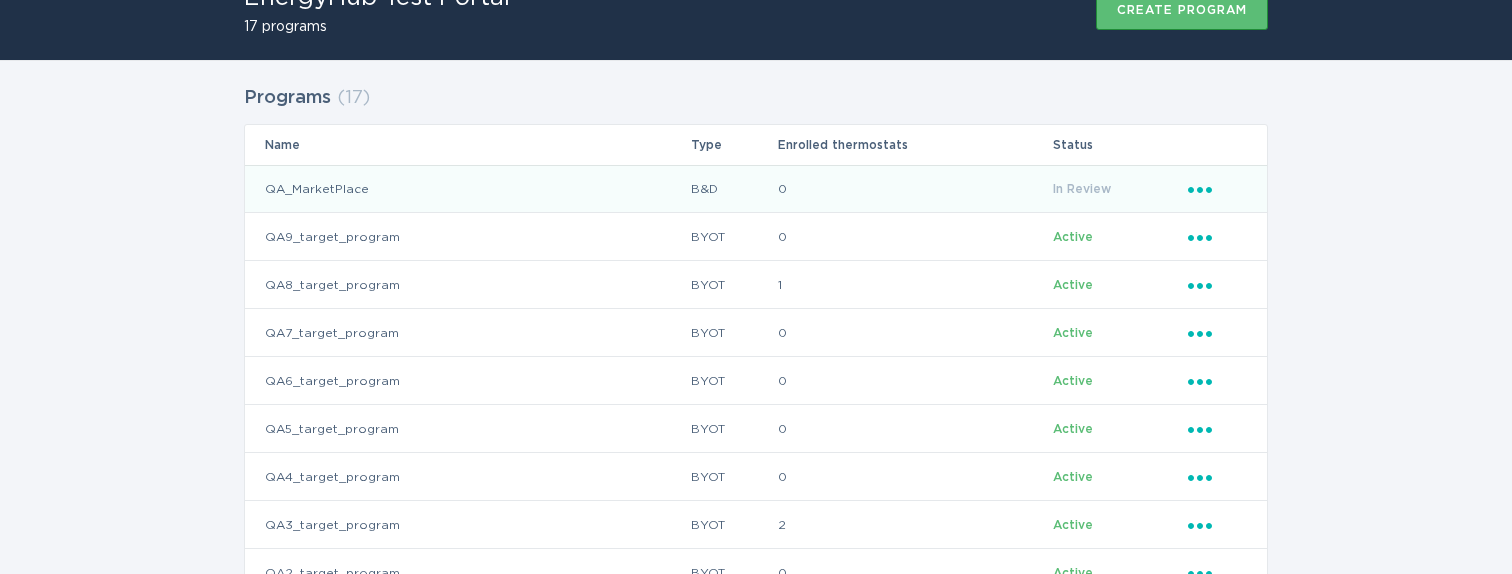 scroll, scrollTop: 122, scrollLeft: 0, axis: vertical 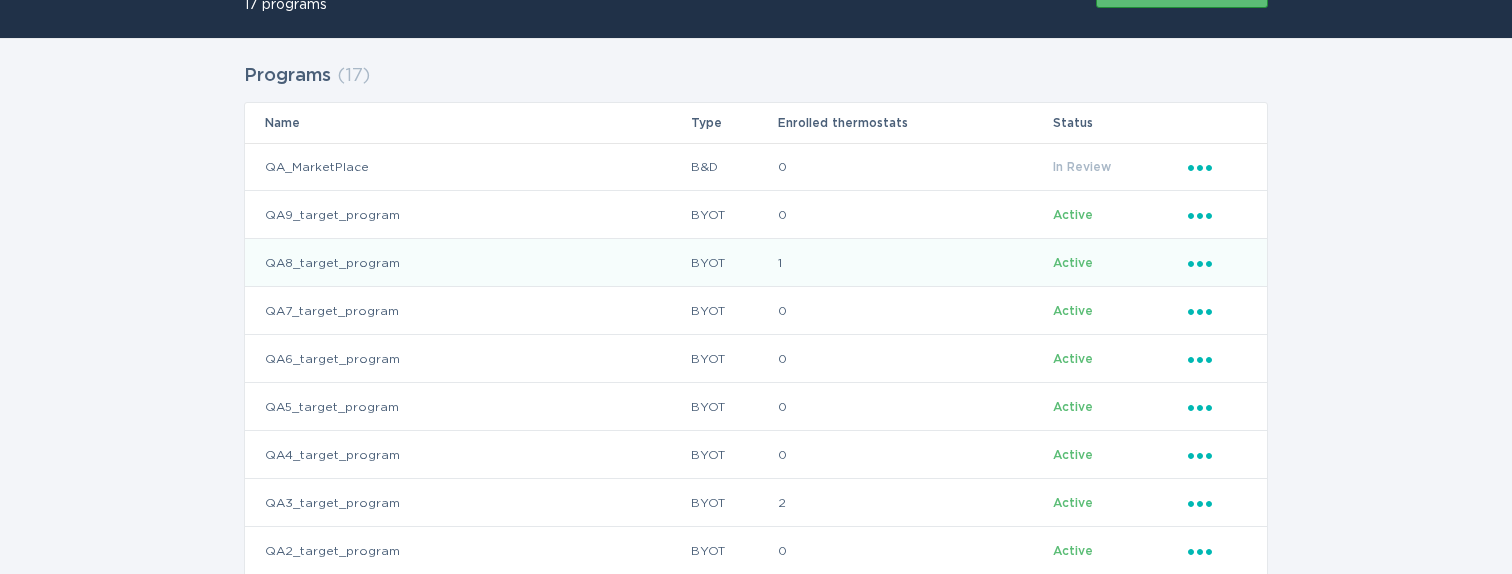 click on "QA8_target_program" at bounding box center (467, 263) 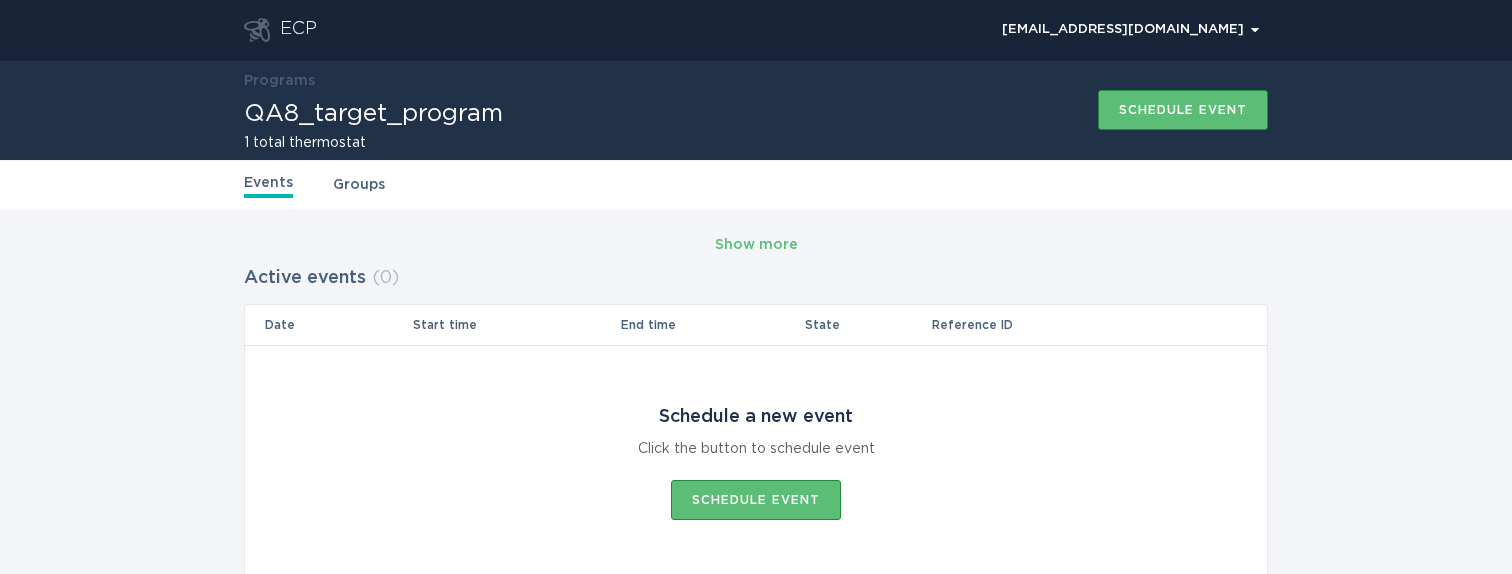 click on "Groups" at bounding box center (359, 185) 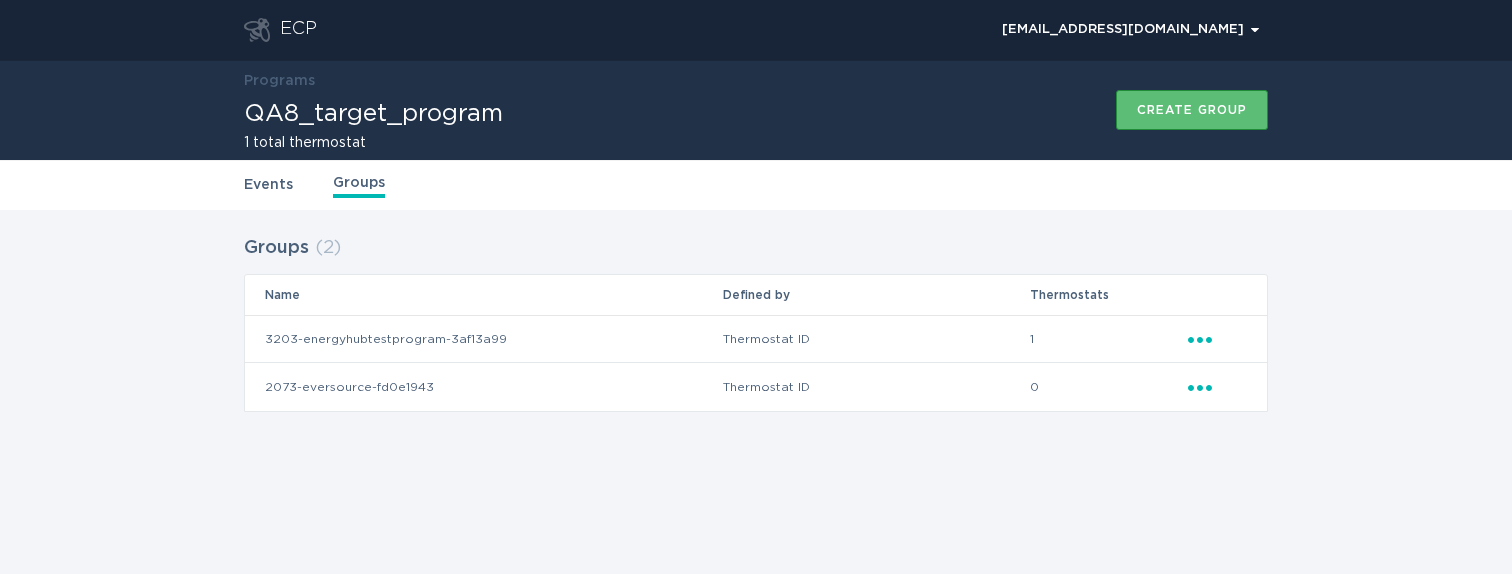 click on "3203-energyhubtestprogram-3af13a99" at bounding box center [483, 339] 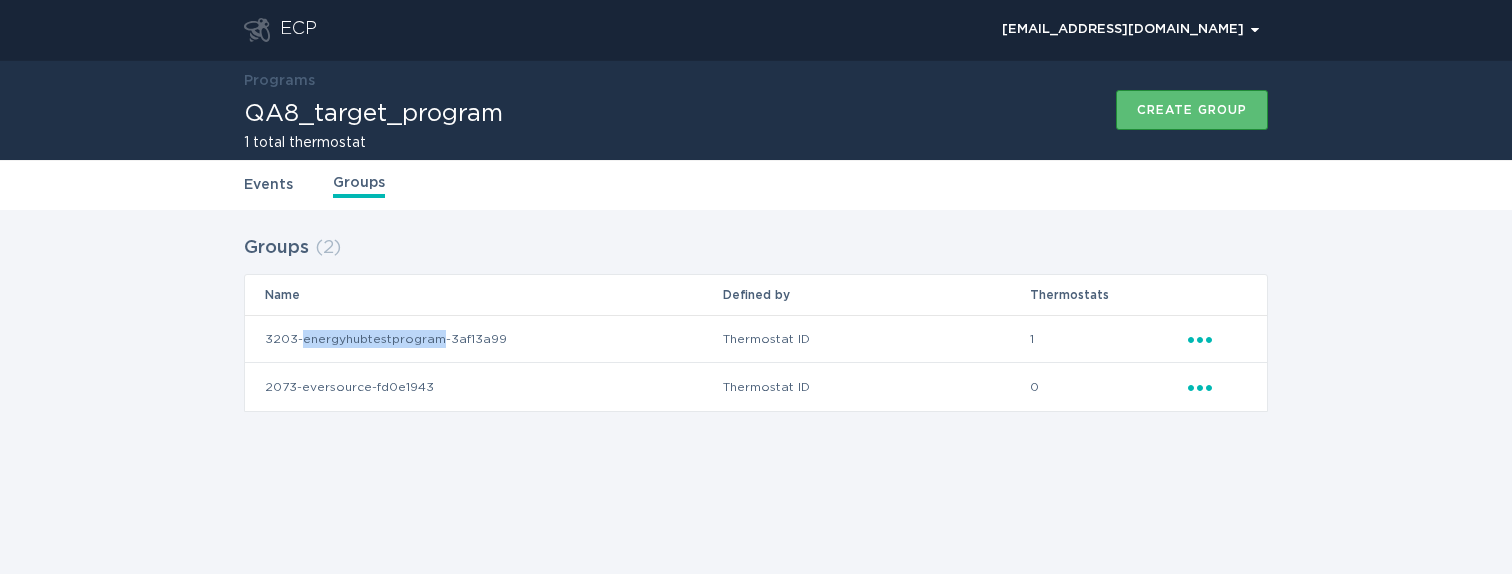 click on "3203-energyhubtestprogram-3af13a99" at bounding box center (483, 339) 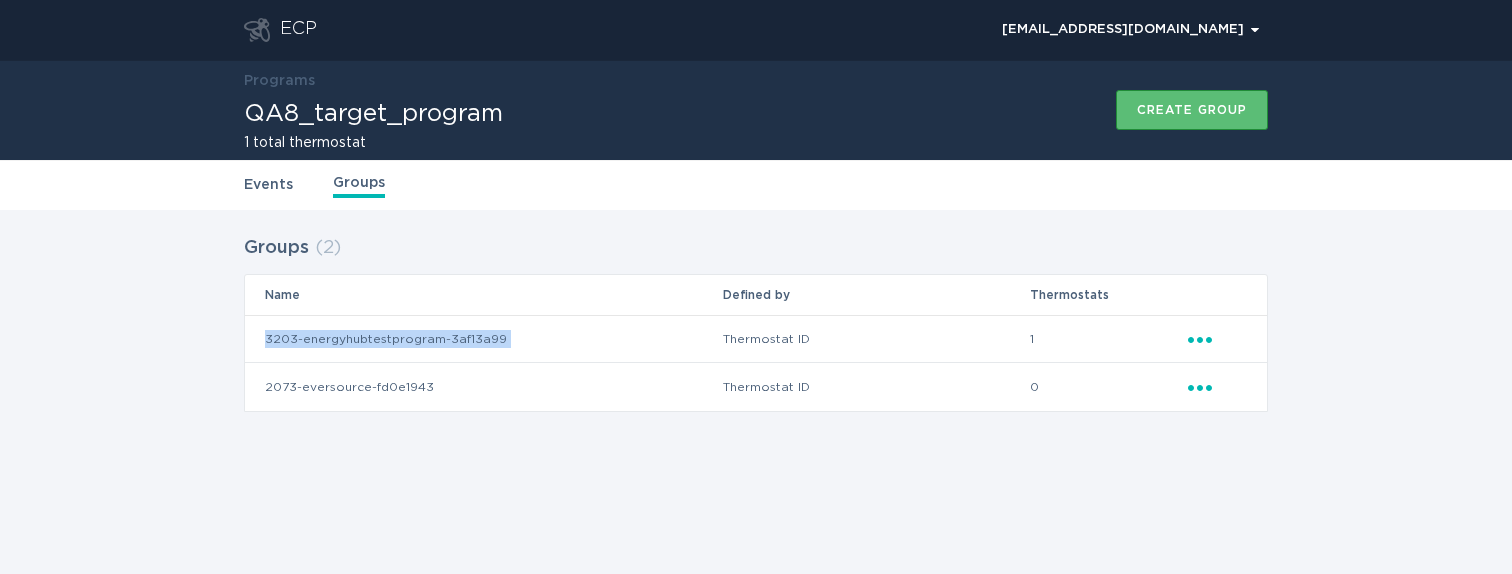 click on "3203-energyhubtestprogram-3af13a99" at bounding box center (483, 339) 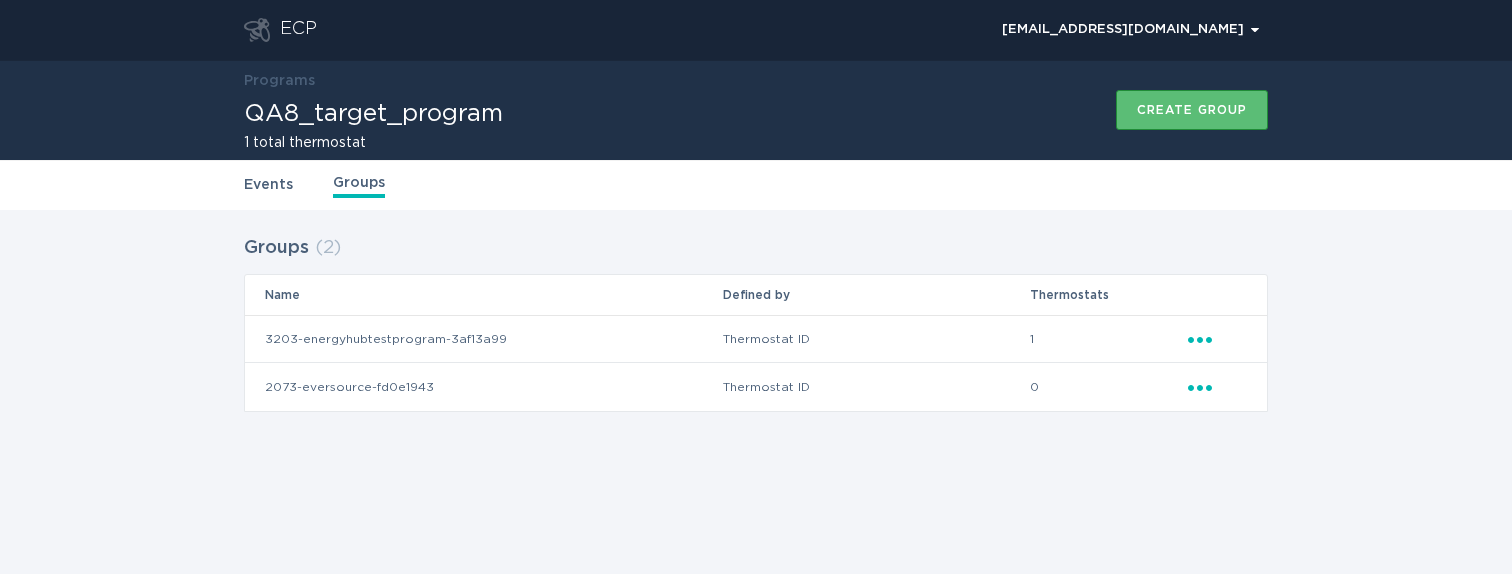 click on "2073-eversource-fd0e1943" at bounding box center (483, 387) 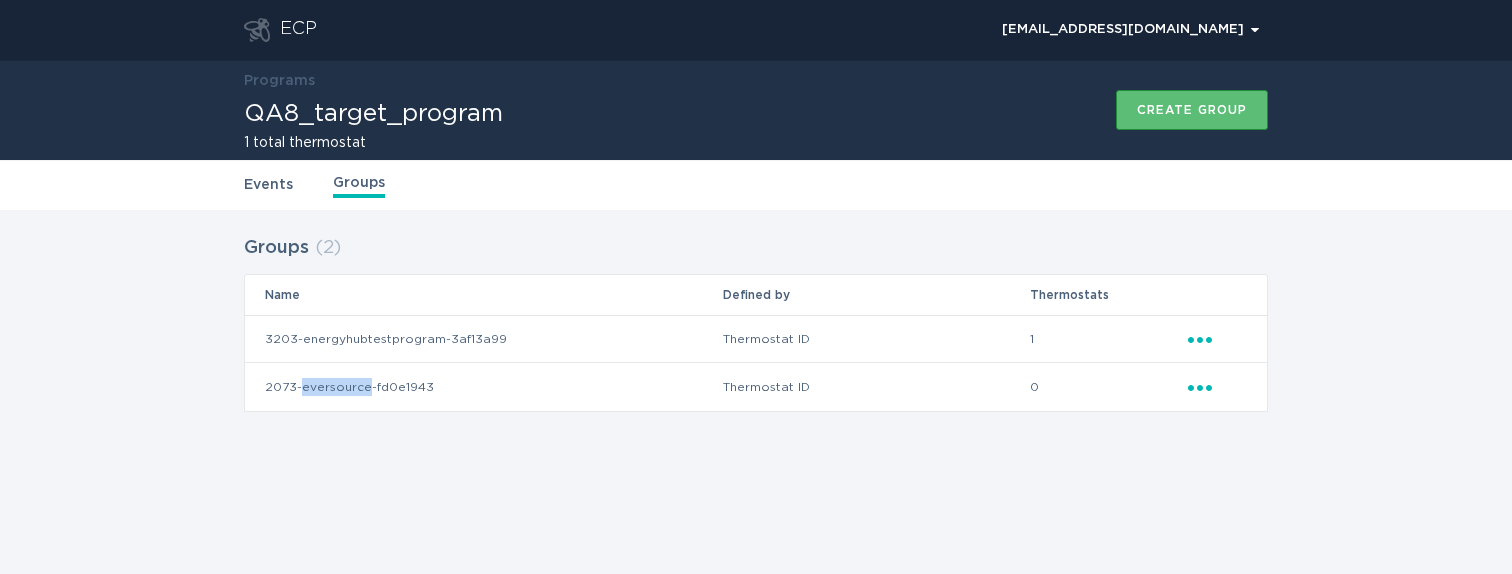 click on "2073-eversource-fd0e1943" at bounding box center (483, 387) 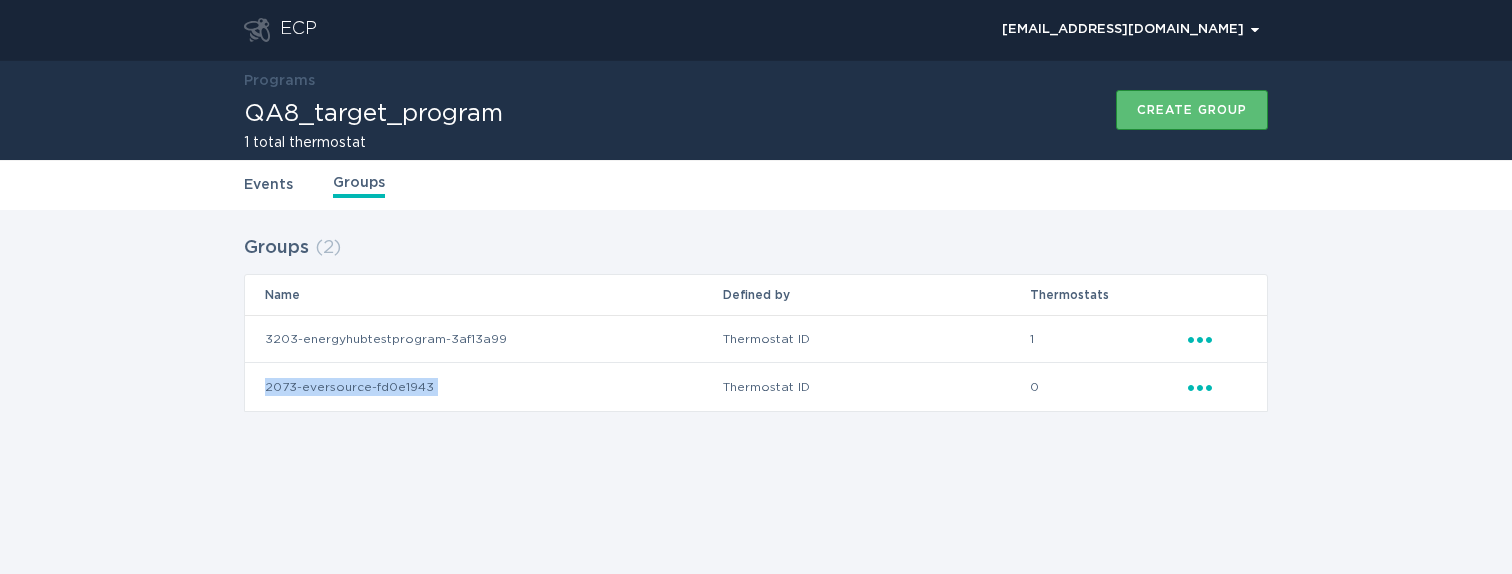 click on "2073-eversource-fd0e1943" at bounding box center [483, 387] 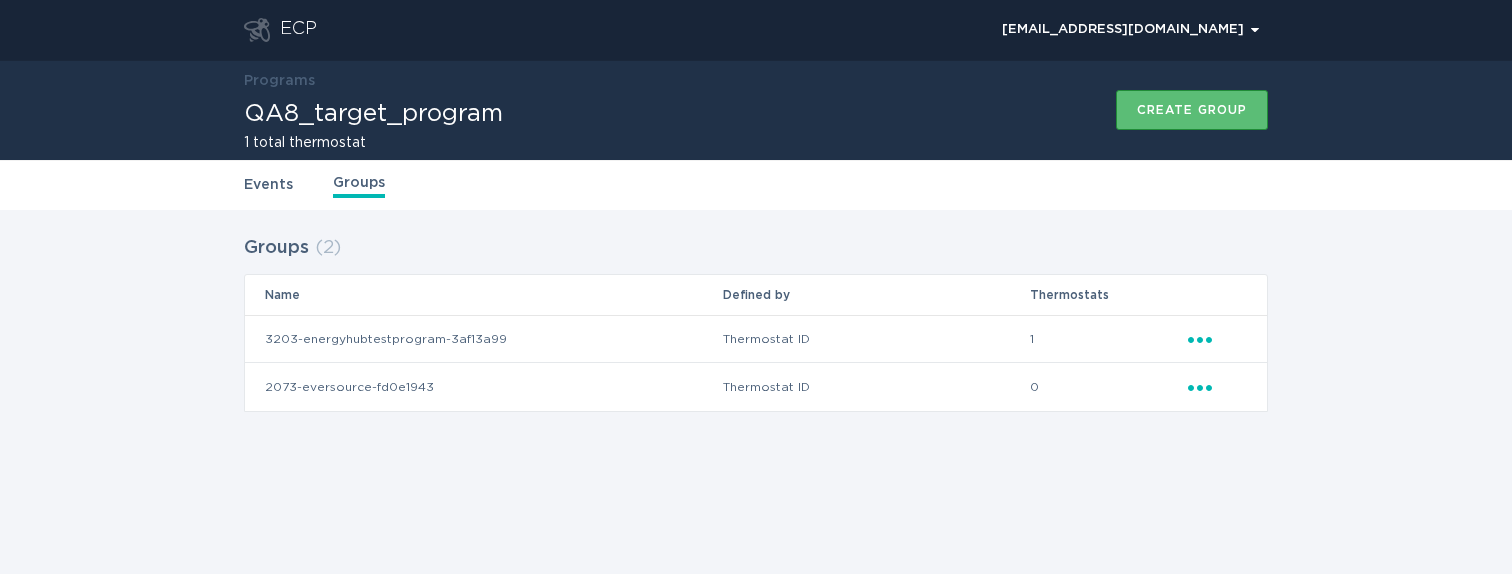 click on "3203-energyhubtestprogram-3af13a99" at bounding box center [483, 339] 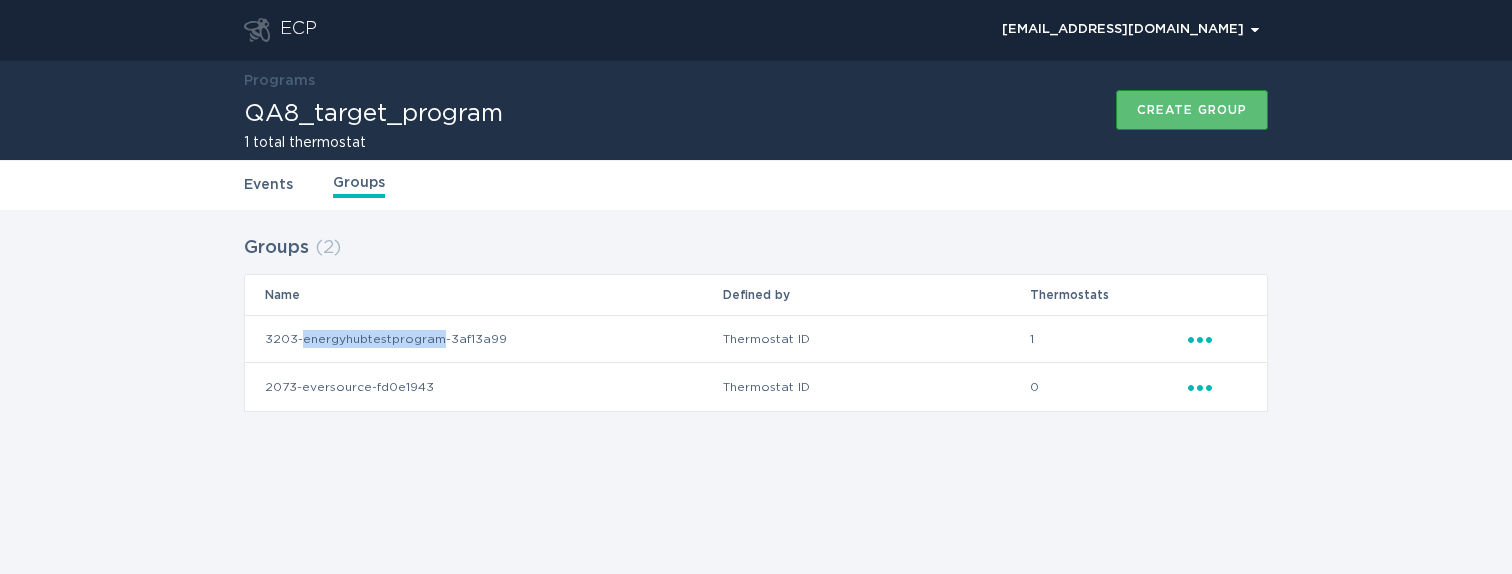 click on "3203-energyhubtestprogram-3af13a99" at bounding box center (483, 339) 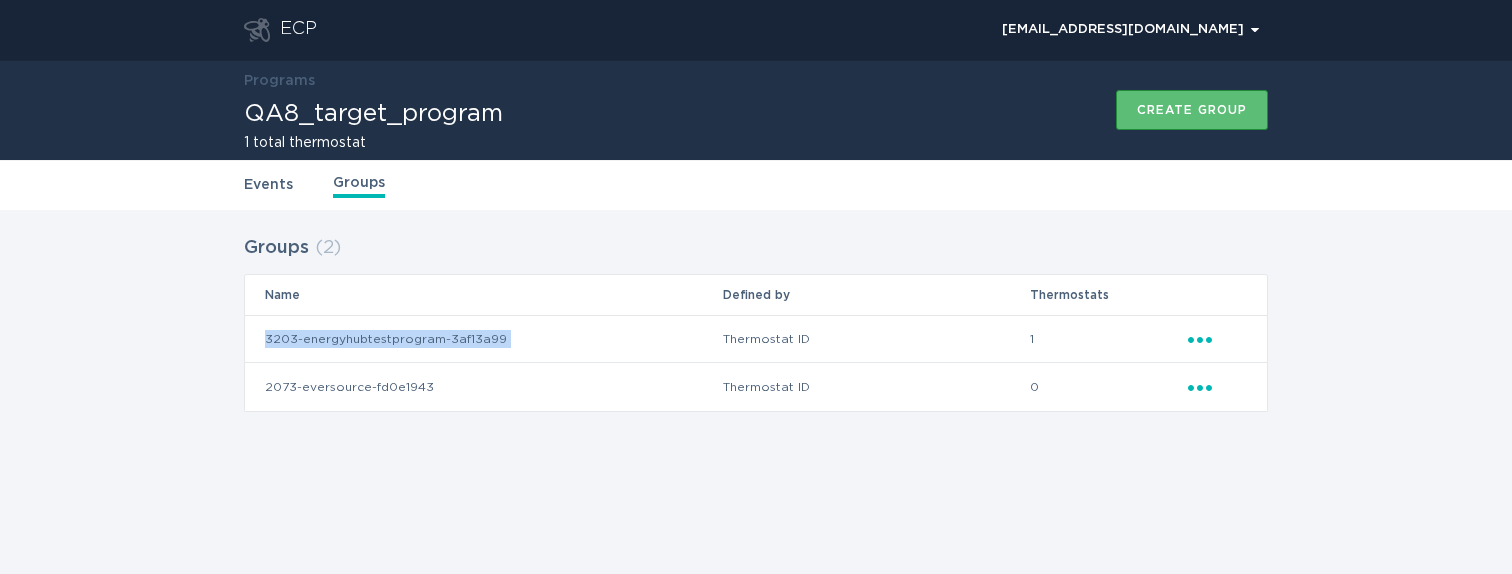 click on "3203-energyhubtestprogram-3af13a99" at bounding box center [483, 339] 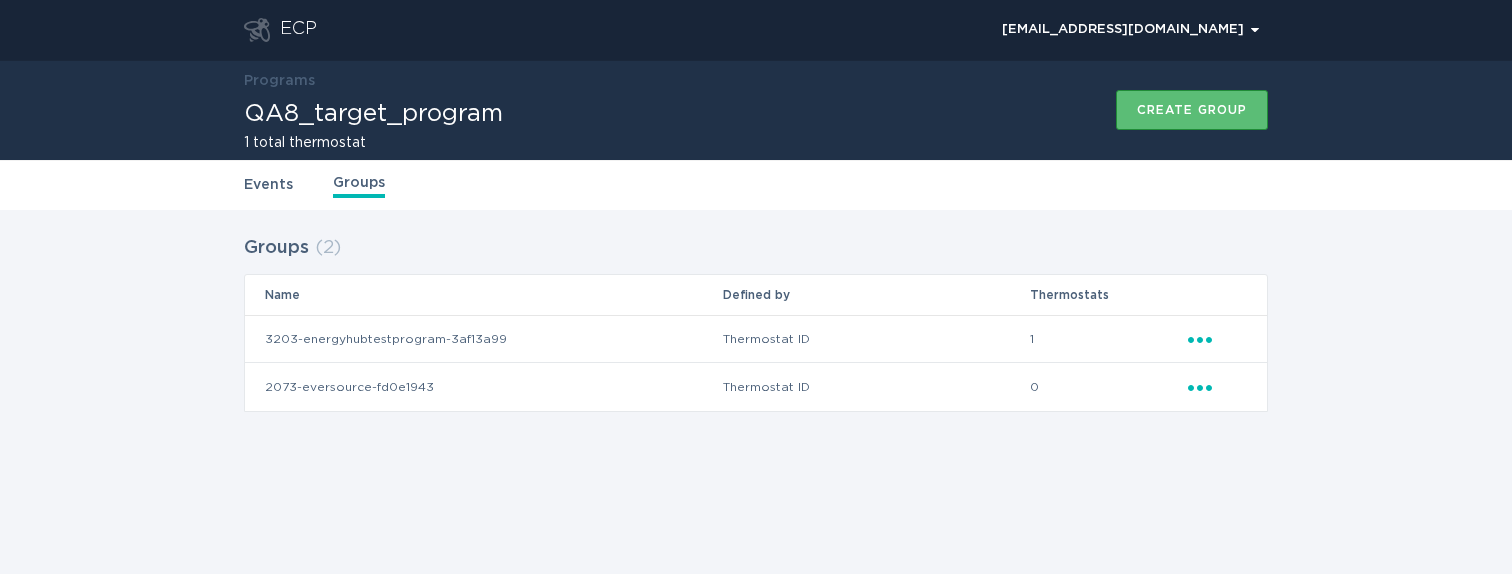 click on "Ellipsis" 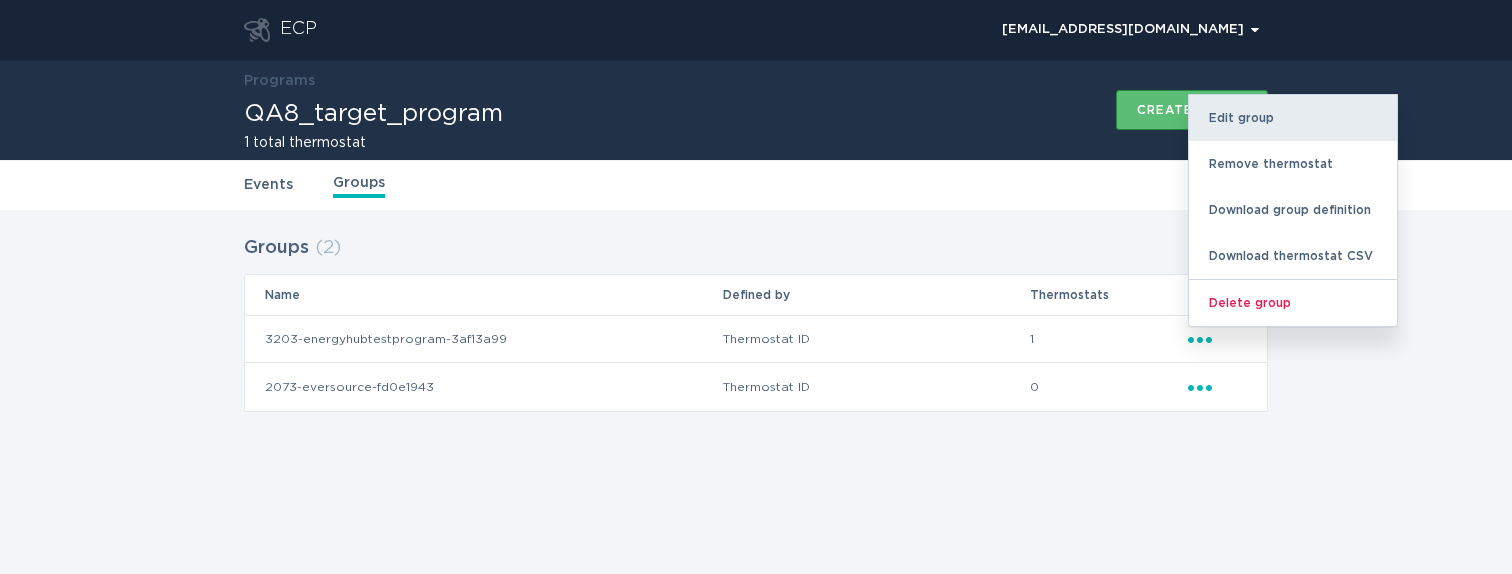 click on "Edit group" at bounding box center (1293, 118) 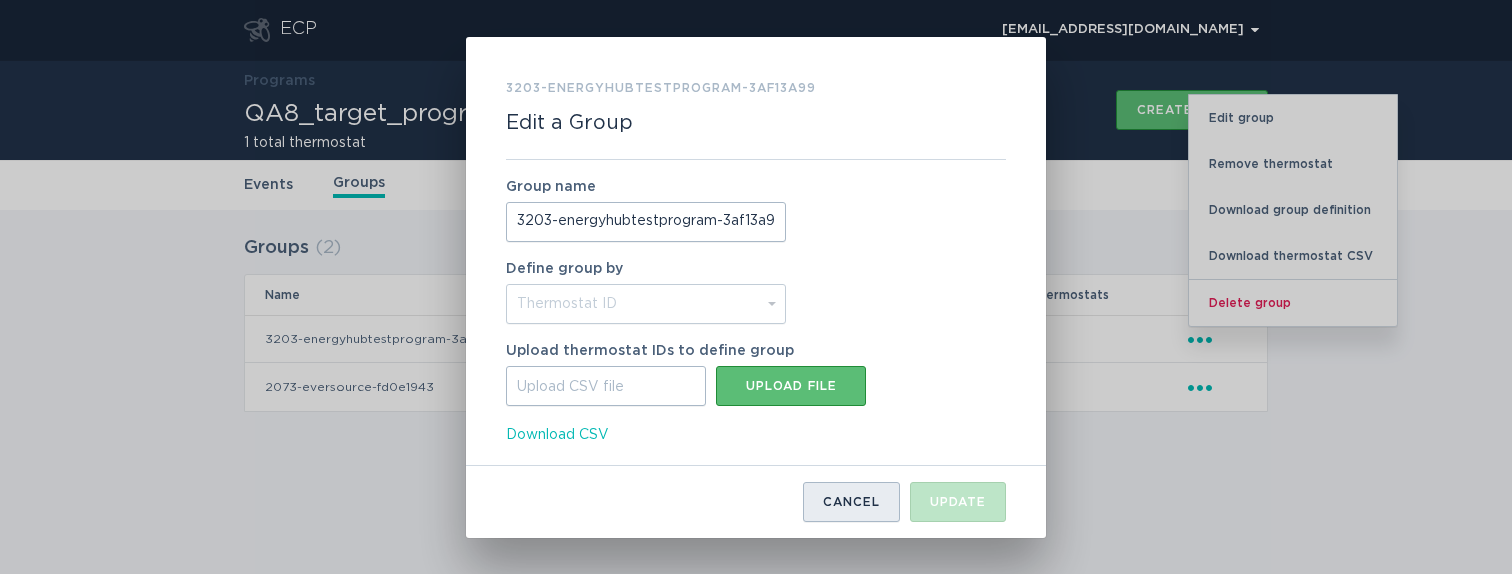 click on "Cancel" at bounding box center (851, 502) 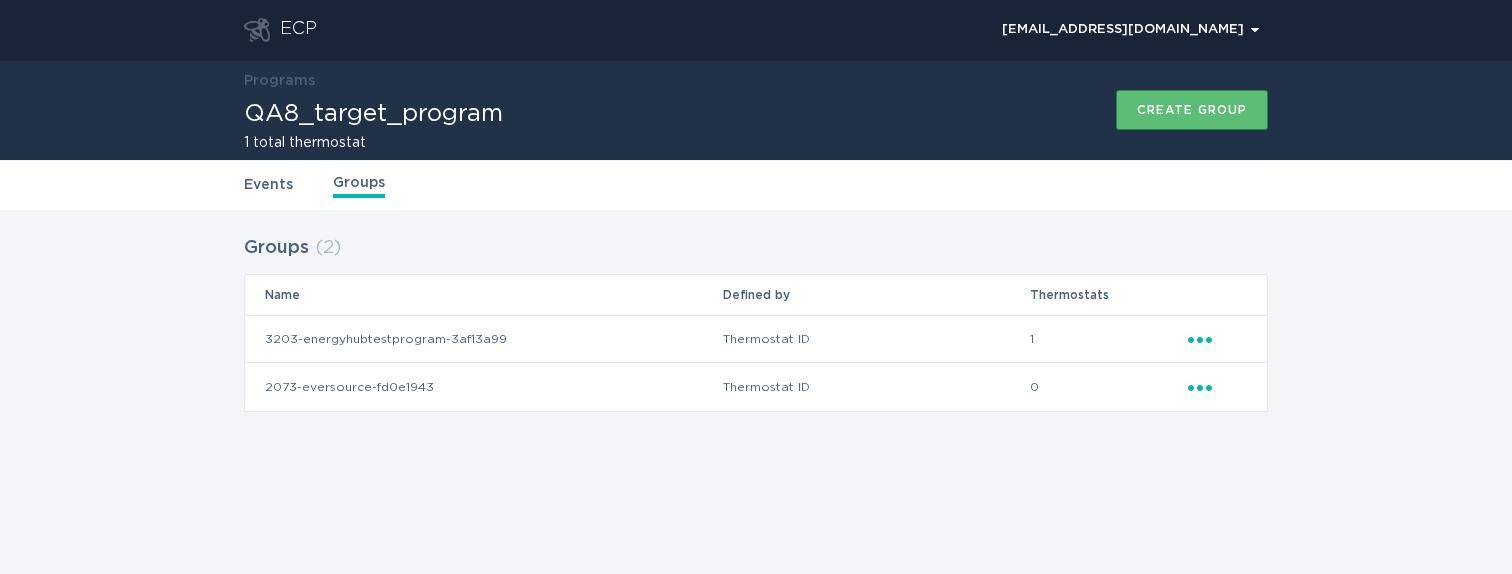 click on "Ellipsis" at bounding box center [1217, 387] 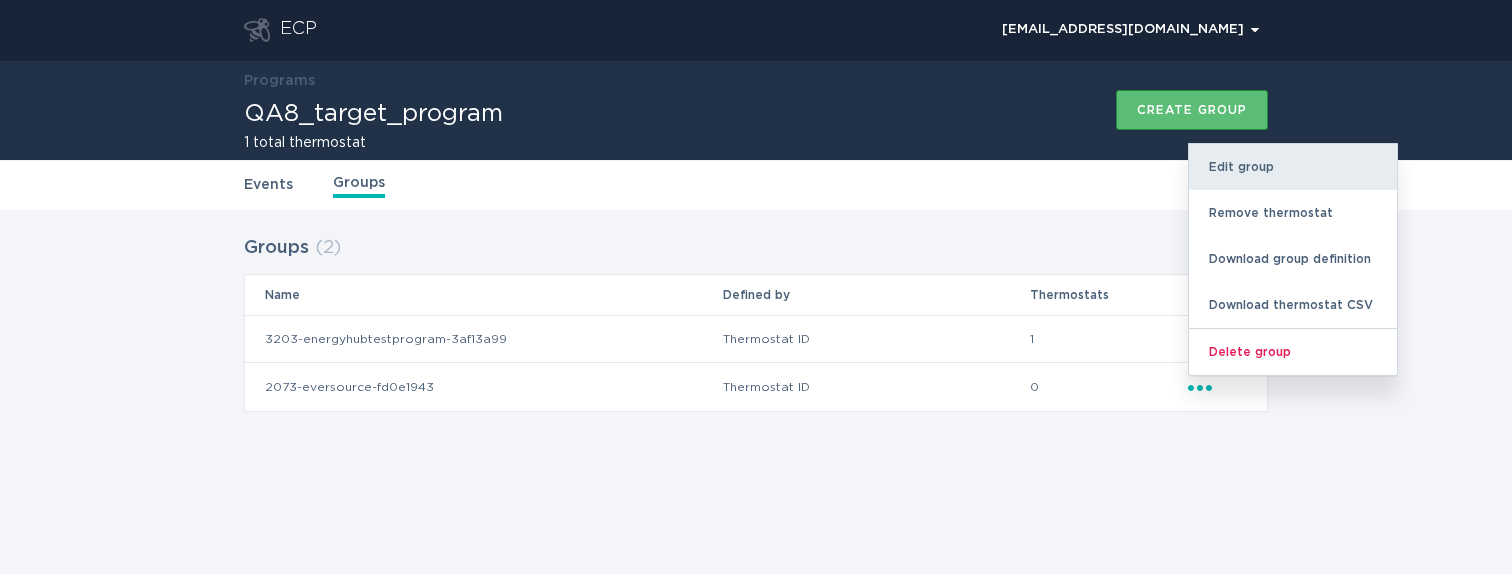 click on "Edit group" at bounding box center [1293, 167] 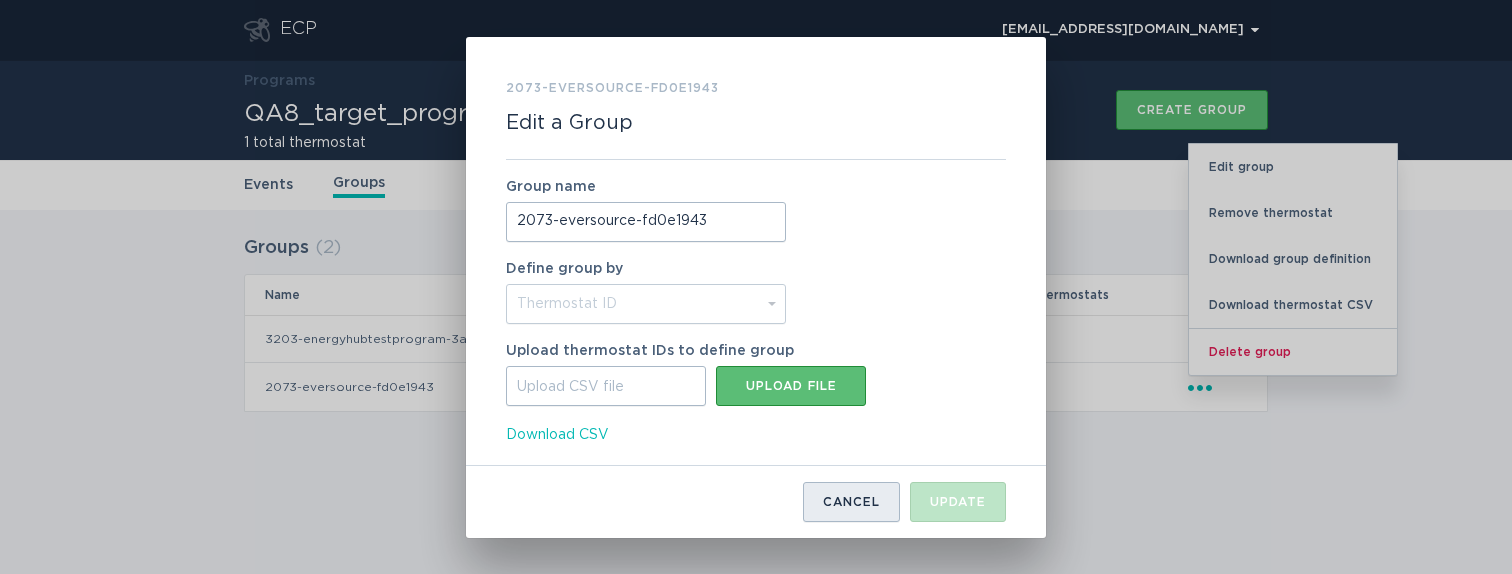 click on "Cancel" at bounding box center [851, 502] 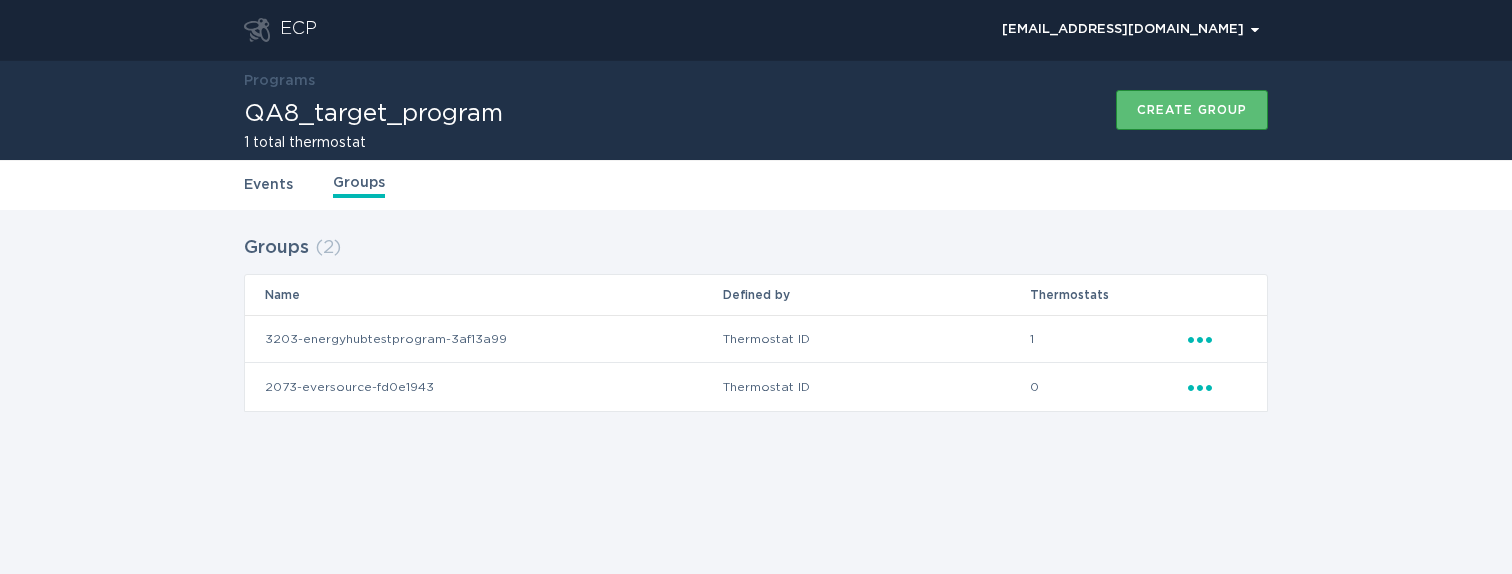 click 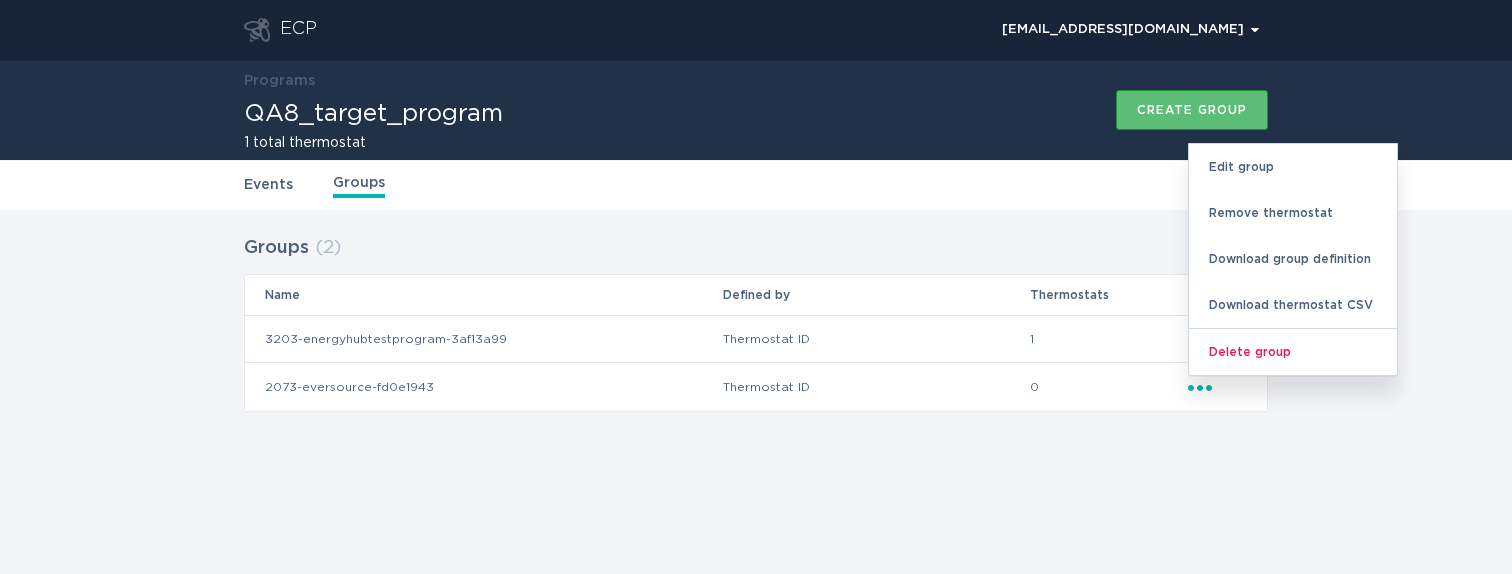 click on "Groups ( 2 ) Name Defined by Thermostats 3203-energyhubtestprogram-3af13a99 Thermostat ID 1 Ellipsis 2073-eversource-fd0e1943 Thermostat ID 0 Ellipsis Edit group Remove thermostat Download group definition Download thermostat CSV Delete group" at bounding box center (756, 336) 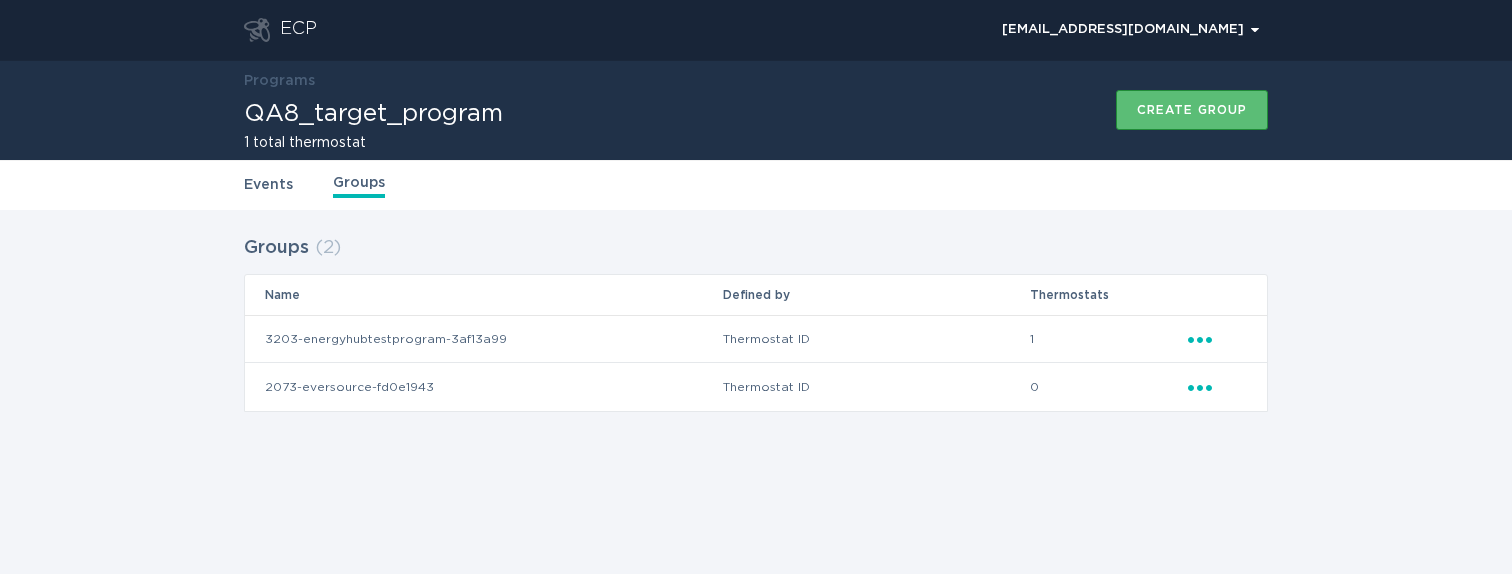 click on "Events" at bounding box center [268, 185] 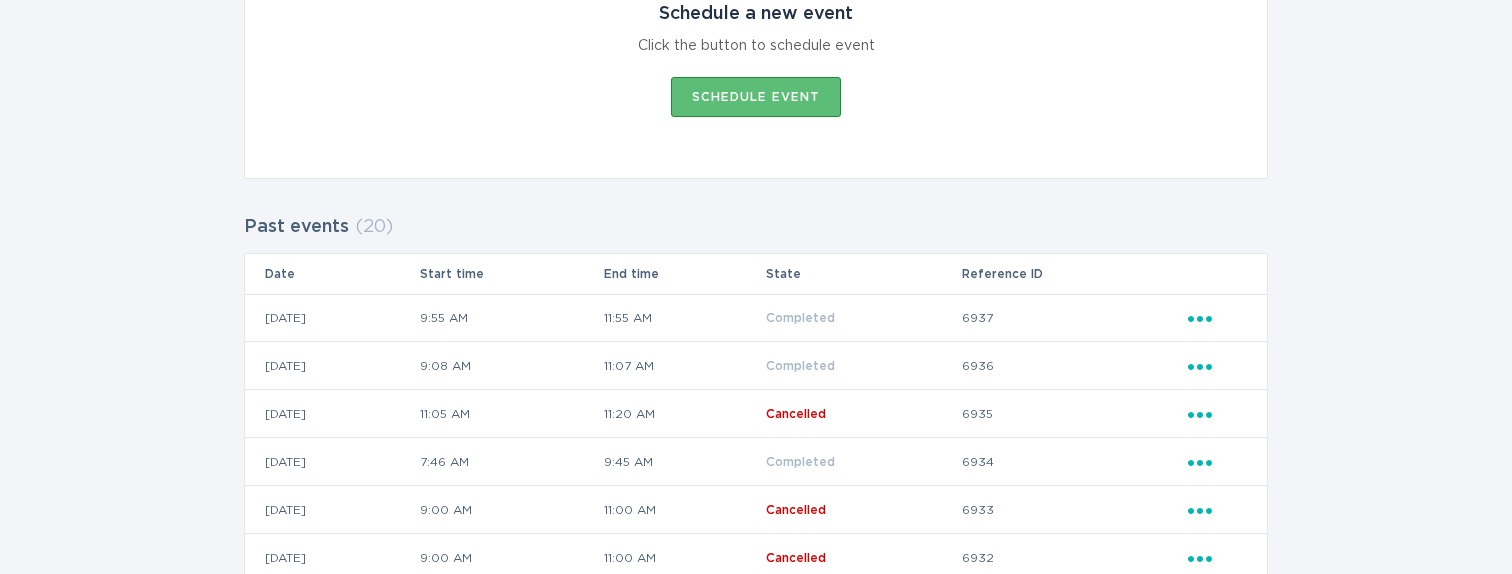scroll, scrollTop: 0, scrollLeft: 0, axis: both 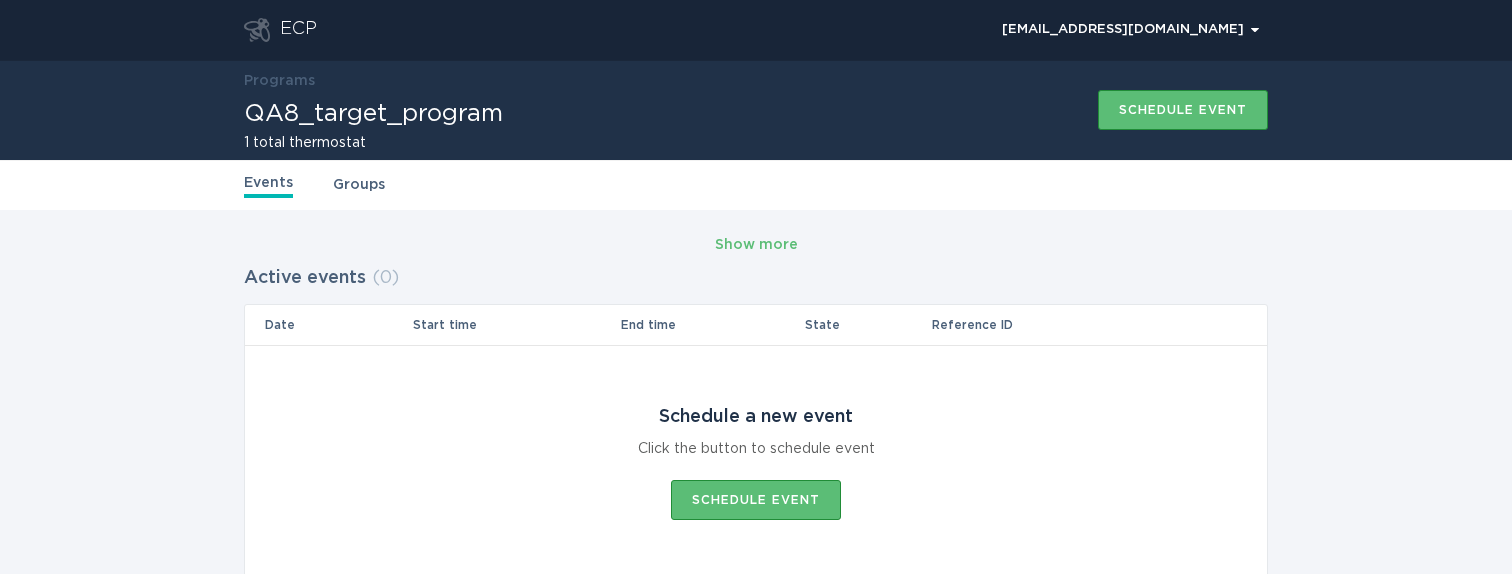 click on "Programs" at bounding box center (373, 81) 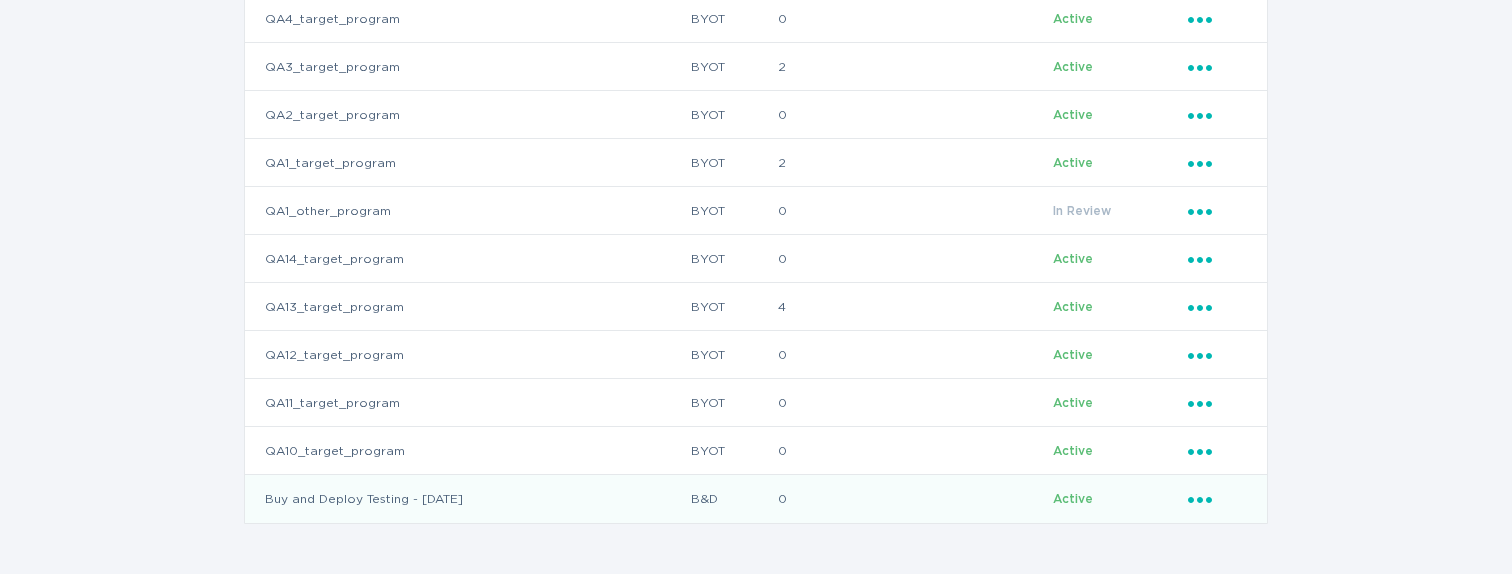 click on "Buy and Deploy Testing - [DATE]" at bounding box center (467, 499) 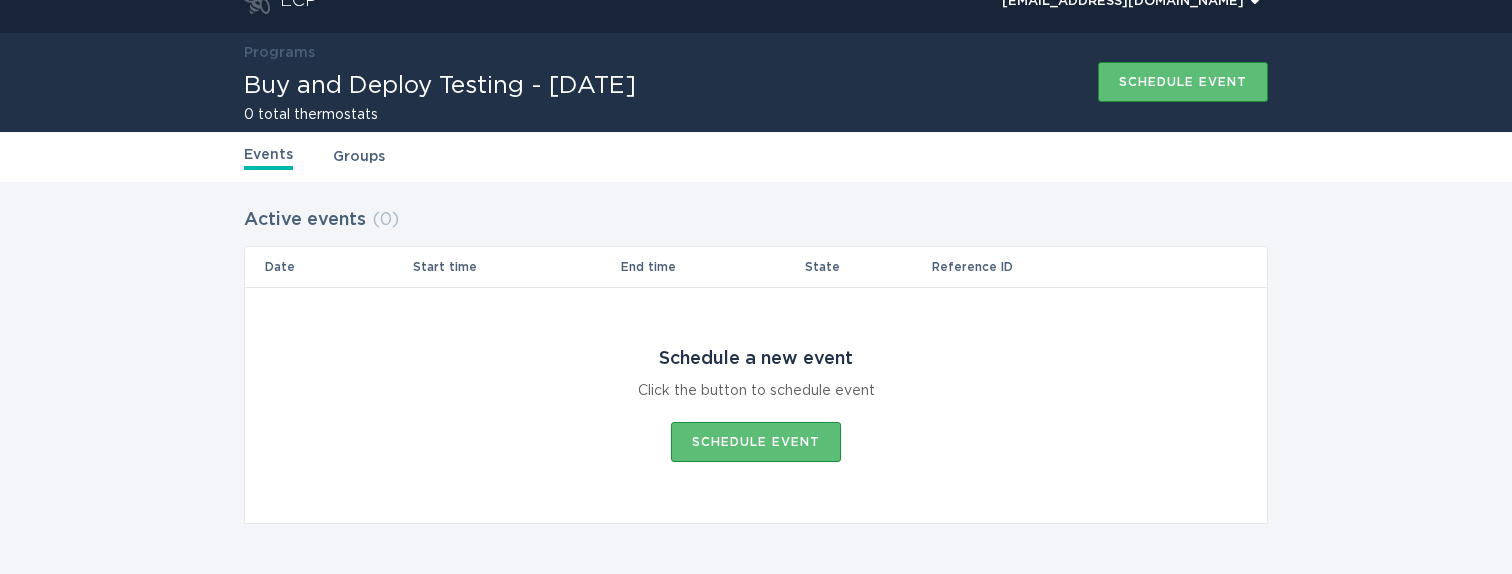 click on "Groups" at bounding box center [359, 157] 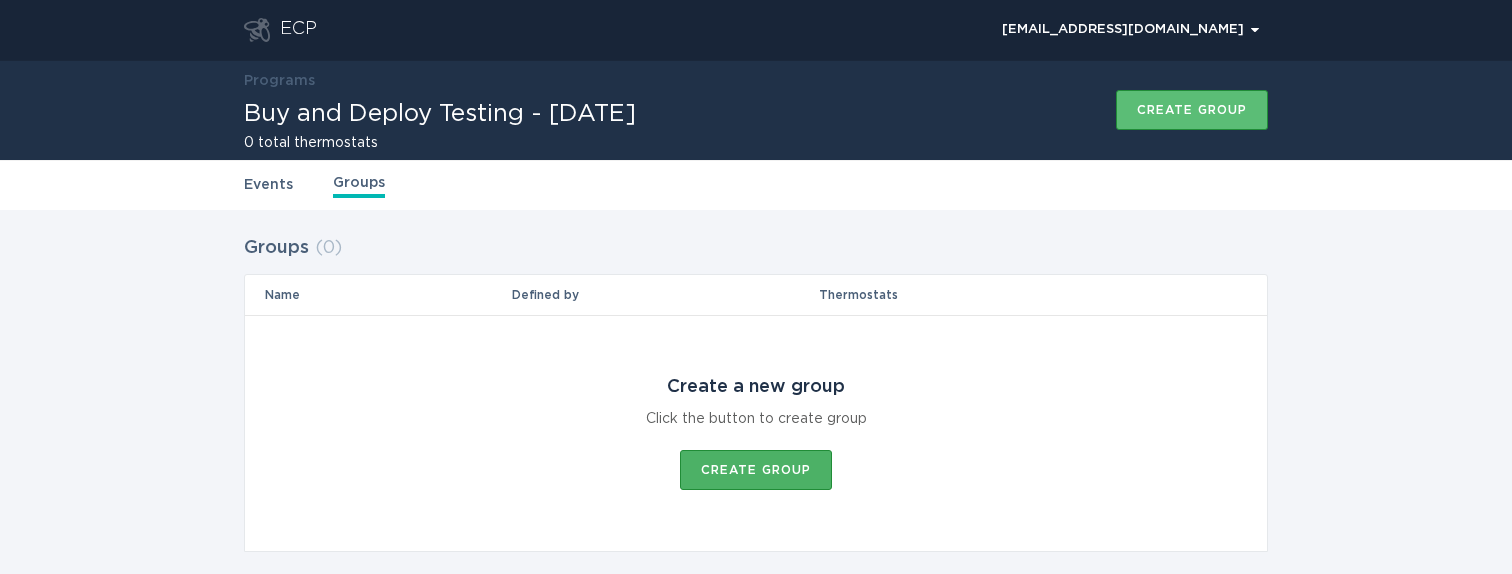 click on "Create group" at bounding box center [756, 470] 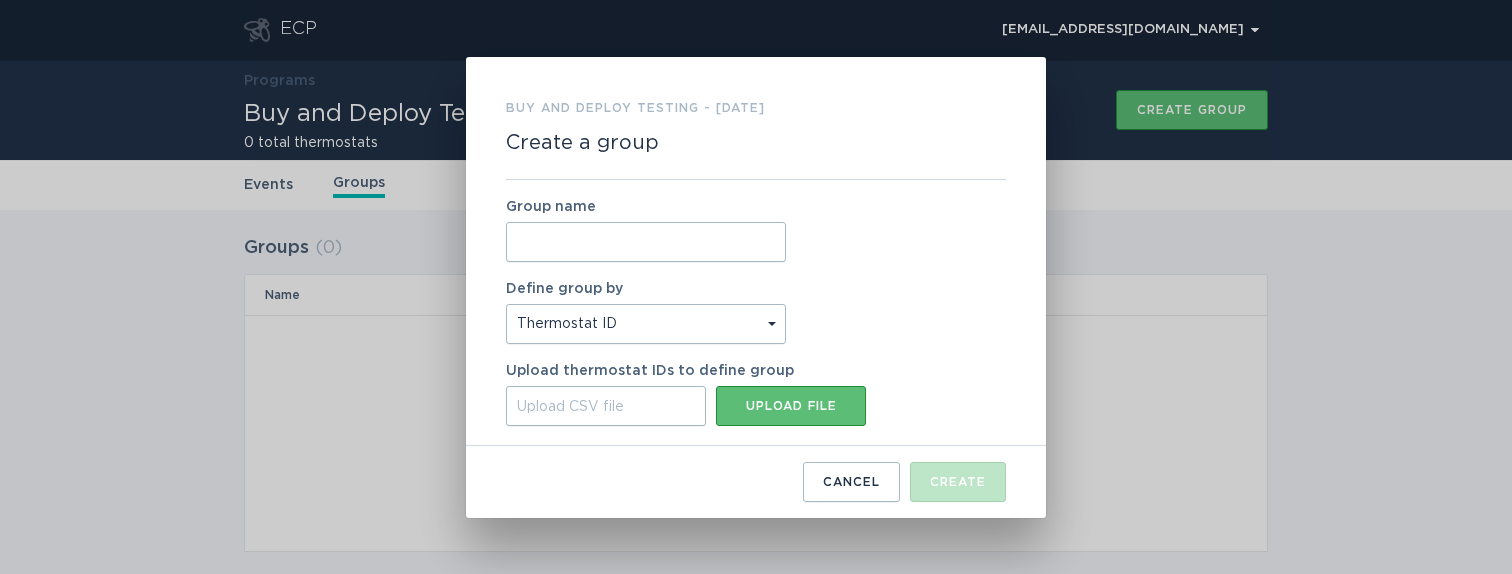 click on "Group name" at bounding box center (646, 242) 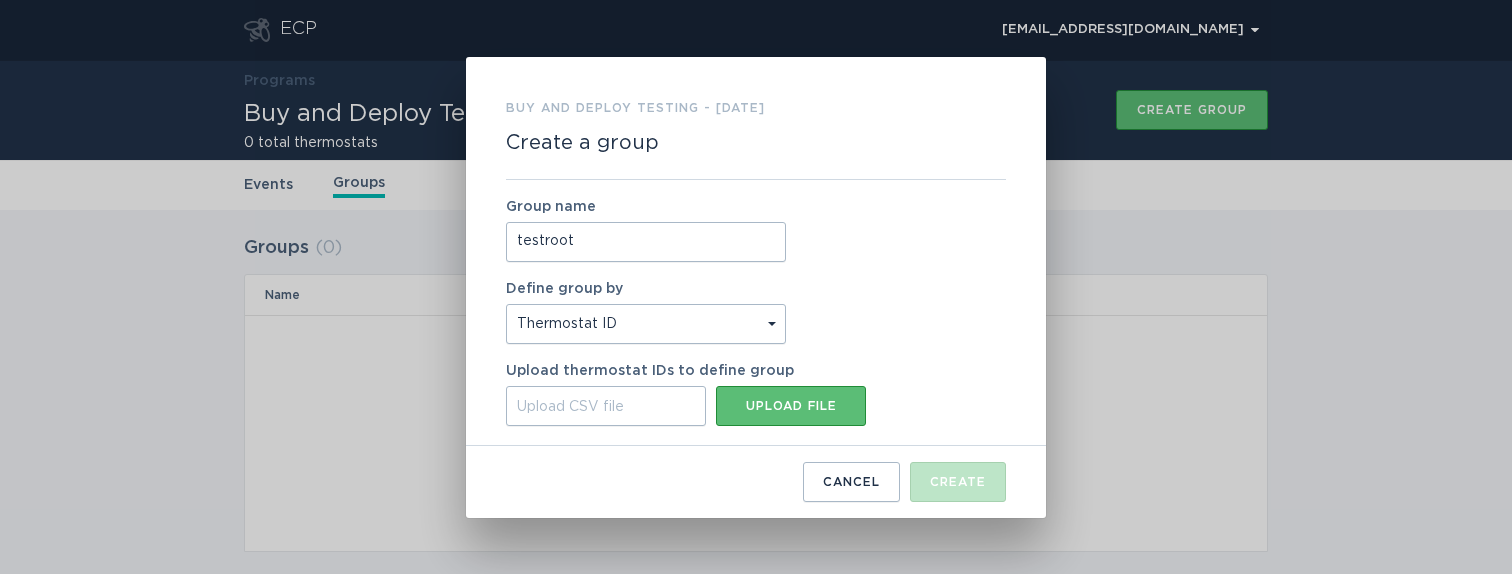 type on "testroot" 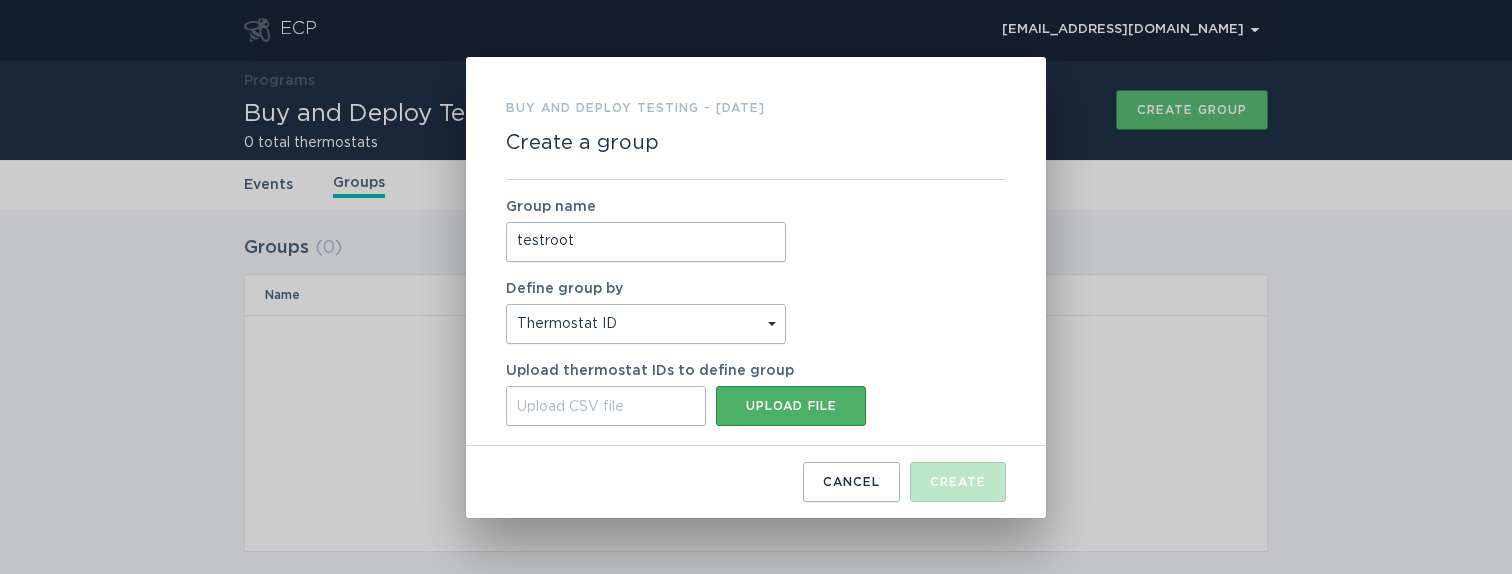 click on "Upload file" at bounding box center (791, 406) 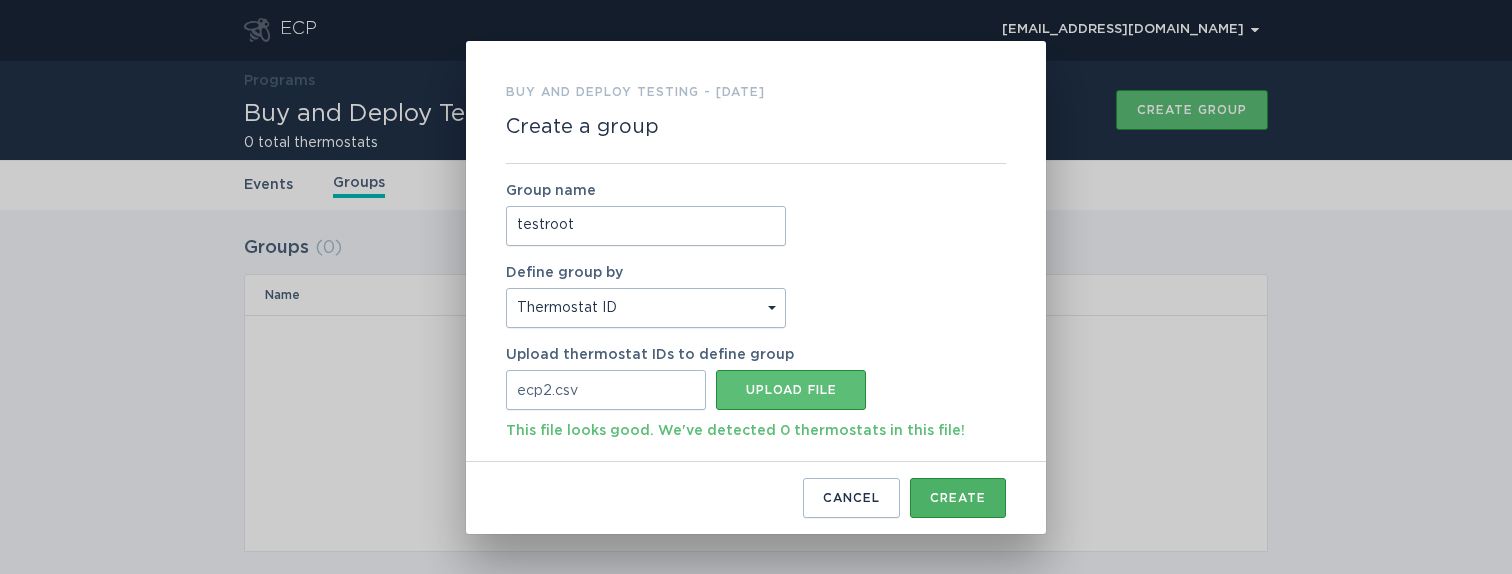 click on "Create" at bounding box center [958, 498] 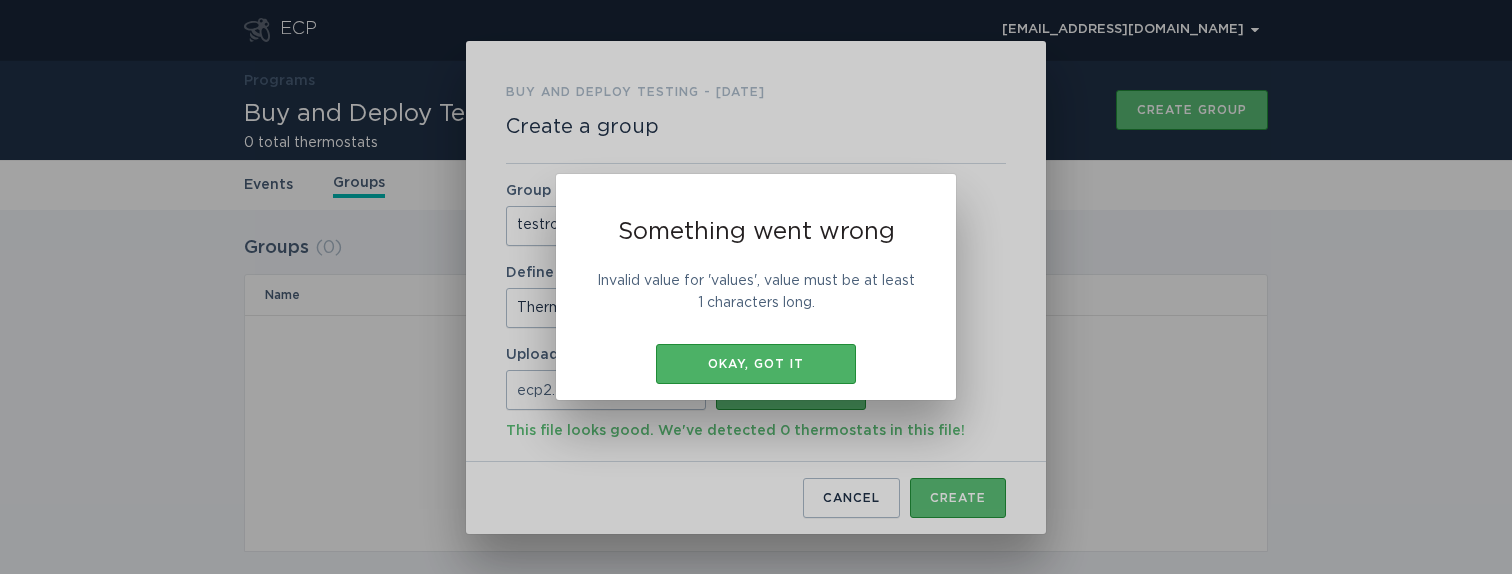click on "Okay, got it" at bounding box center [756, 364] 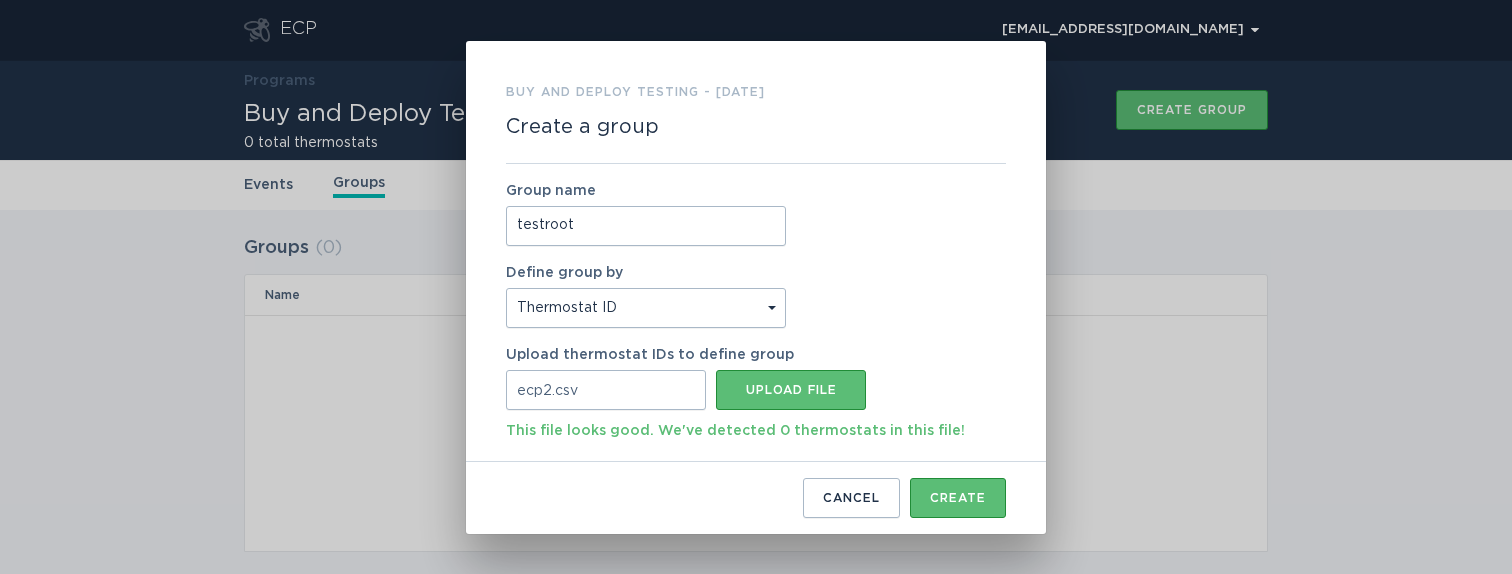 click on "ecp2.csv" at bounding box center (606, 390) 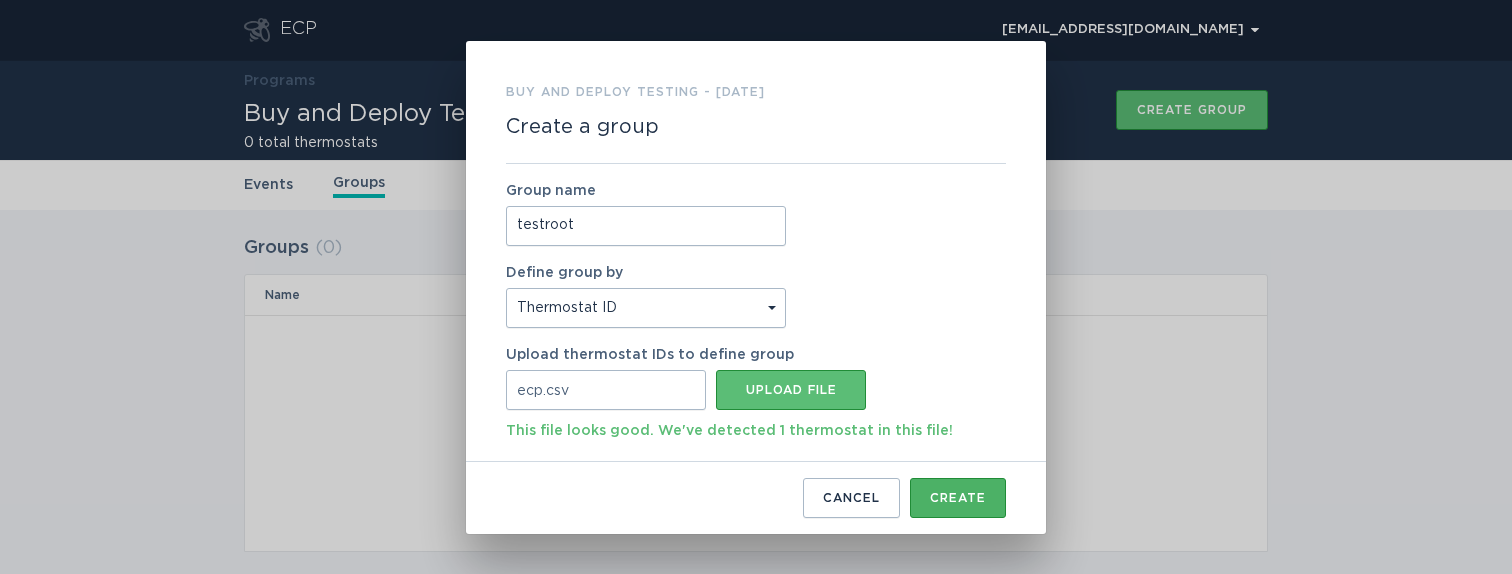 click on "Create" at bounding box center (958, 498) 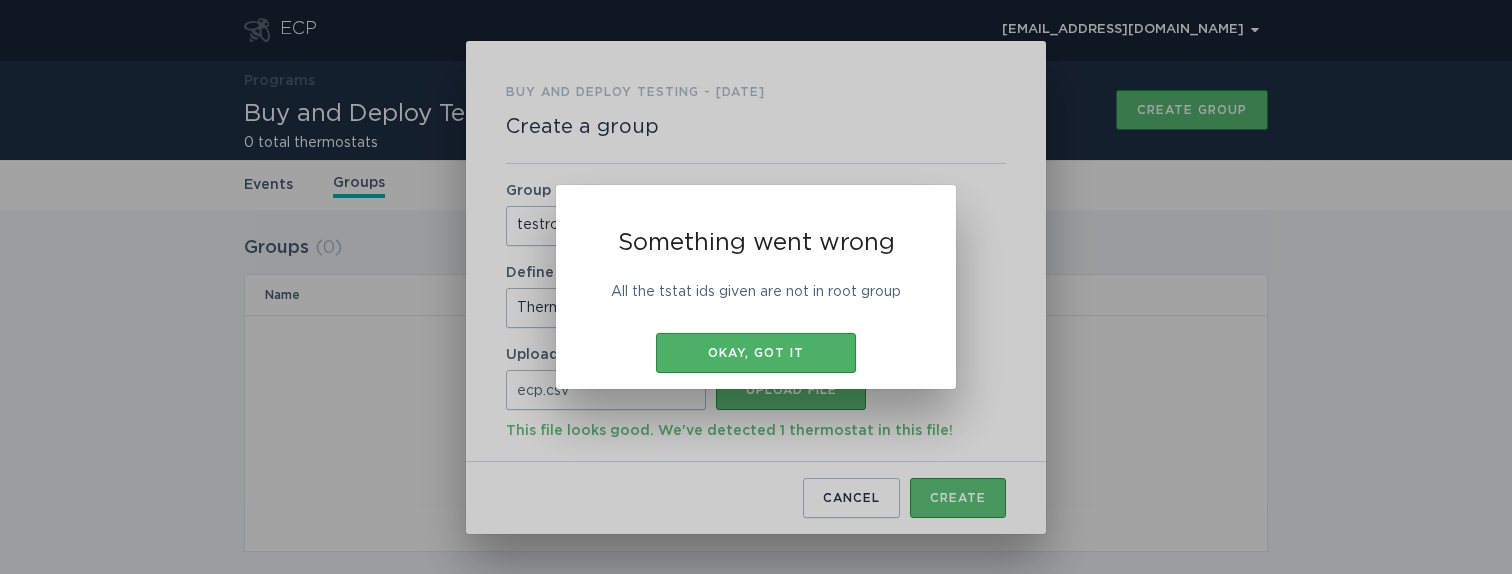 click on "Okay, got it" at bounding box center (756, 353) 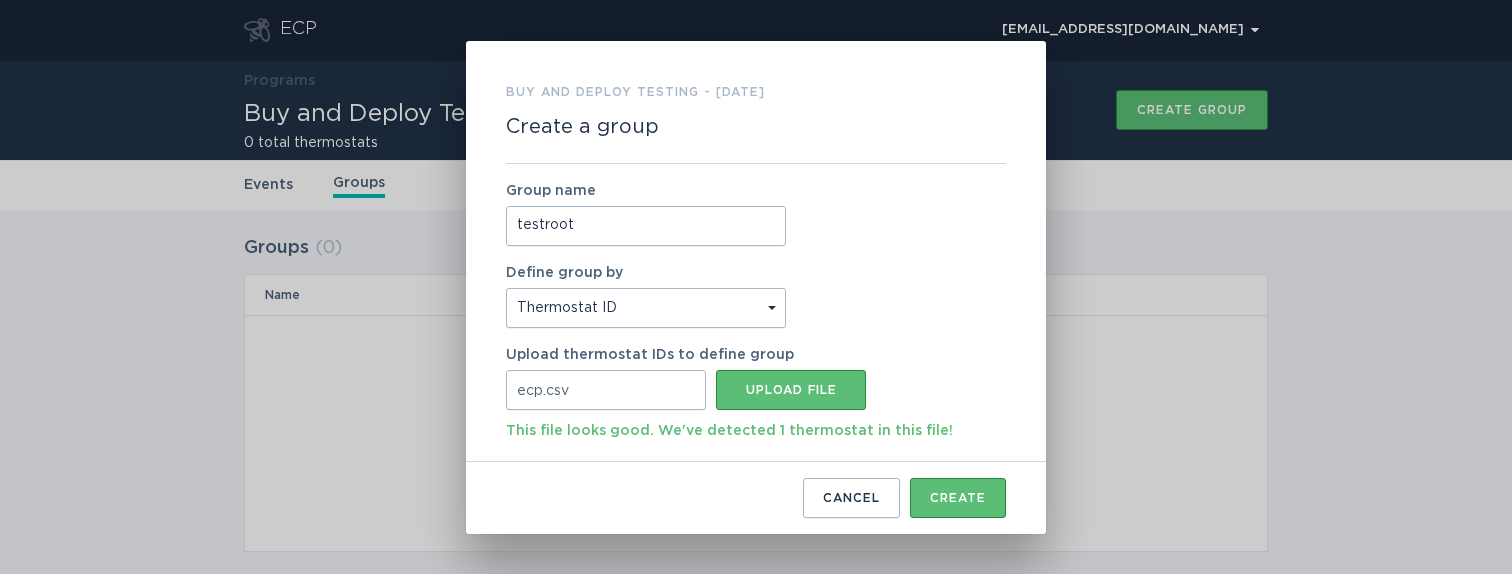 click on "Buy and Deploy Testing - [DATE] Create a group Group name testroot Define group by Thermostat ID Location Upload thermostat IDs to define group ecp.csv Upload file This file looks good. We've detected 1 thermostat in this file!   Cancel Create" at bounding box center (756, 287) 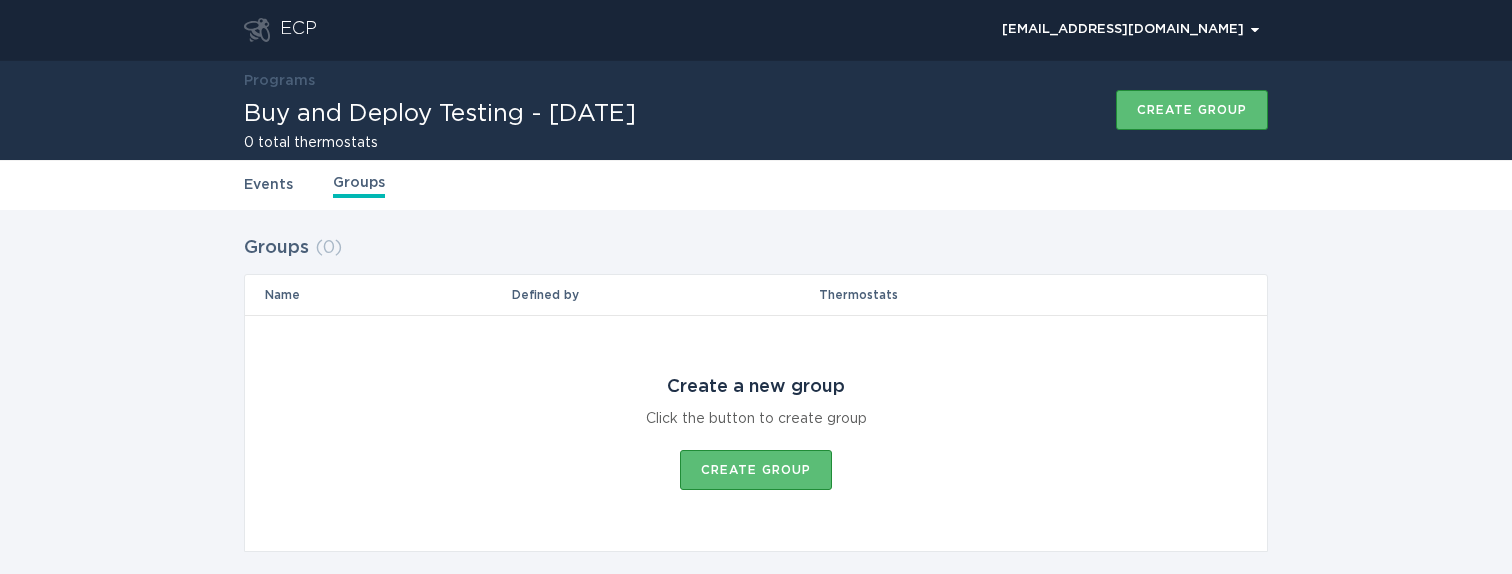 scroll, scrollTop: 28, scrollLeft: 0, axis: vertical 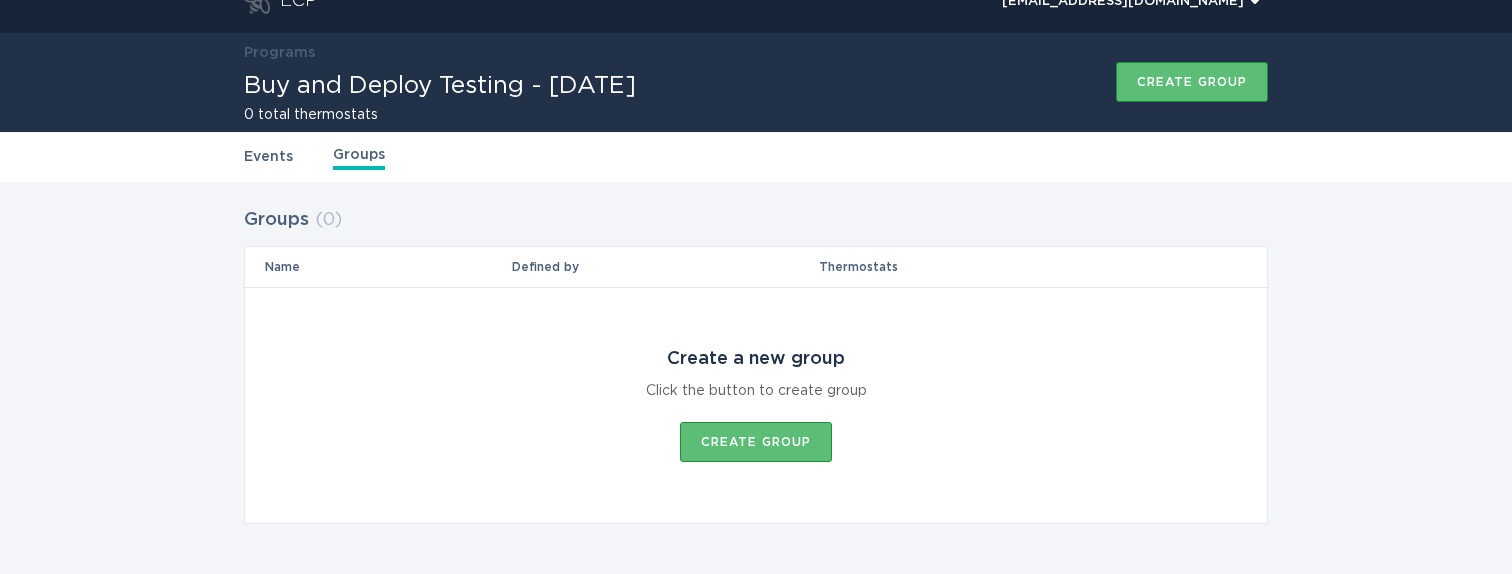 click on "Events" at bounding box center [268, 157] 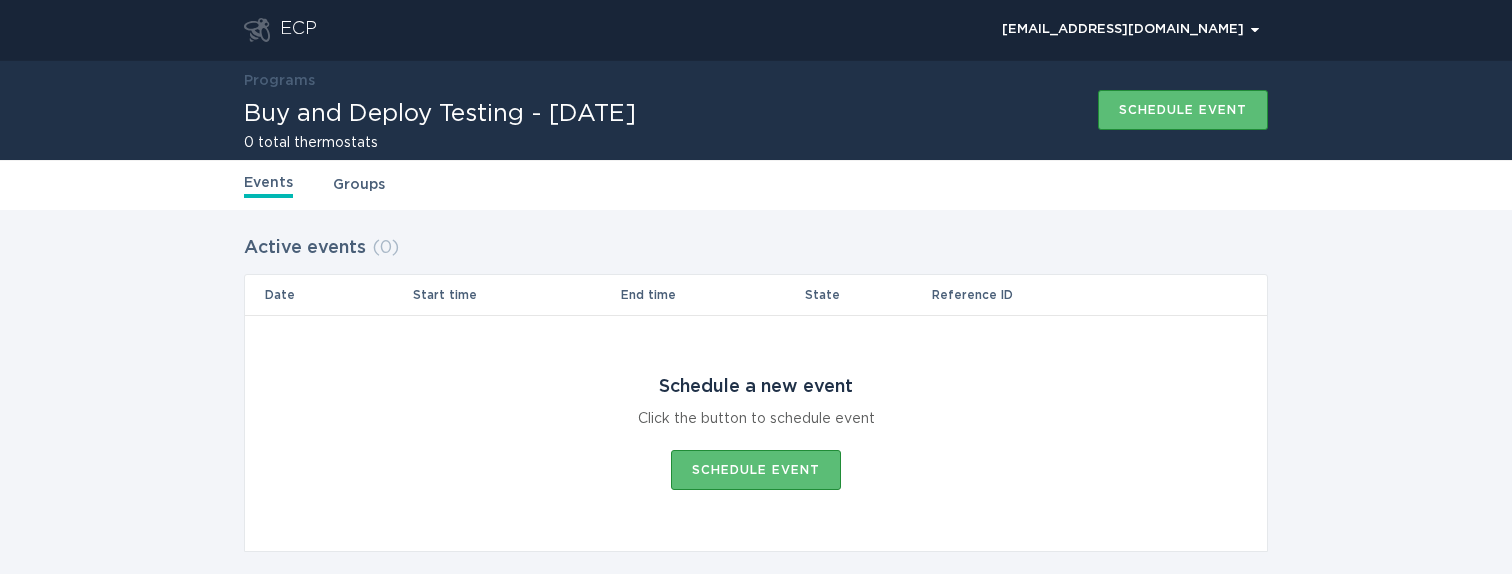 scroll, scrollTop: 28, scrollLeft: 0, axis: vertical 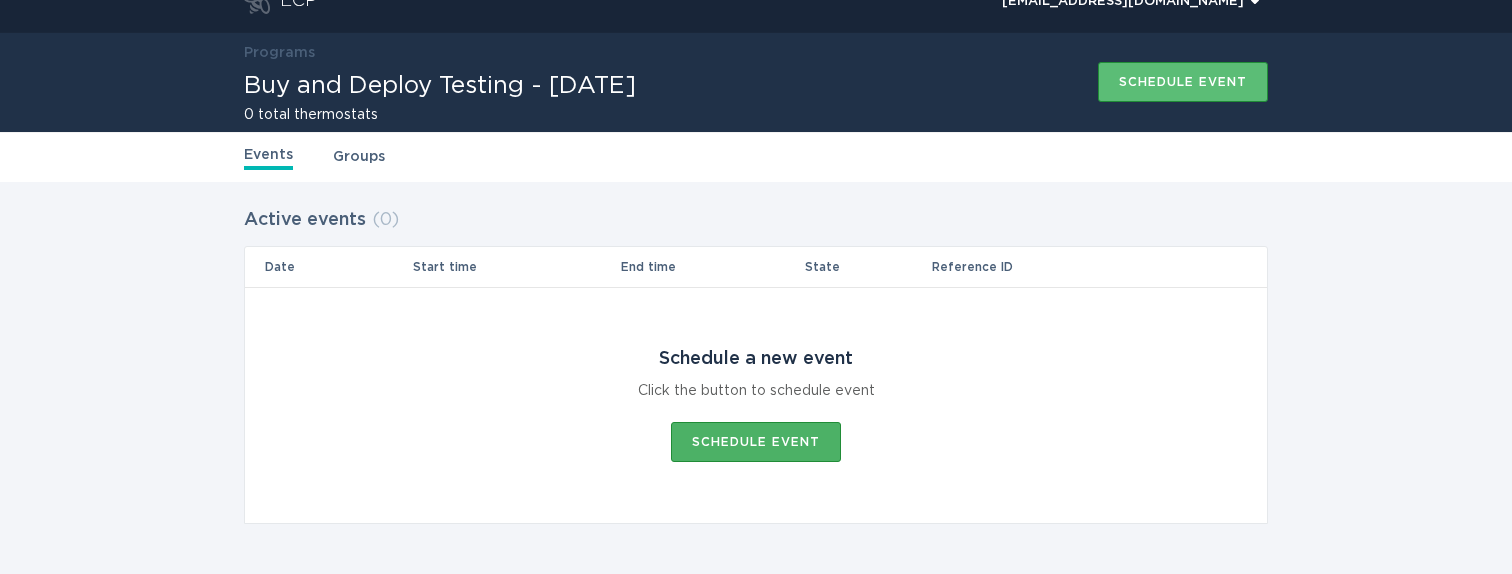 click on "Schedule event" at bounding box center [756, 442] 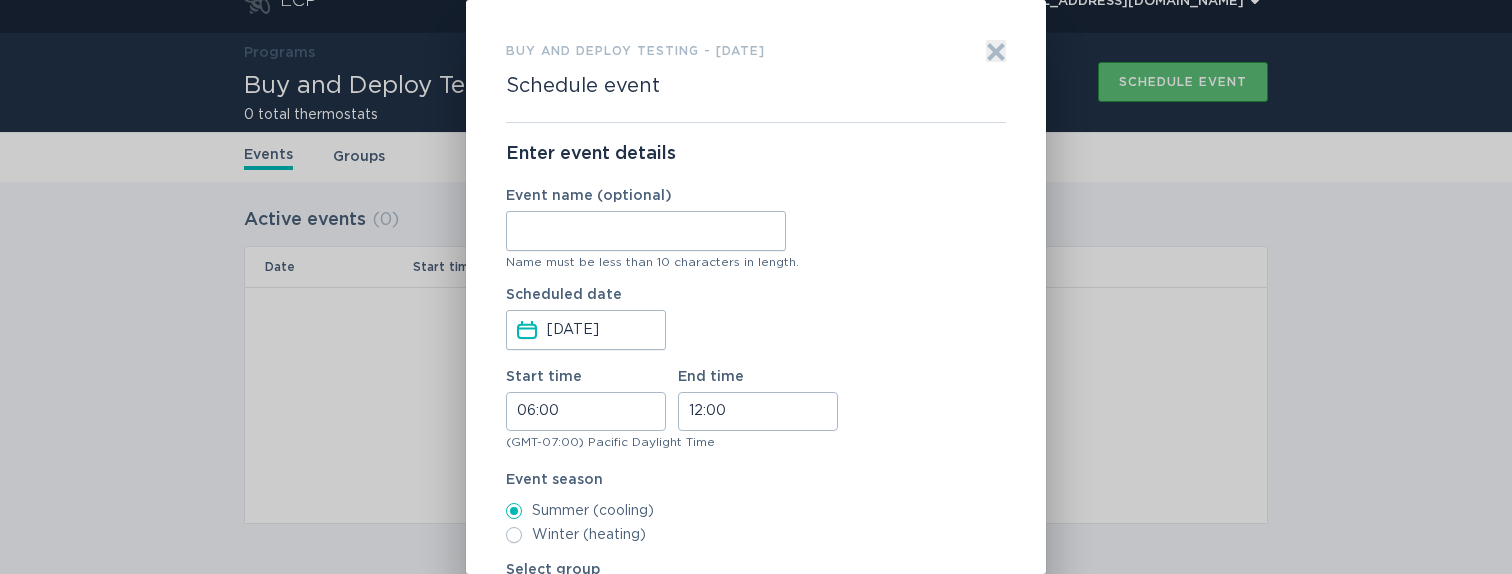 click on "Buy and Deploy Testing - [DATE] Schedule event Exit Enter event details Event name (optional) Name must be less than 10 characters in length. Scheduled date [DATE] Press the down arrow key to interact with the calendar and
select a date. Press the question mark key to get the keyboard shortcuts for changing dates. Start time 06:00 End time 12:00 (GMT-07:00) Pacific Daylight Time Event season Summer (cooling) Winter (heating) Select group Select group All thermostats Cancel Next" at bounding box center (756, 287) 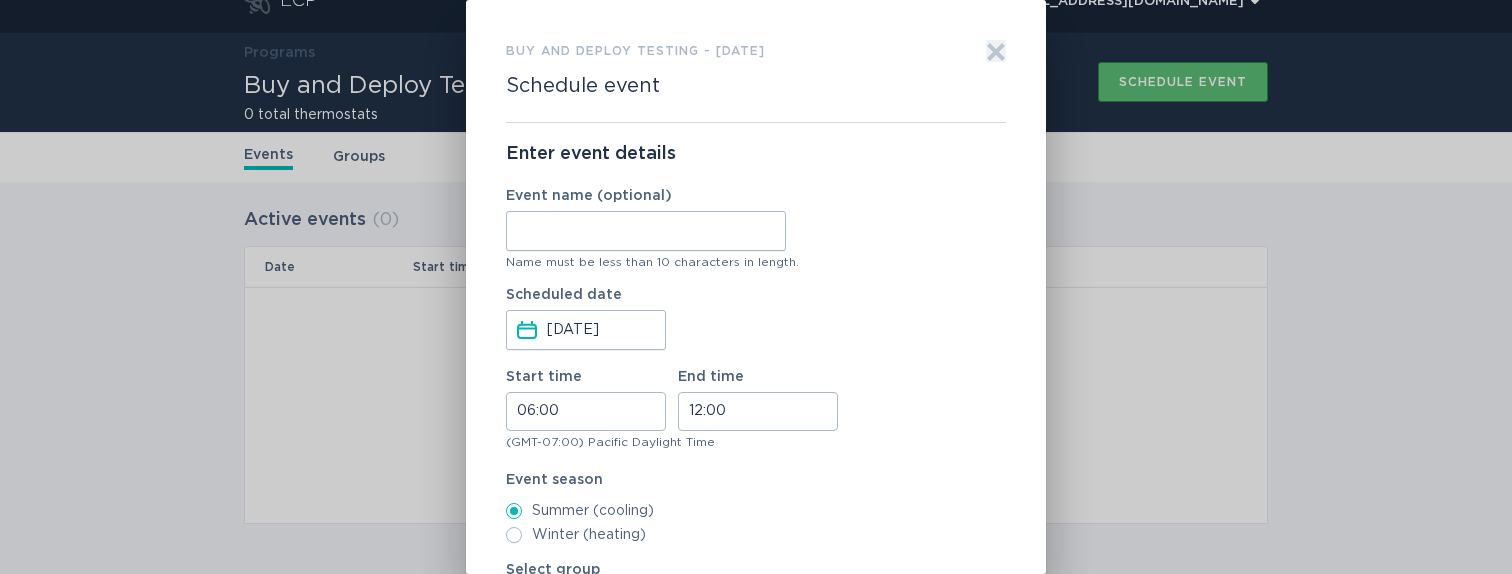 click on "Exit" 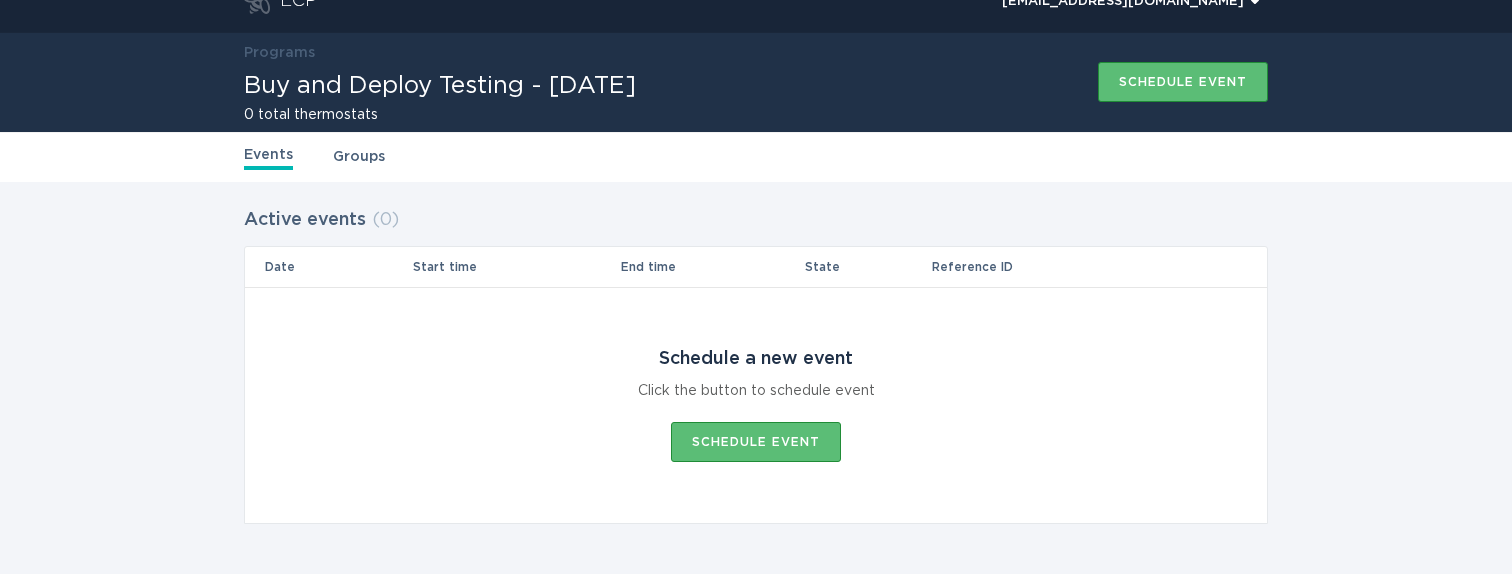 scroll, scrollTop: 0, scrollLeft: 0, axis: both 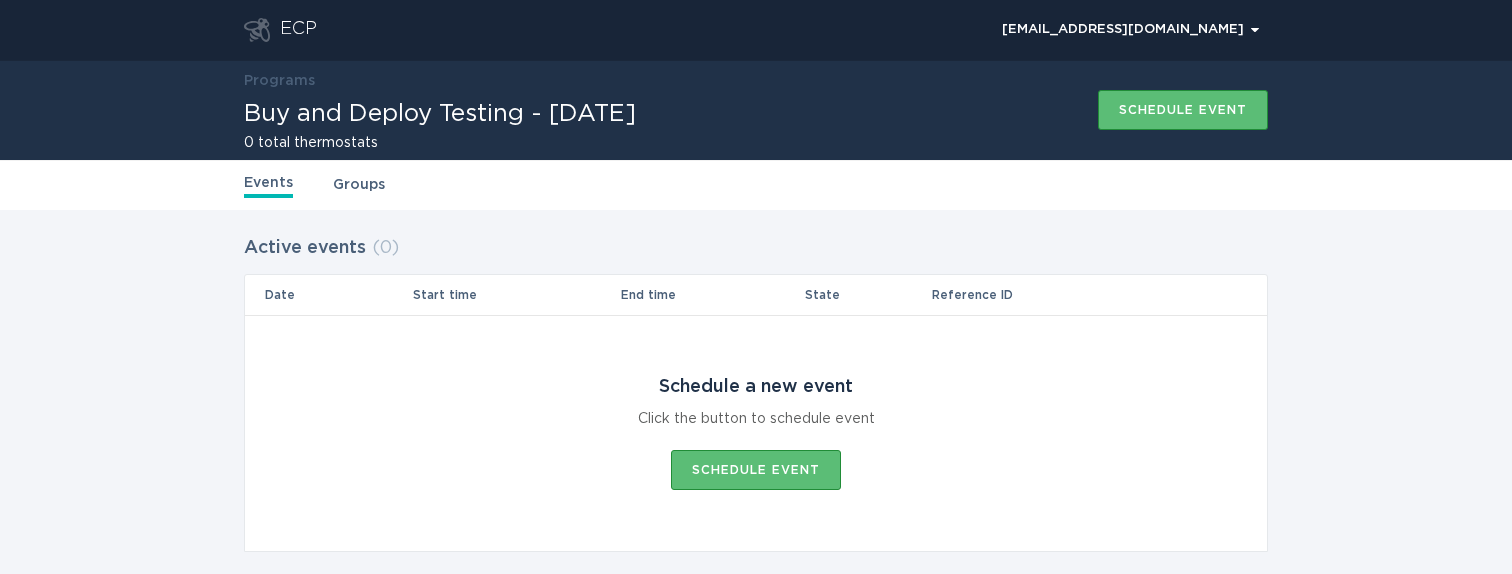 click on "Events Groups" at bounding box center [756, 185] 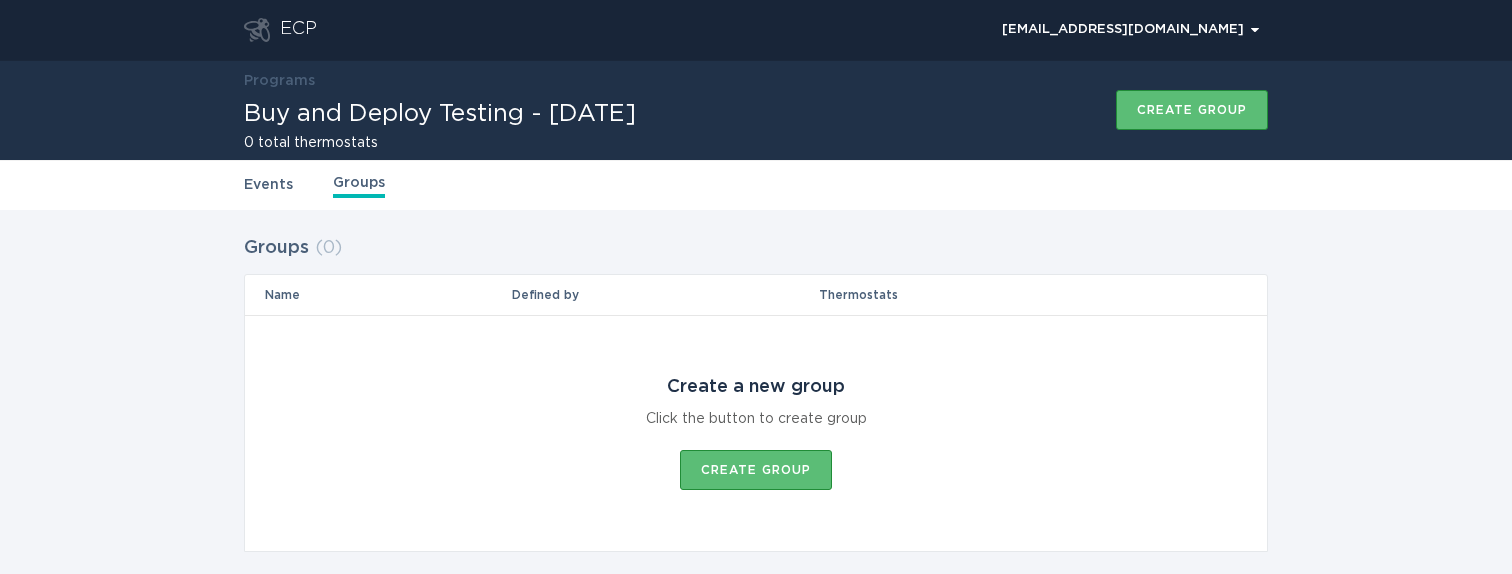scroll, scrollTop: 28, scrollLeft: 0, axis: vertical 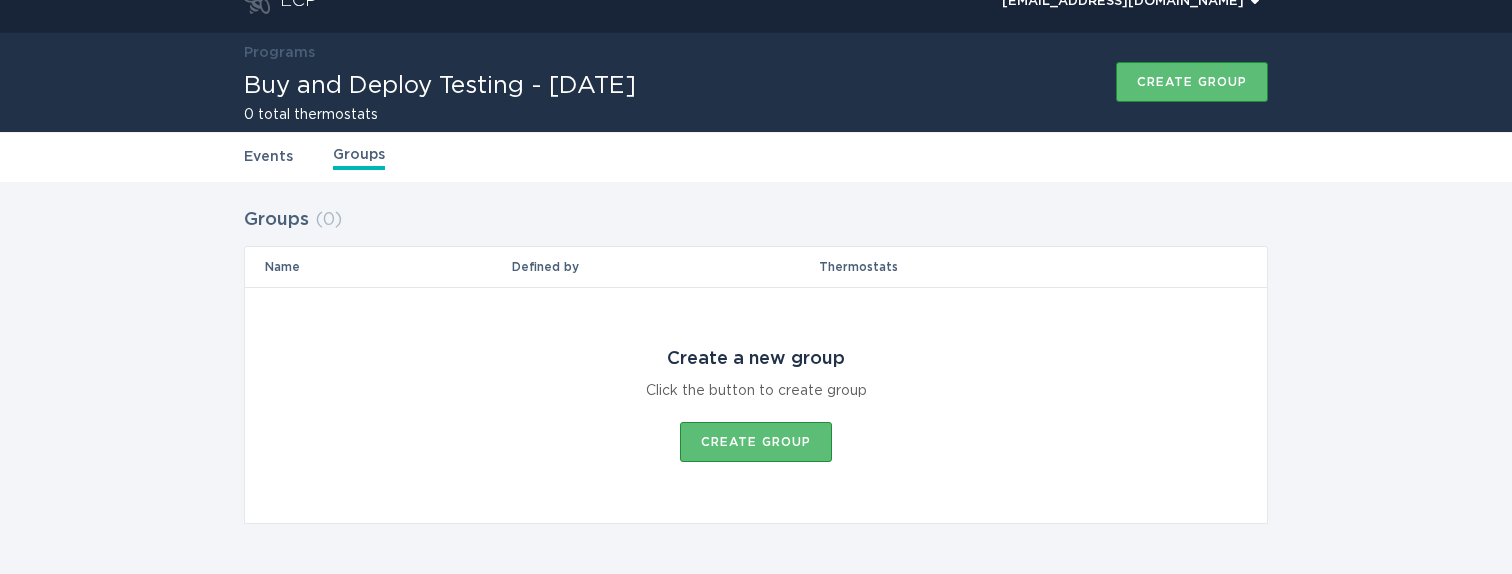 click on "Create a new group Click the button to create group Create group" at bounding box center [756, 405] 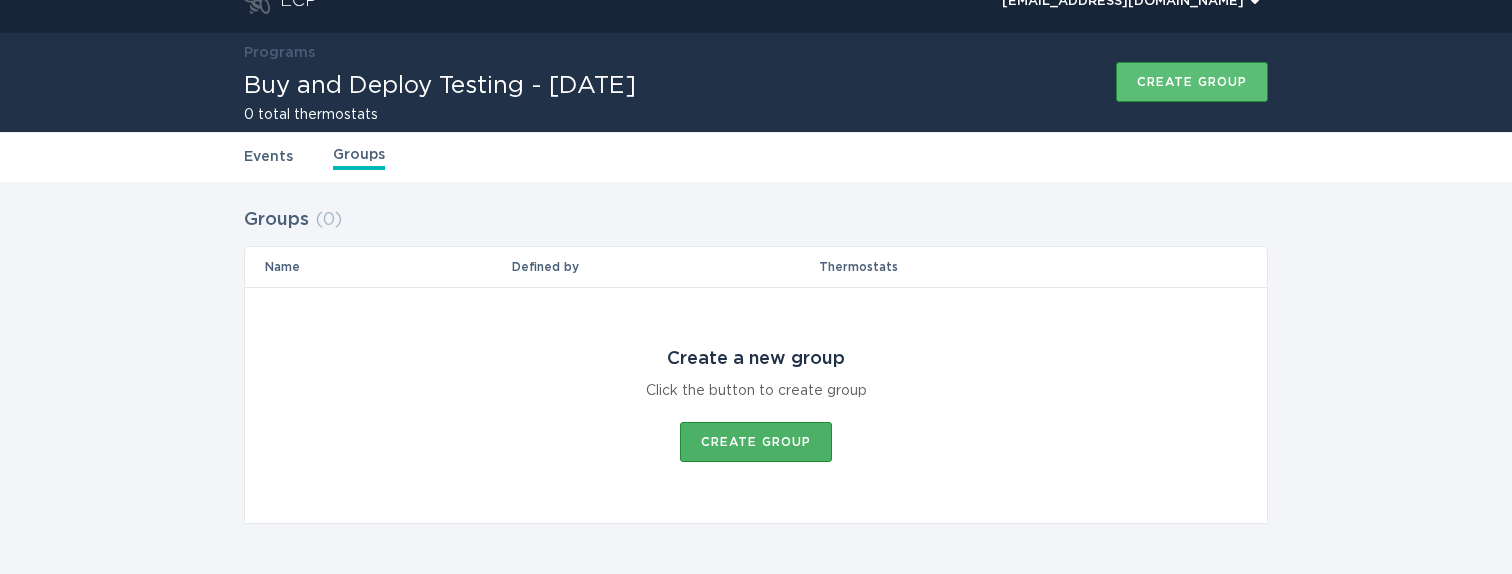 click on "Create group" at bounding box center [756, 442] 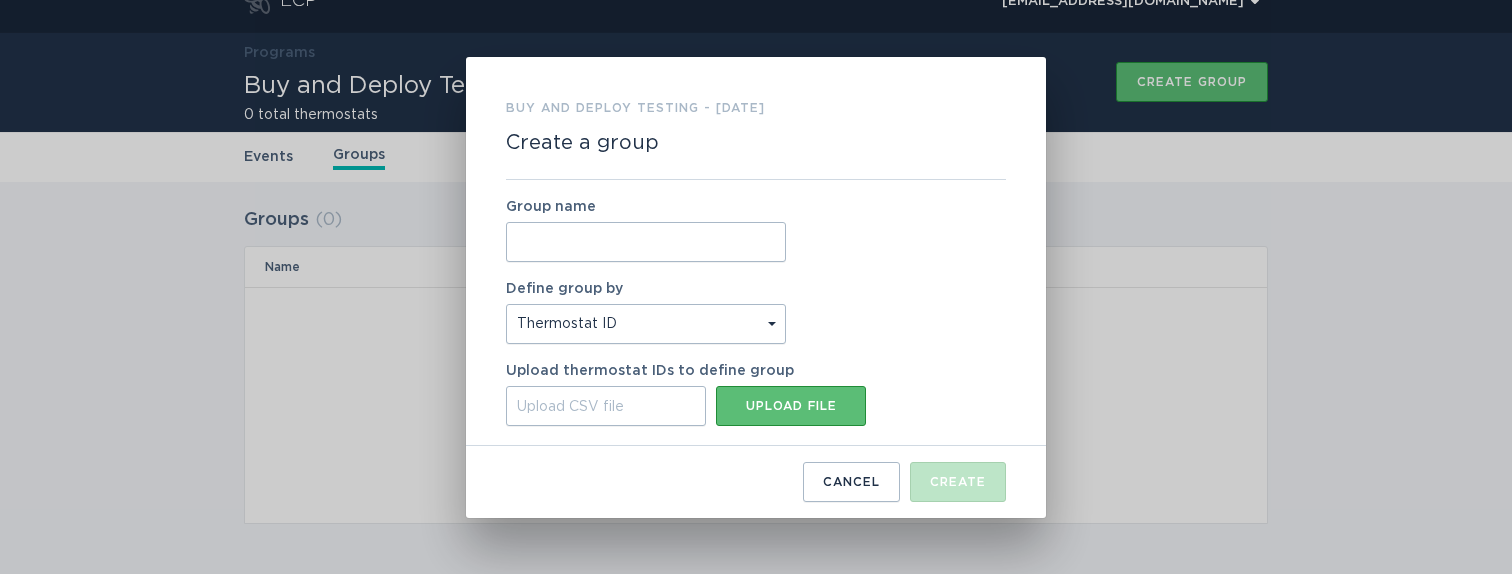 click on "Group name" at bounding box center (646, 242) 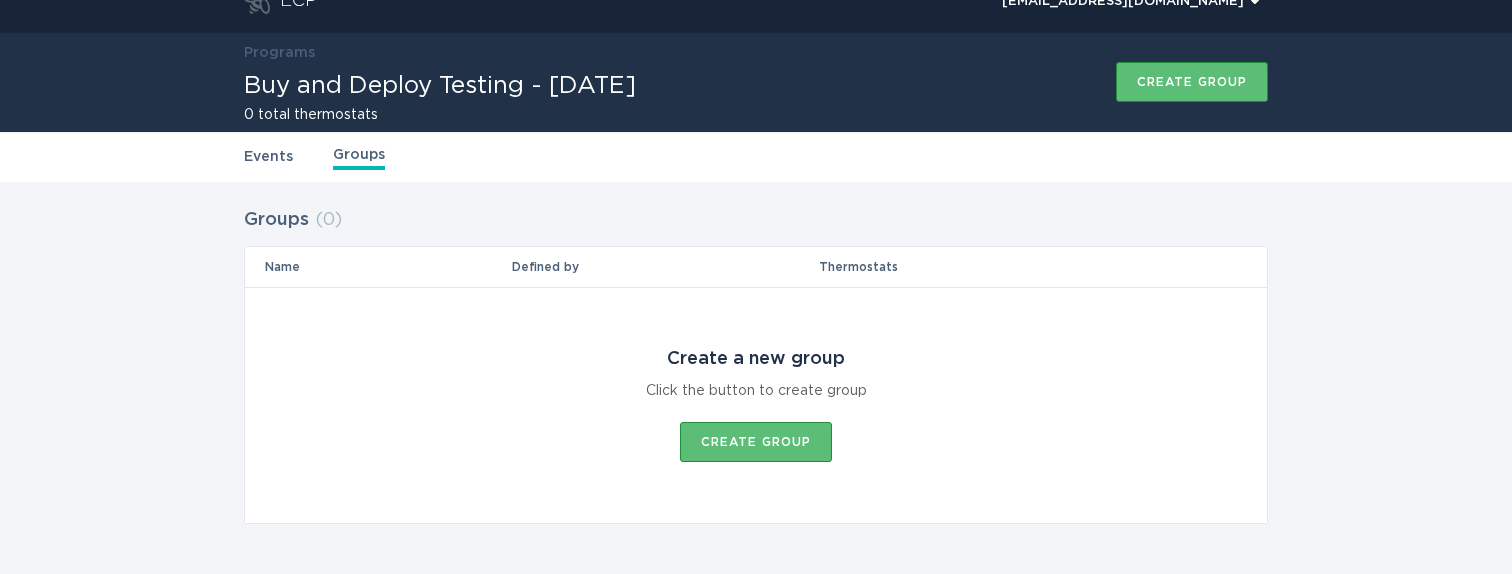 click on "Buy and Deploy Testing - [DATE] Create a group Group name Define group by Thermostat ID Location Upload thermostat IDs to define group Upload CSV file Upload file Cancel Create" at bounding box center [756, 287] 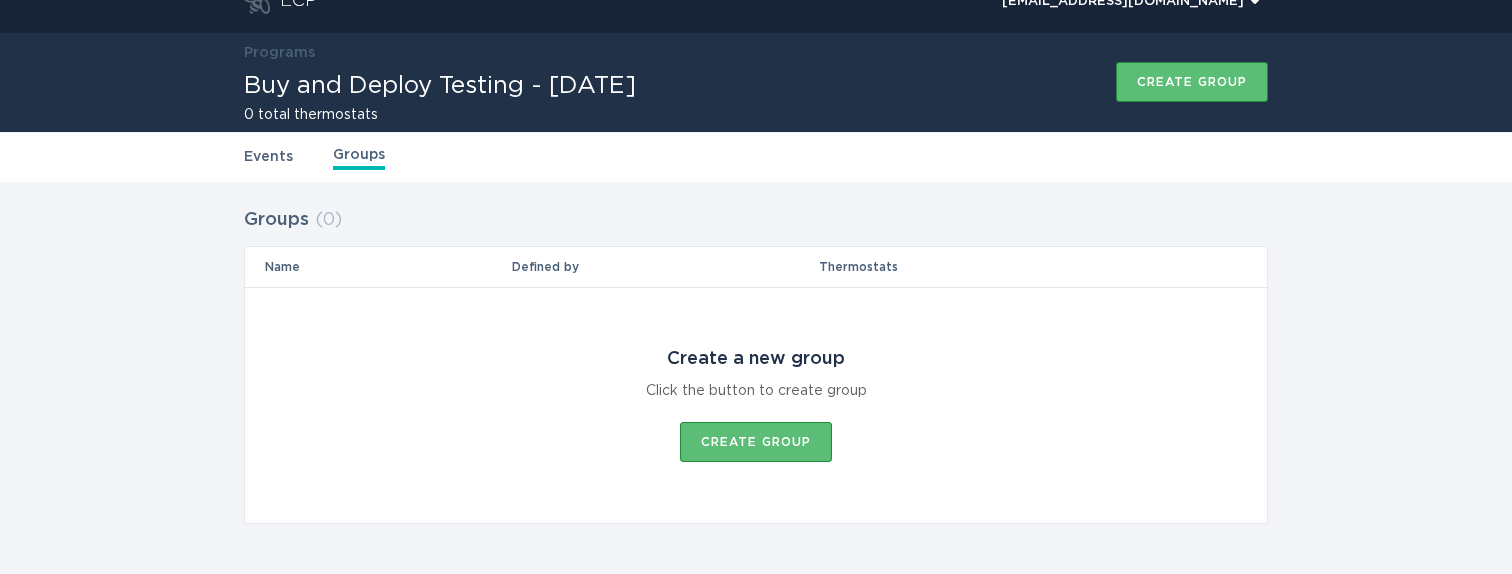 click on "Events" at bounding box center [268, 157] 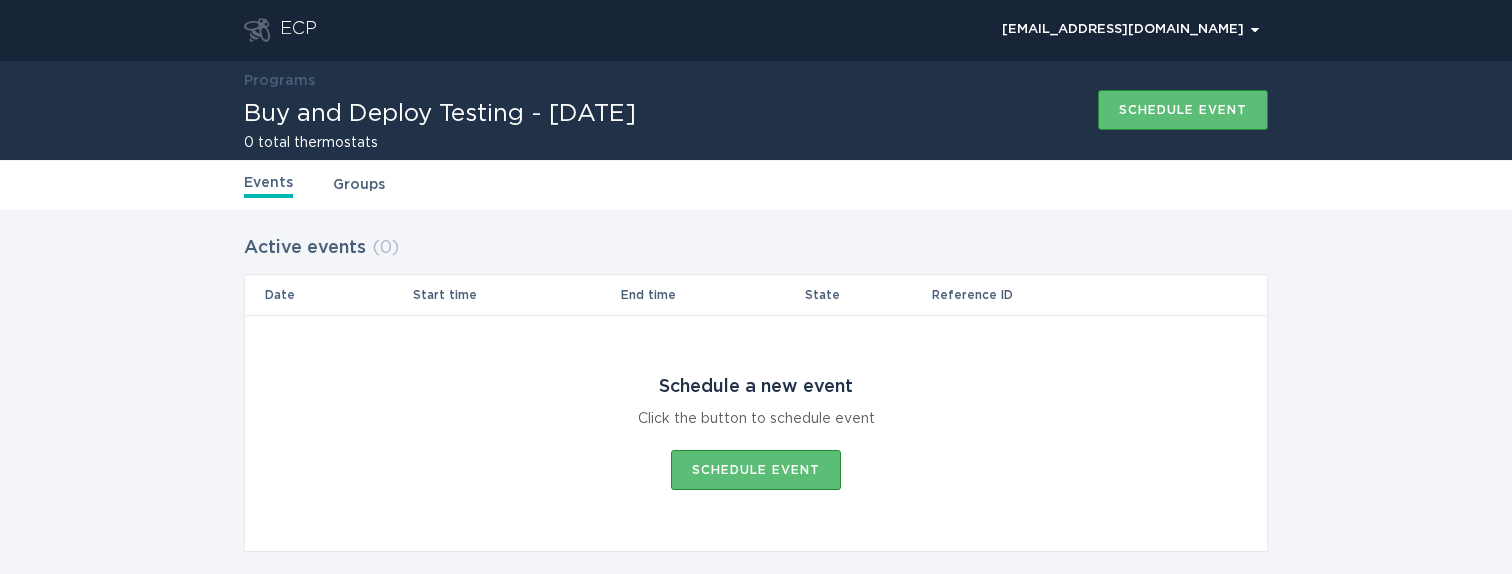 click on "Events Groups" at bounding box center [756, 185] 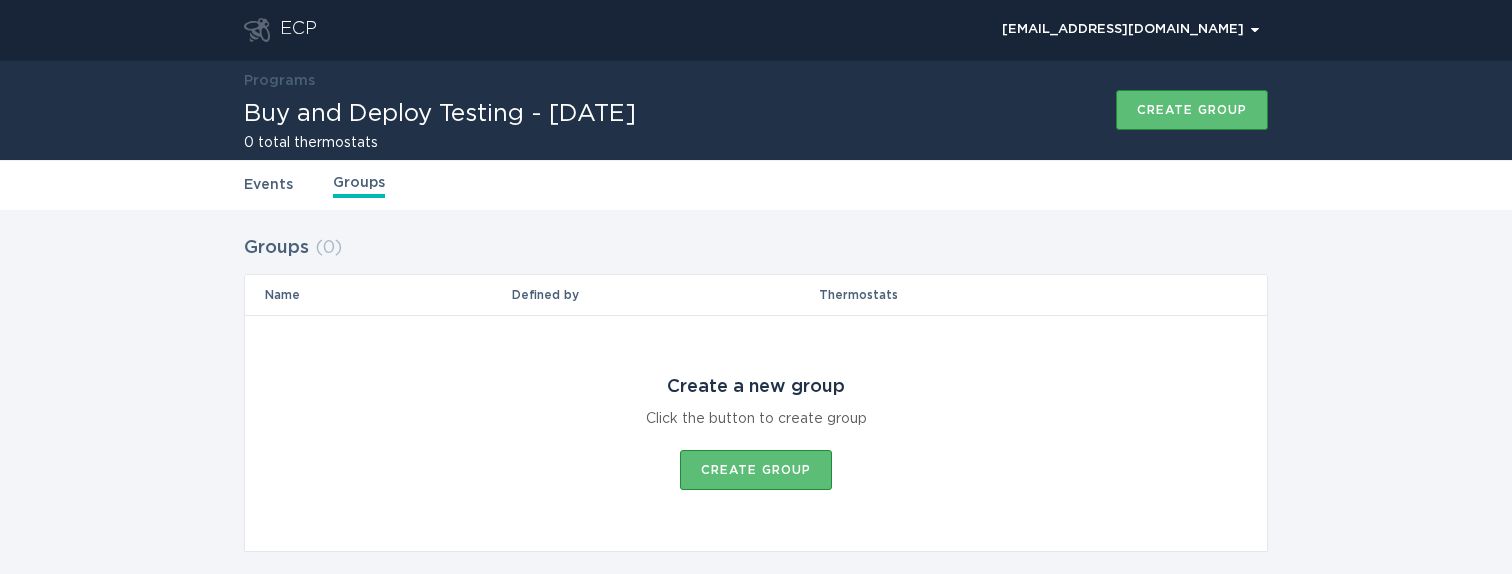 click on "ECP" at bounding box center [298, 30] 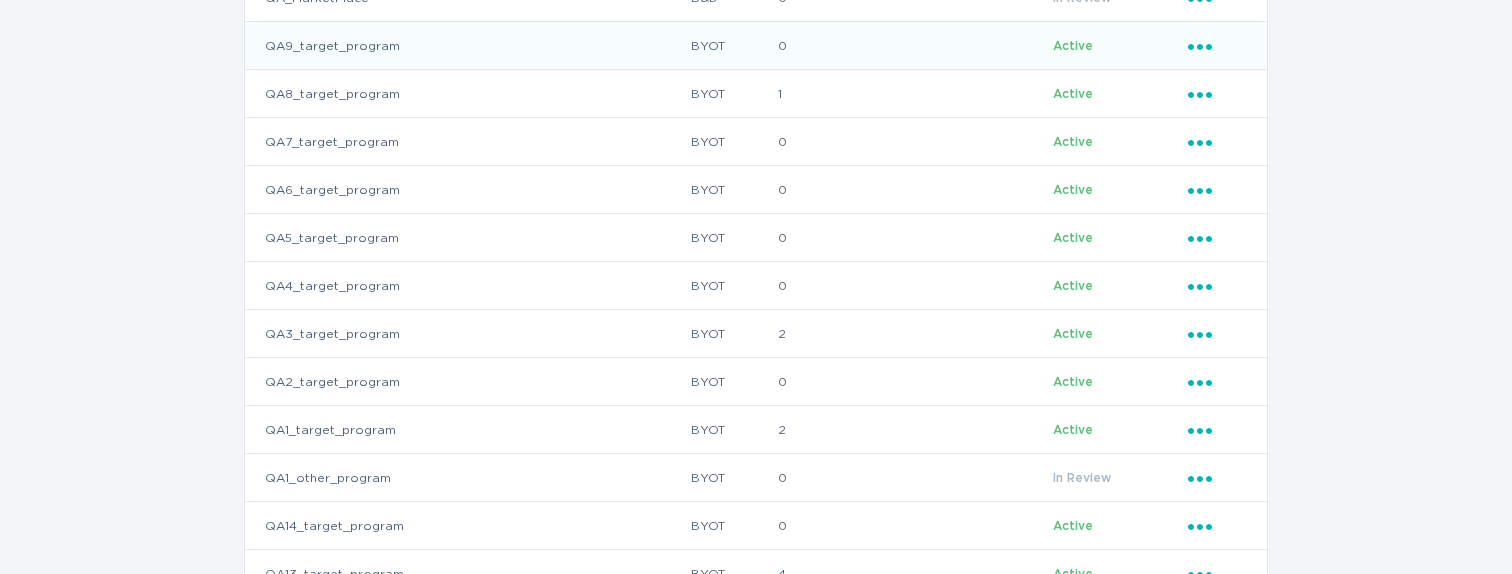 scroll, scrollTop: 287, scrollLeft: 0, axis: vertical 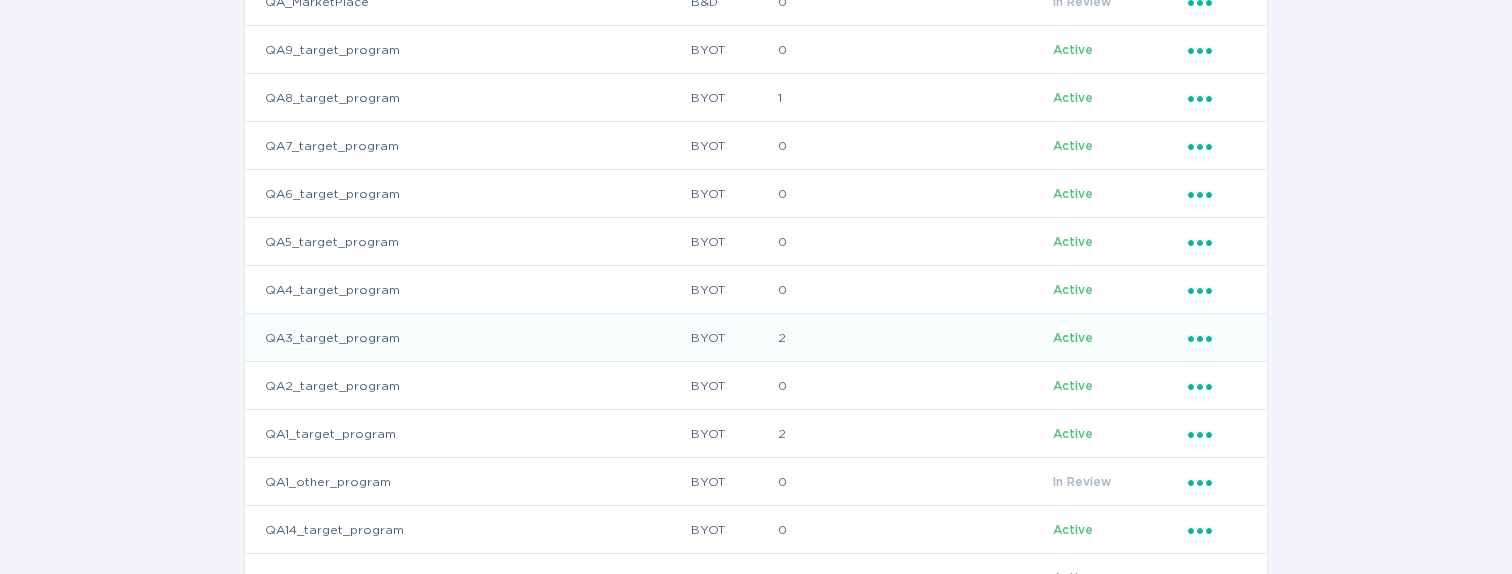 click on "QA3_target_program" at bounding box center (467, 338) 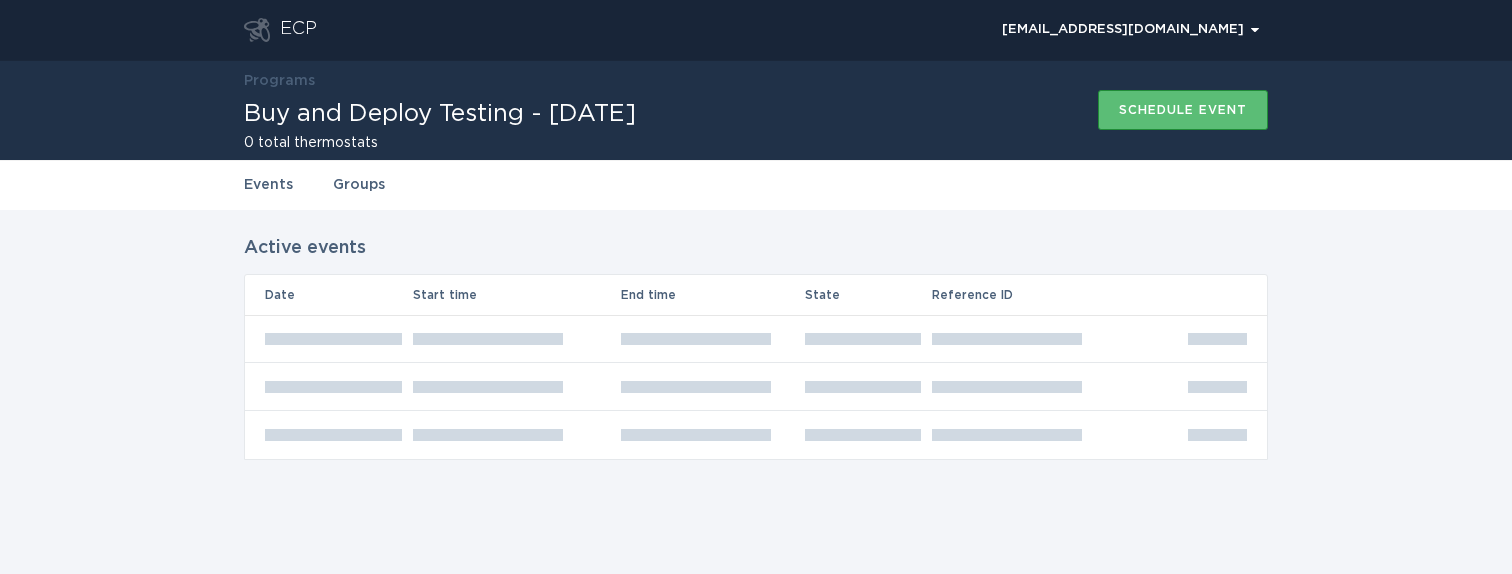 scroll, scrollTop: 0, scrollLeft: 0, axis: both 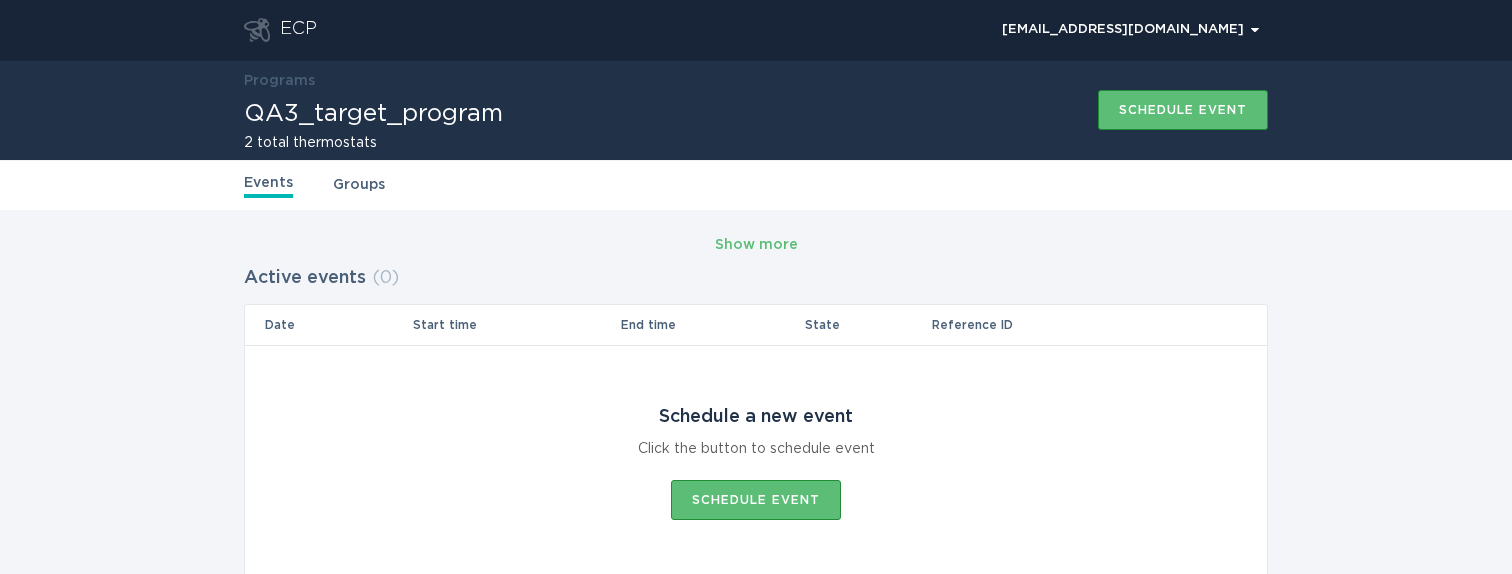 click on "Events Groups" at bounding box center [756, 185] 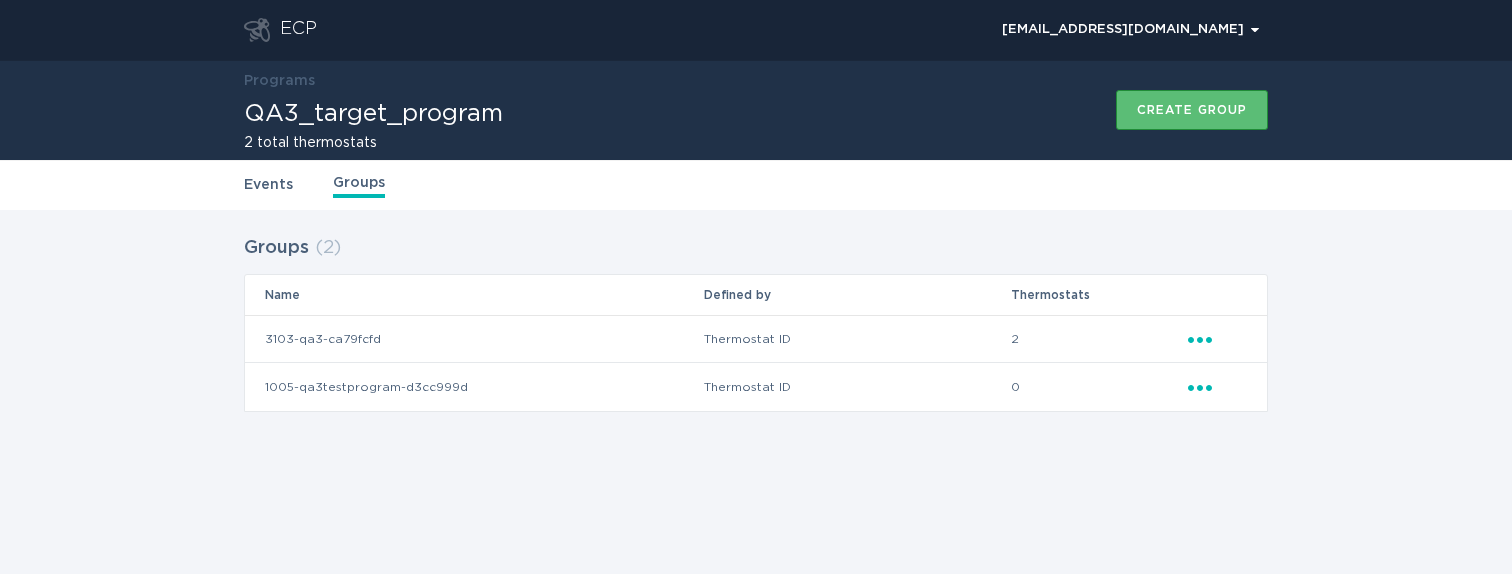 click on "3103-qa3-ca79fcfd" at bounding box center (474, 339) 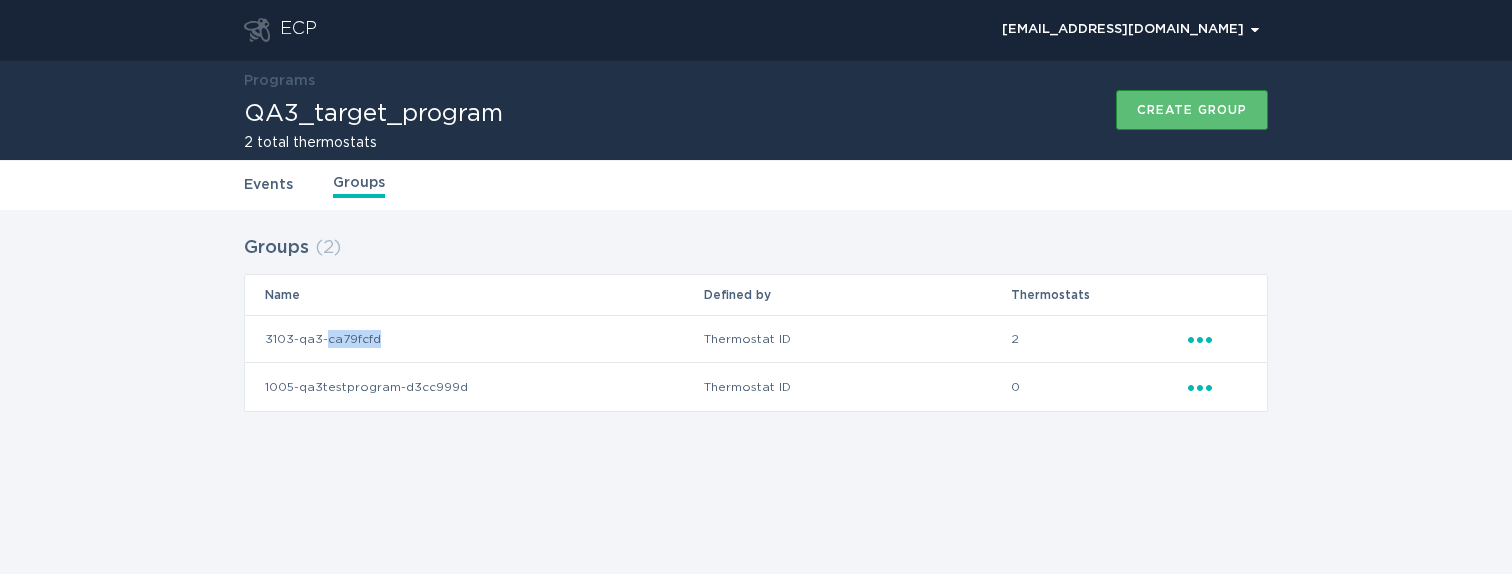 click on "3103-qa3-ca79fcfd" at bounding box center [474, 339] 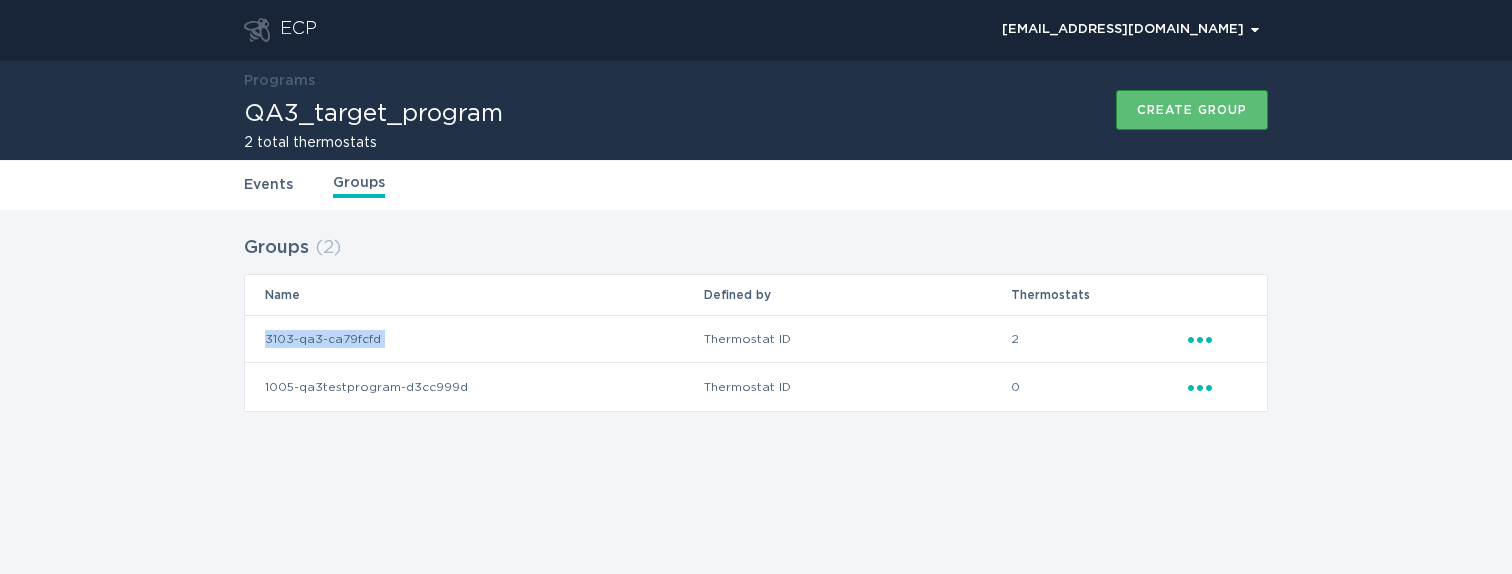 click on "3103-qa3-ca79fcfd" at bounding box center [474, 339] 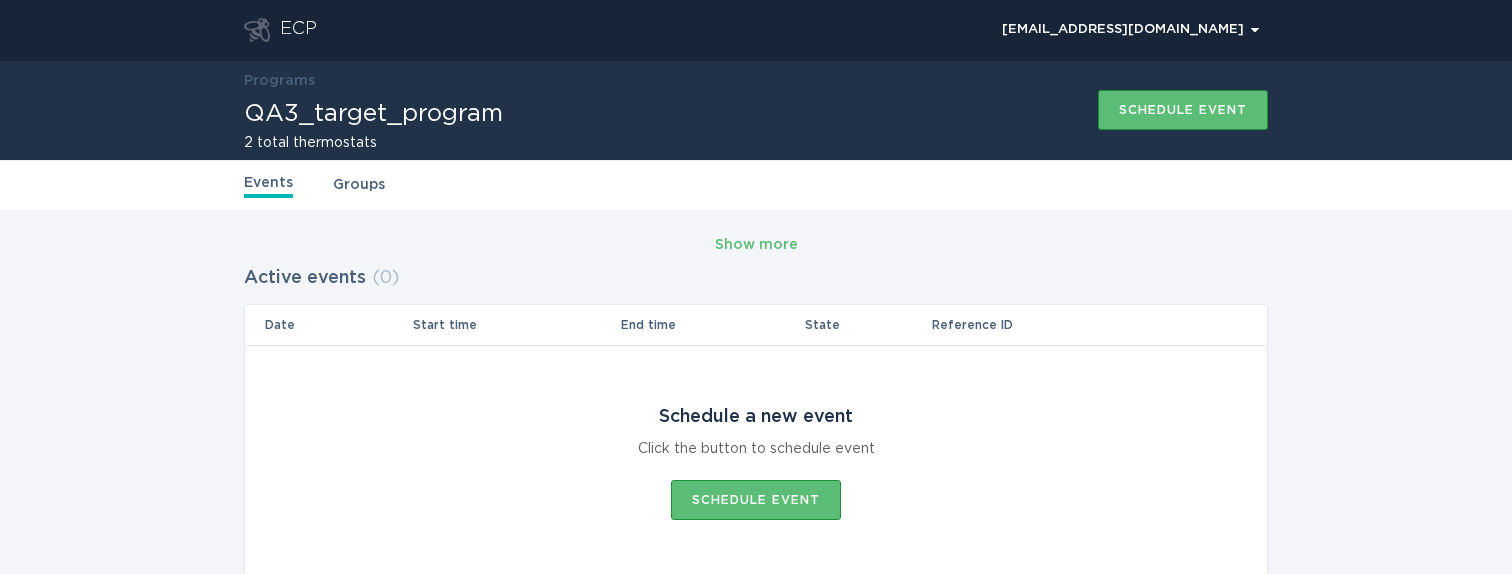 click on "Programs" at bounding box center [279, 81] 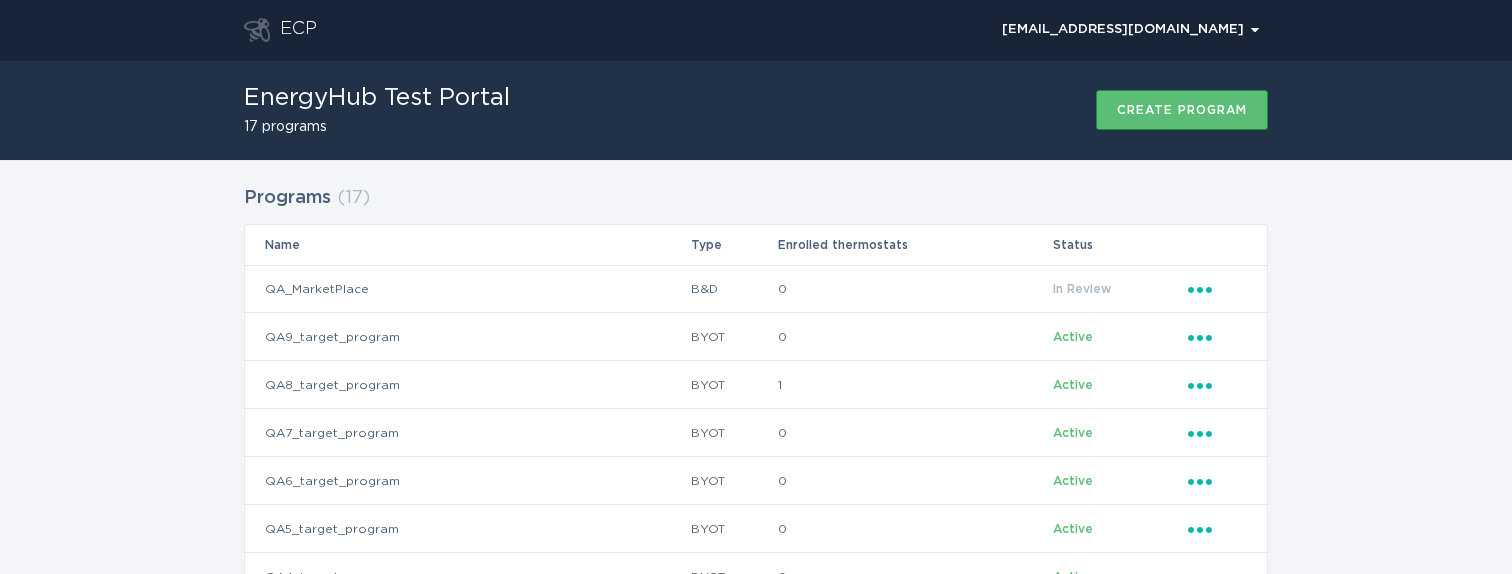 click on "ECP" at bounding box center [280, 30] 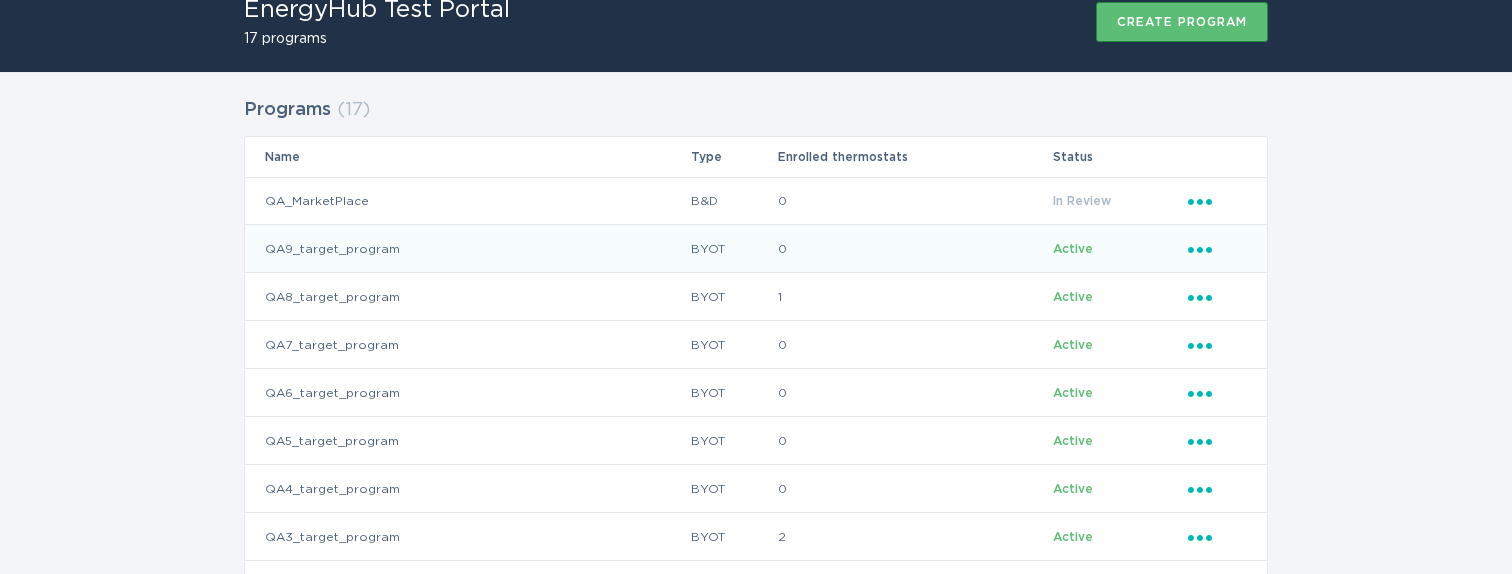 scroll, scrollTop: 558, scrollLeft: 0, axis: vertical 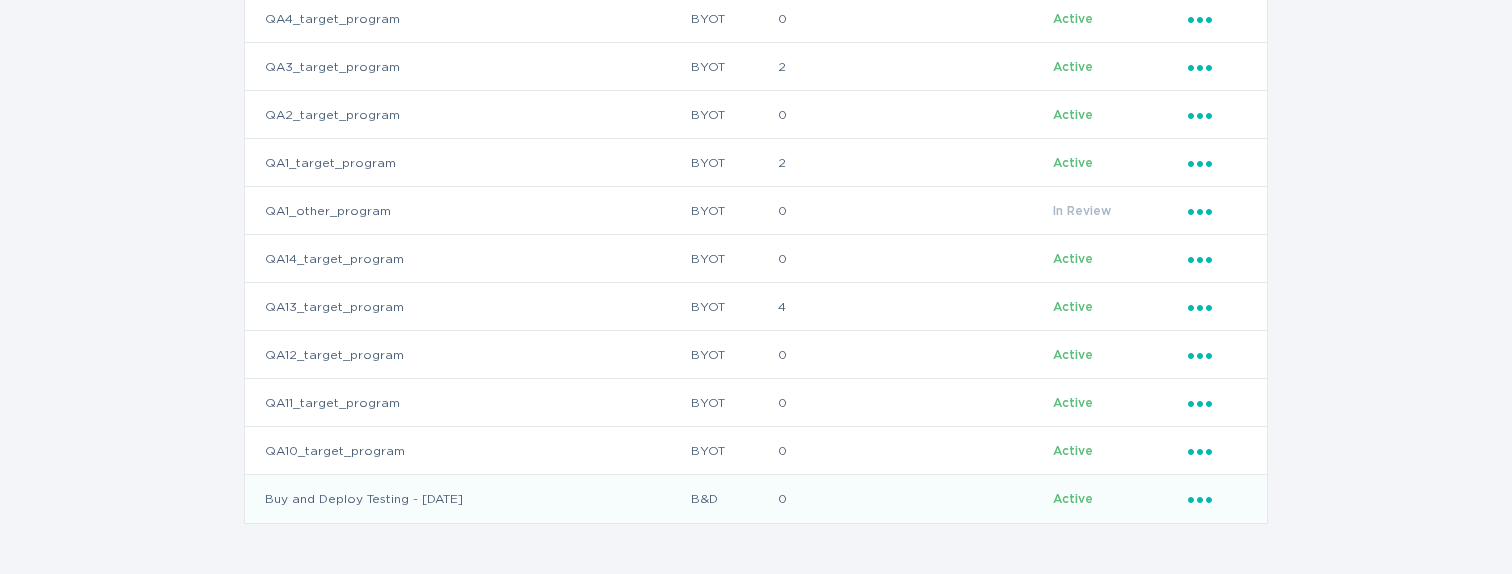 click on "Buy and Deploy Testing - [DATE]" at bounding box center [467, 499] 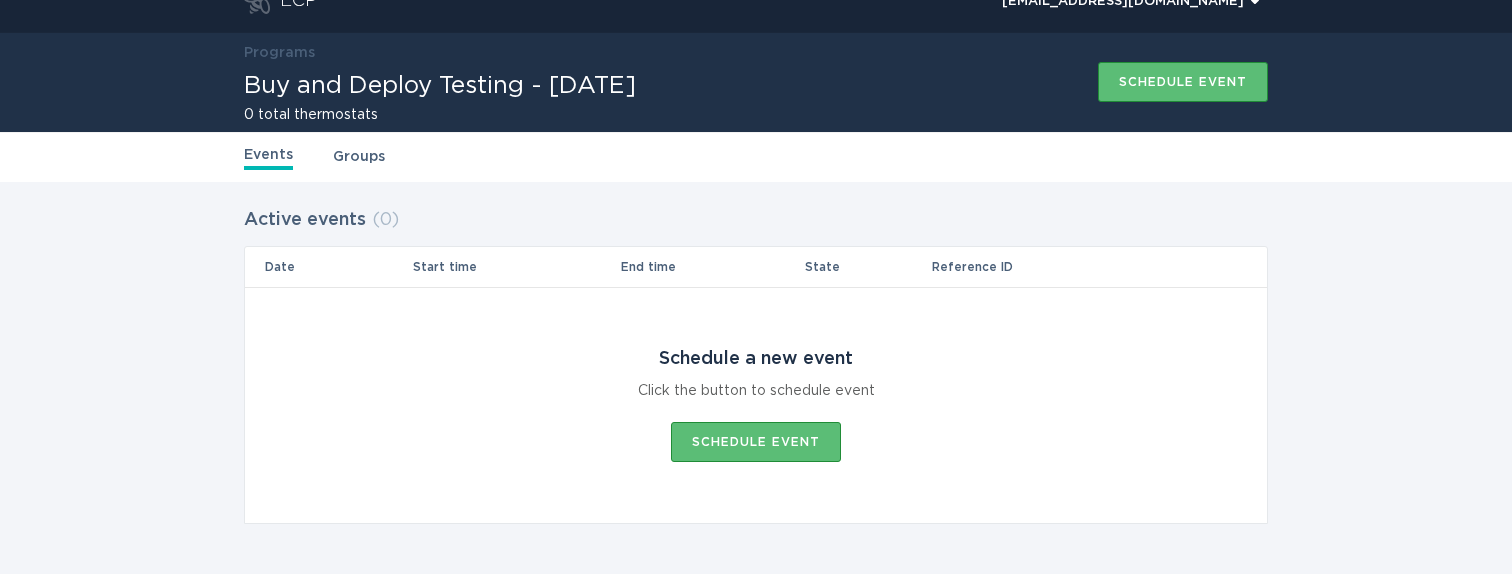 scroll, scrollTop: 28, scrollLeft: 0, axis: vertical 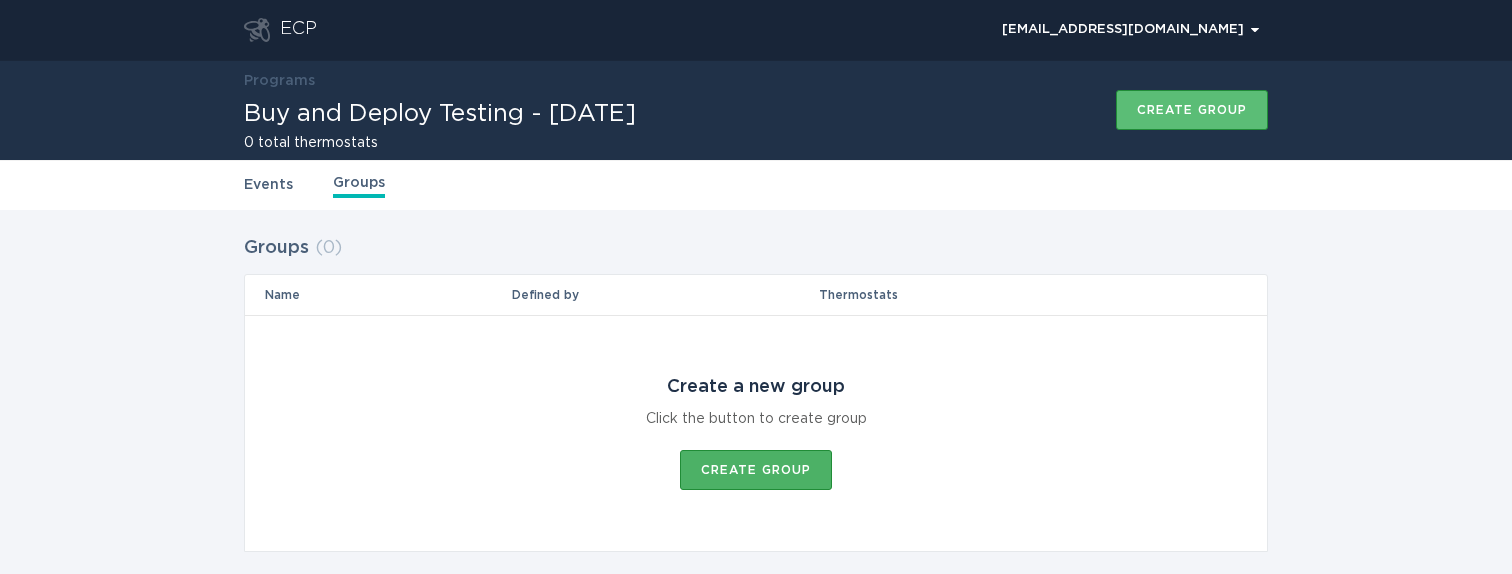click on "Create group" at bounding box center (756, 470) 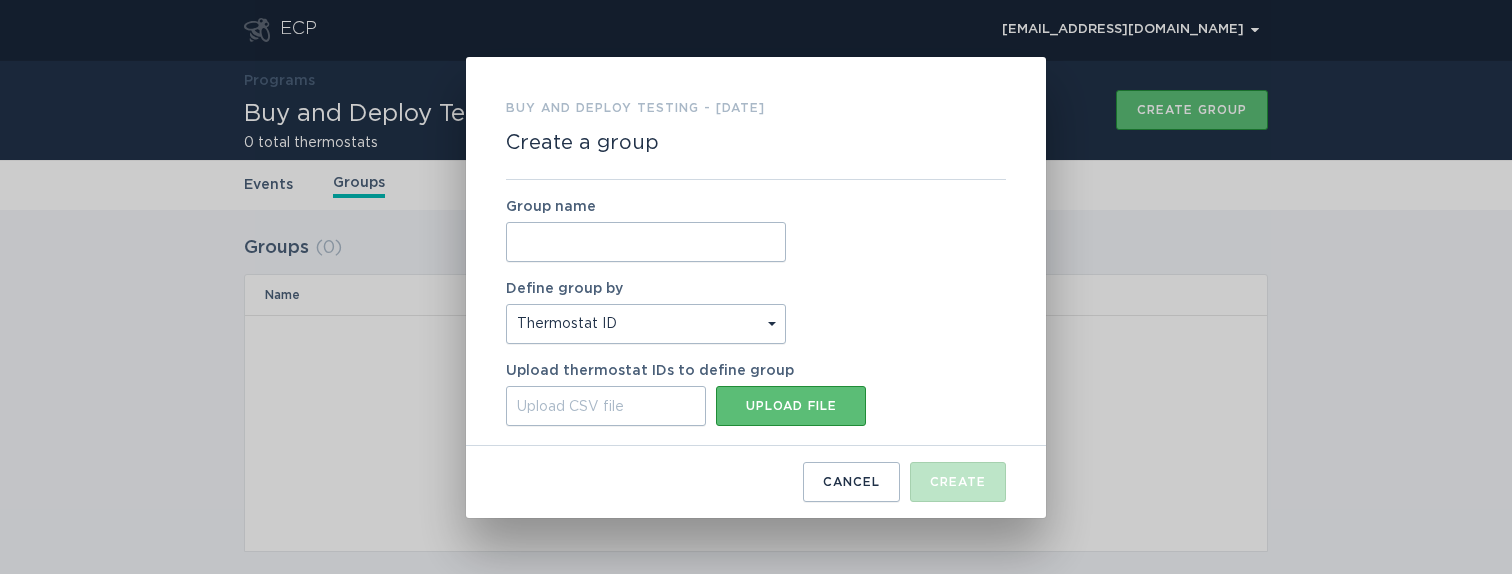 click on "Group name" at bounding box center (646, 242) 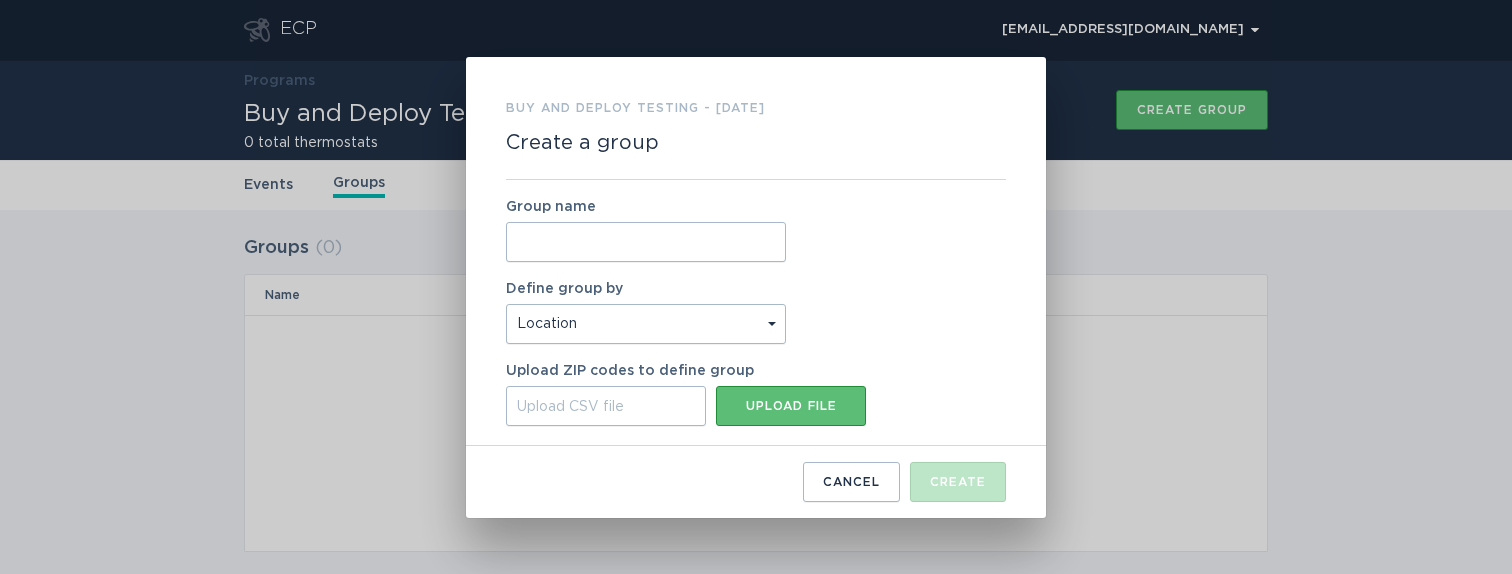 click on "Thermostat ID Location" at bounding box center [646, 324] 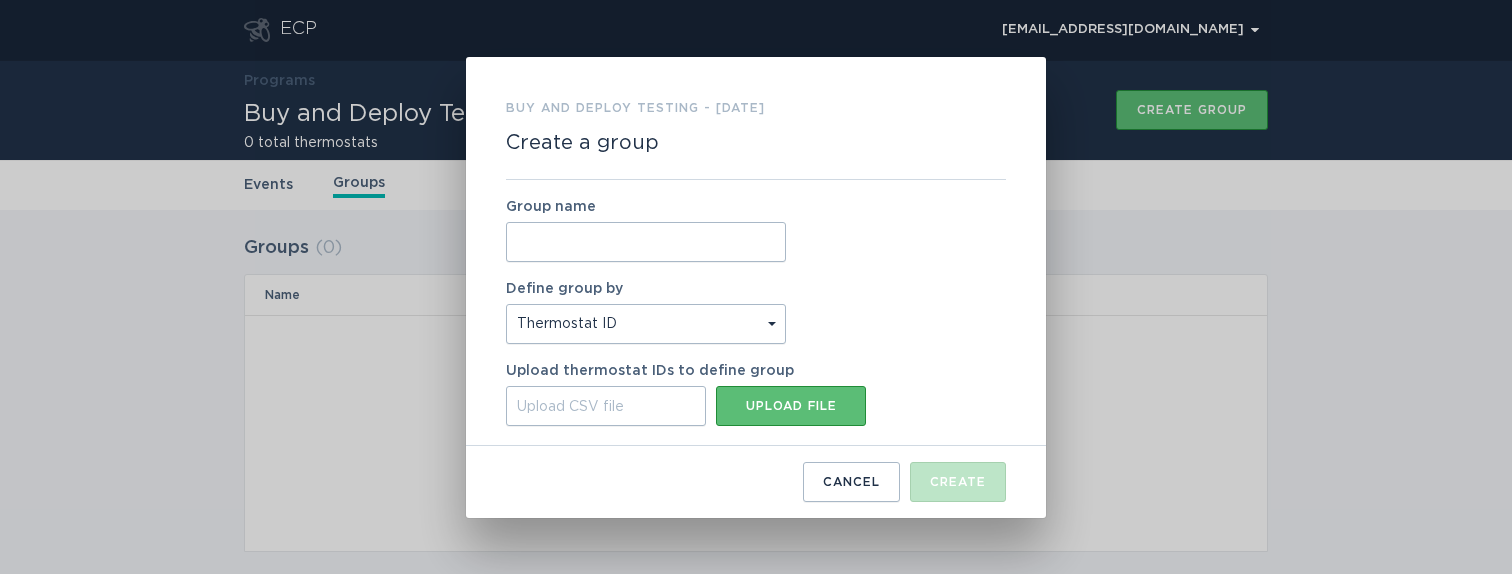 click on "Group name" at bounding box center (646, 242) 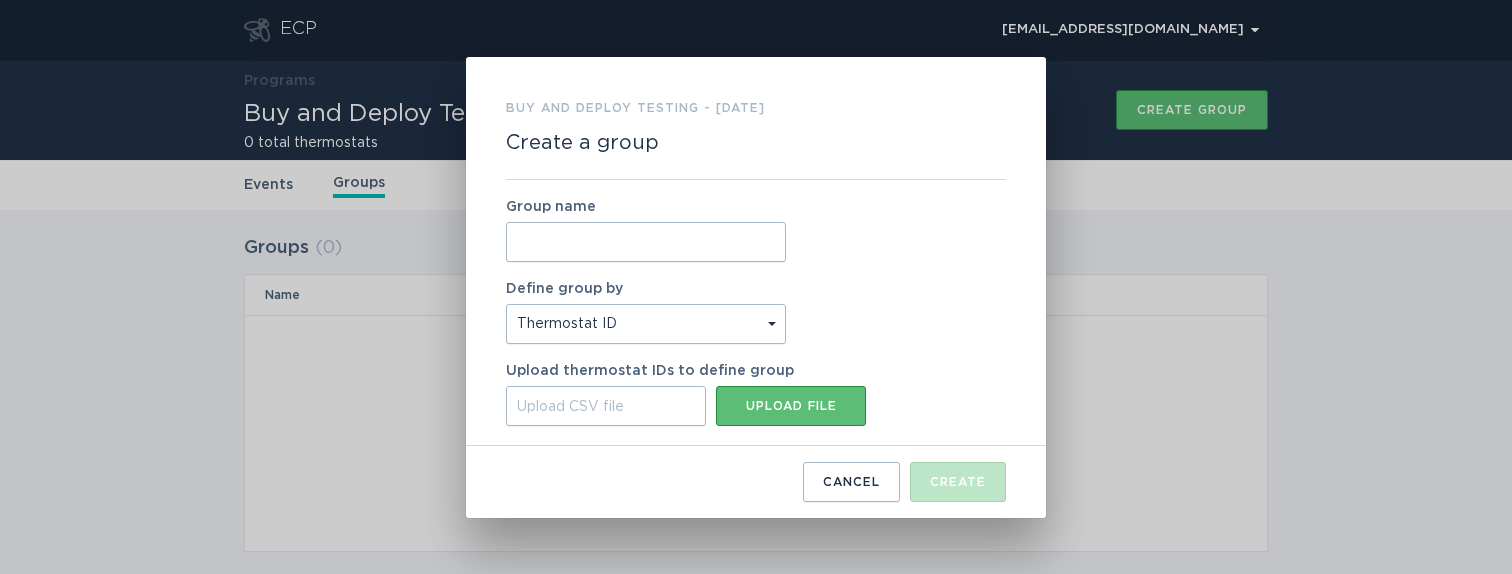 click on "Buy and Deploy Testing - [DATE] Create a group Group name Define group by Thermostat ID Location Upload thermostat IDs to define group Upload CSV file Upload file Cancel Create" at bounding box center [756, 287] 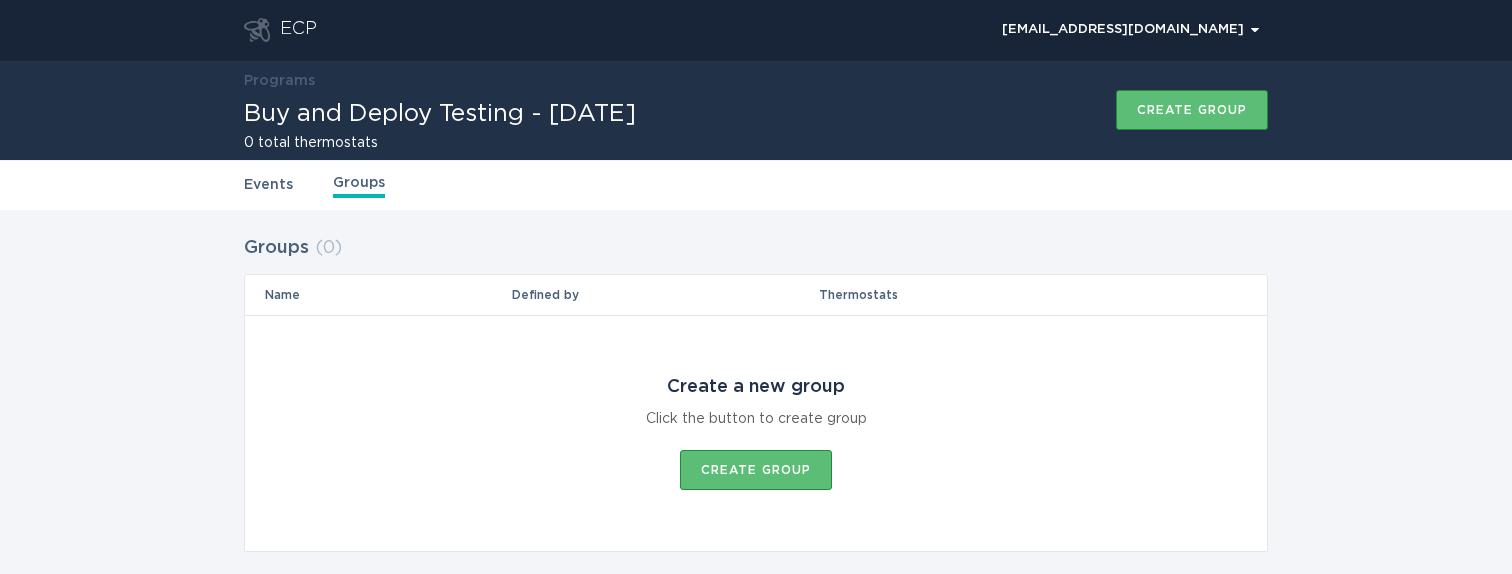 click on "Buy and Deploy Testing - [DATE] Create a group Group name Define group by Thermostat ID Location Upload thermostat IDs to define group Upload CSV file Upload file Cancel Create" at bounding box center (756, 287) 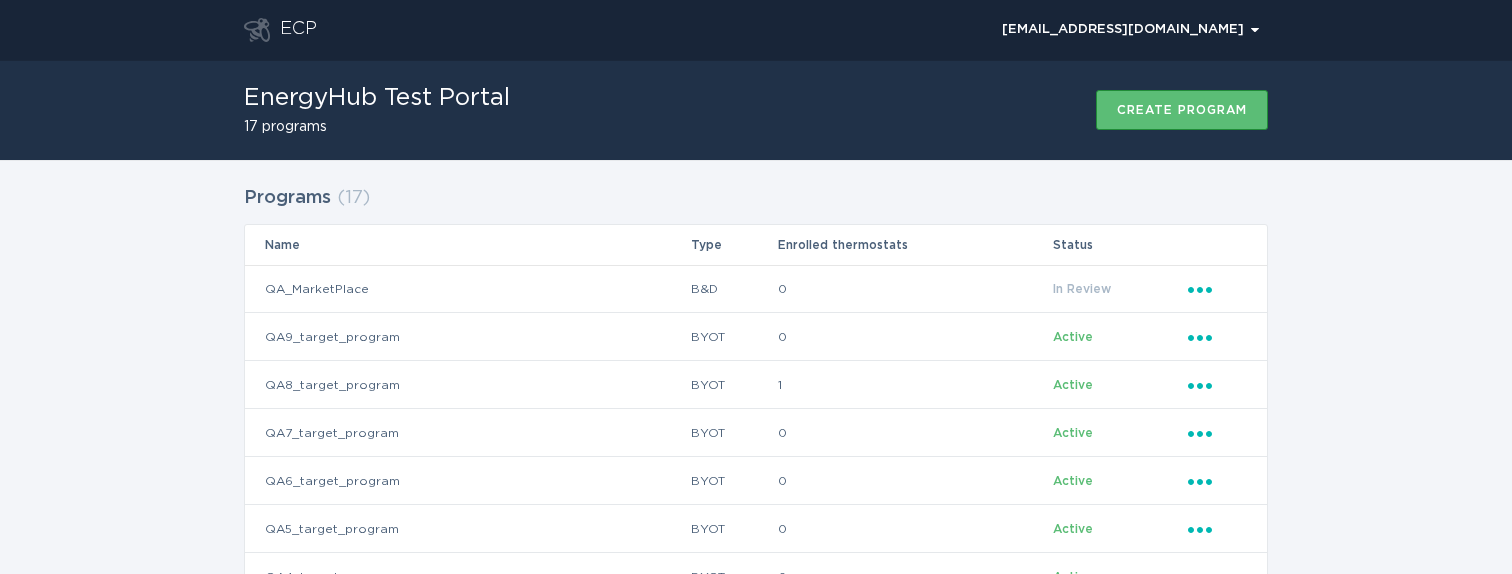 click on "ECP [EMAIL_ADDRESS][DOMAIN_NAME] Chevron" at bounding box center (756, 30) 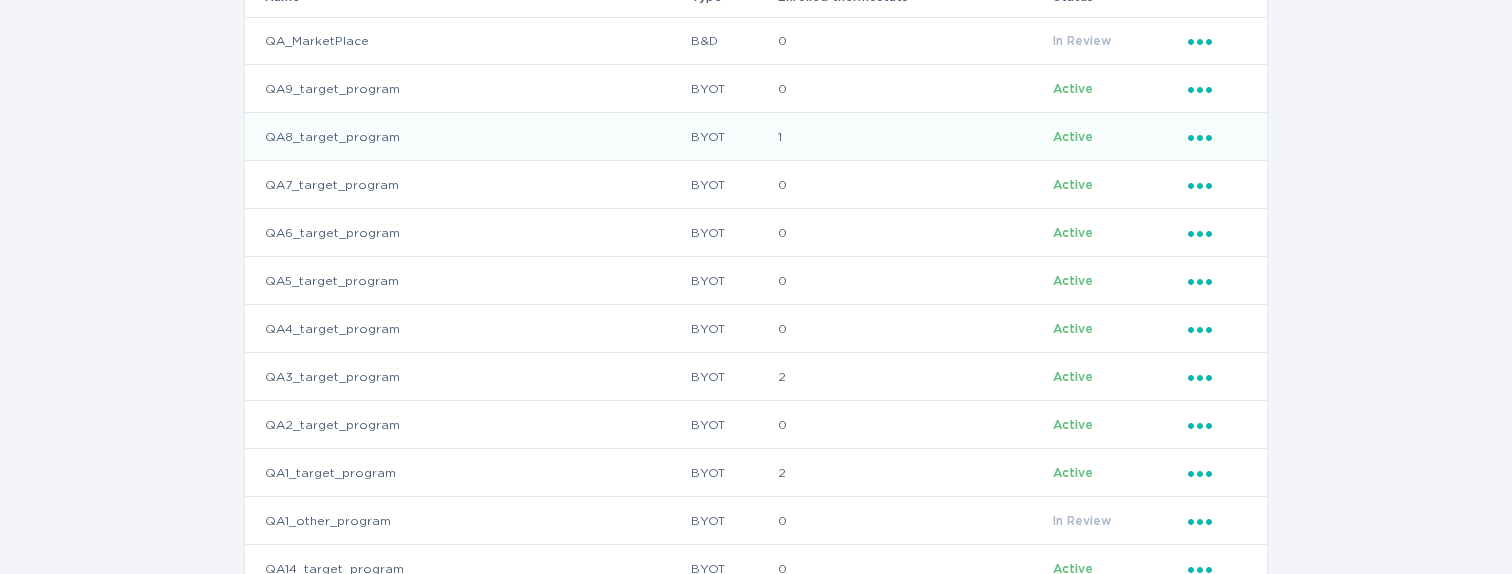 scroll, scrollTop: 261, scrollLeft: 0, axis: vertical 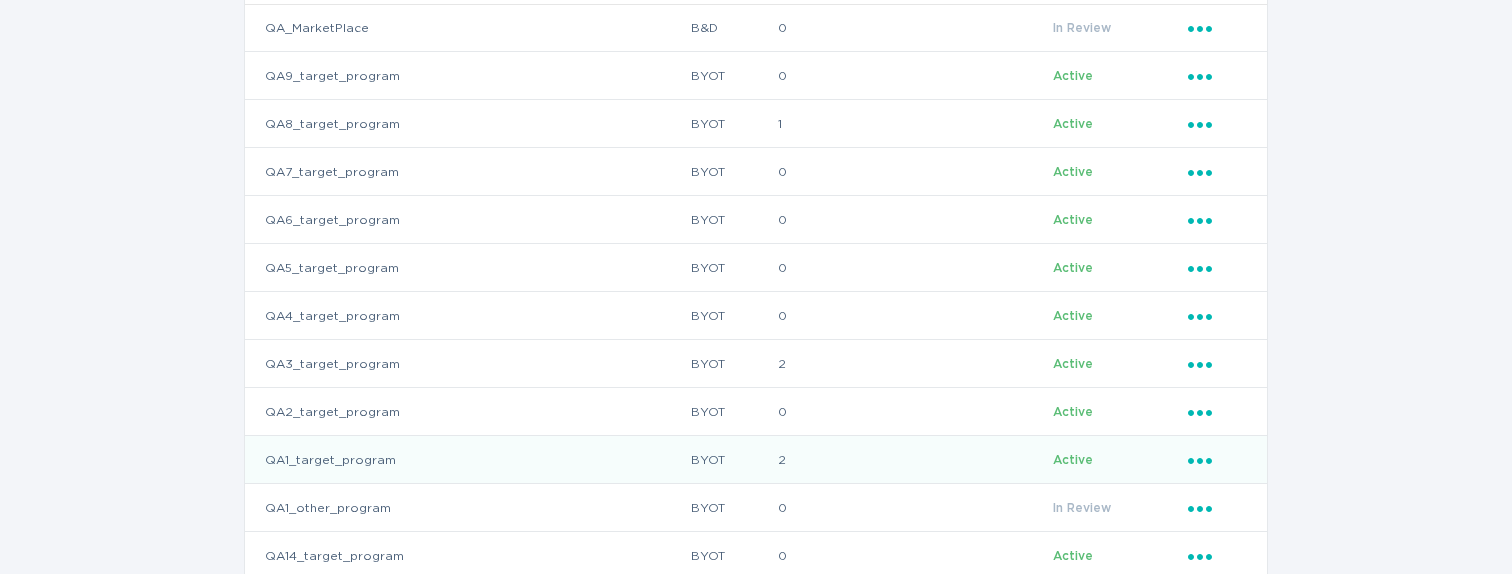 click on "QA1_target_program" at bounding box center (467, 460) 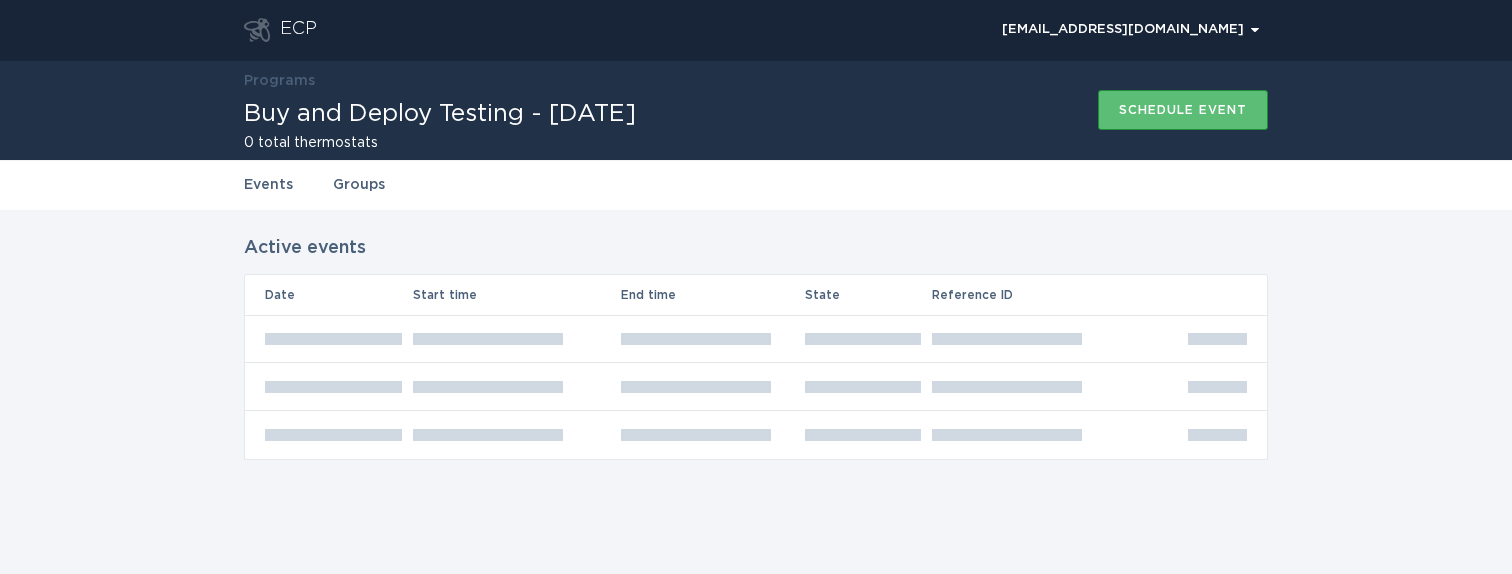 scroll, scrollTop: 0, scrollLeft: 0, axis: both 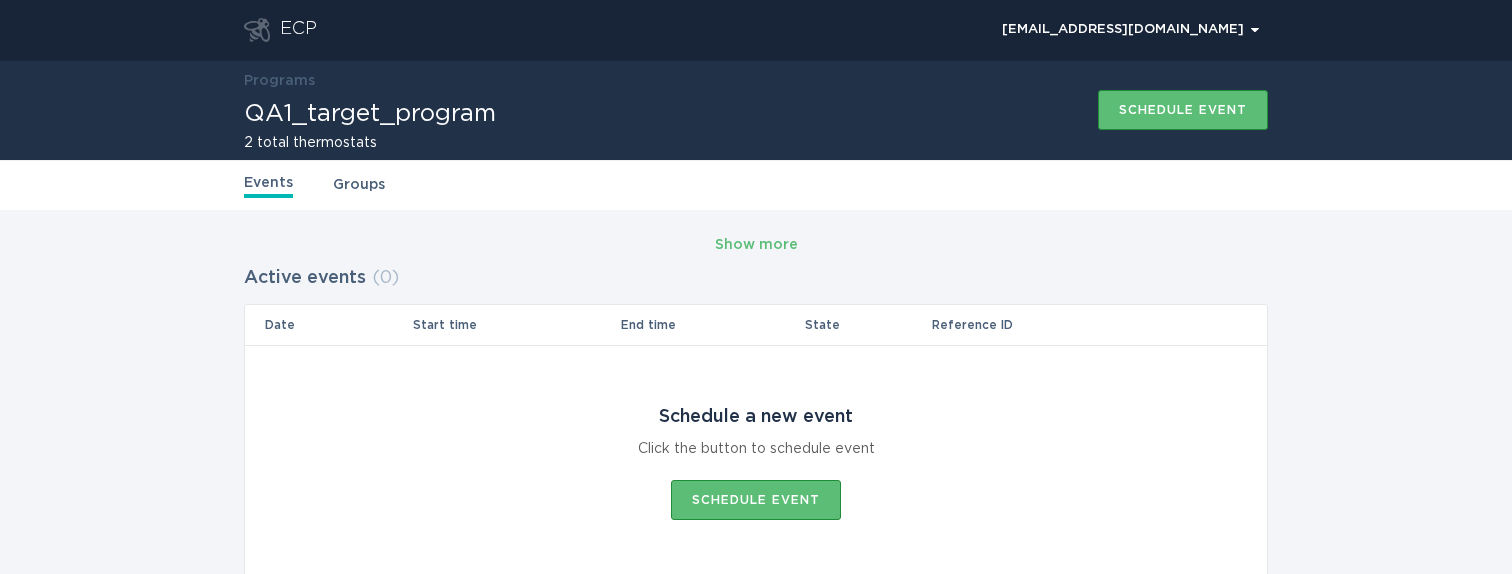 click on "Groups" at bounding box center (359, 185) 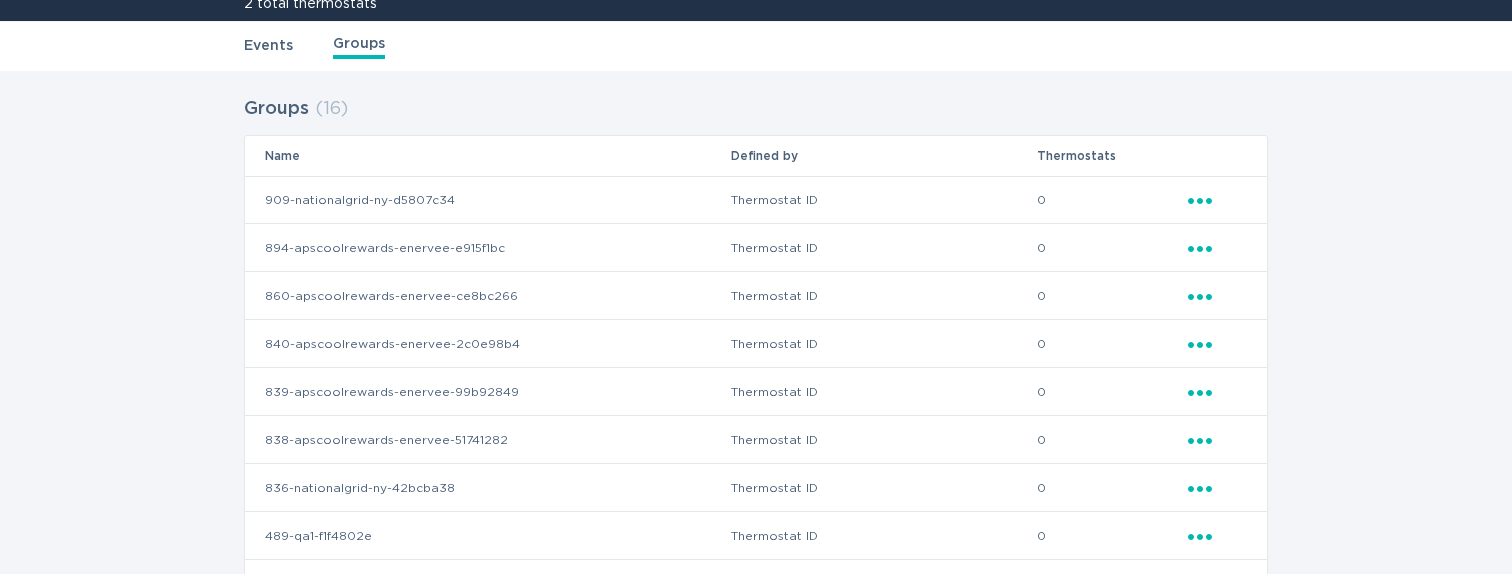 scroll, scrollTop: 69, scrollLeft: 0, axis: vertical 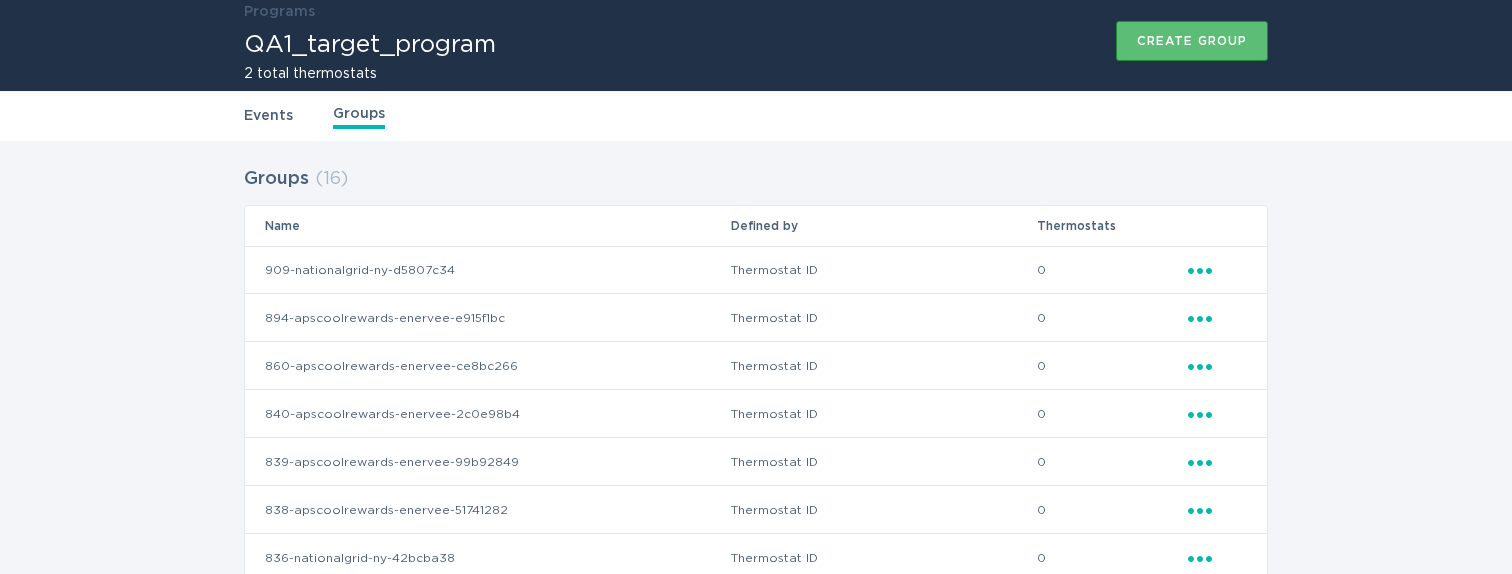 click on "Ellipsis" 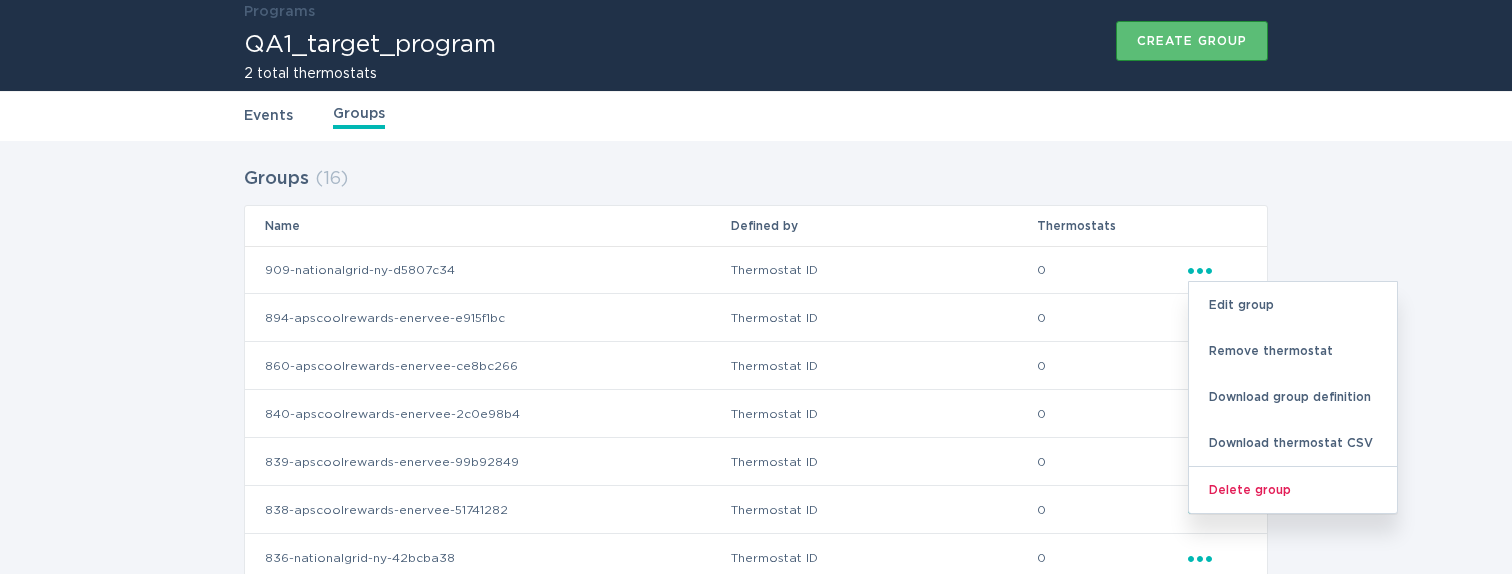 click on "Groups ( 16 ) Name Defined by Thermostats 909-nationalgrid-ny-d5807c34 Thermostat ID 0 Ellipsis Edit group Remove thermostat Download group definition Download thermostat CSV Delete group 894-apscoolrewards-enervee-e915f1bc Thermostat ID 0 Ellipsis 860-apscoolrewards-enervee-ce8bc266 Thermostat ID 0 Ellipsis 840-apscoolrewards-enervee-2c0e98b4 Thermostat ID 0 Ellipsis 839-apscoolrewards-enervee-99b92849 Thermostat ID 0 Ellipsis 838-apscoolrewards-enervee-51741282 Thermostat ID 0 Ellipsis 836-nationalgrid-ny-42bcba38 Thermostat ID 0 Ellipsis 489-qa1-f1f4802e Thermostat ID 0 Ellipsis 489-apscoolrewards-enervee-553011d4 Thermostat ID 0 Ellipsis 448-qa1-62beee08 Thermostat ID 0 Ellipsis 3103-qa1-79e546fb Thermostat ID 0 Ellipsis 3103-qa1-198d6688 Thermostat ID 0 Ellipsis 1478-apscoolrewards-enervee-00fd26bd Thermostat ID 0 Ellipsis 1036-qa1-a8a0812f Thermostat ID 0 Ellipsis 1036-apscoolrewards-enervee-98e2a2b6 Thermostat ID 0 Ellipsis 1025-apscoolrewards-enervee-c90568ac Thermostat ID 0 Ellipsis" at bounding box center (756, 603) 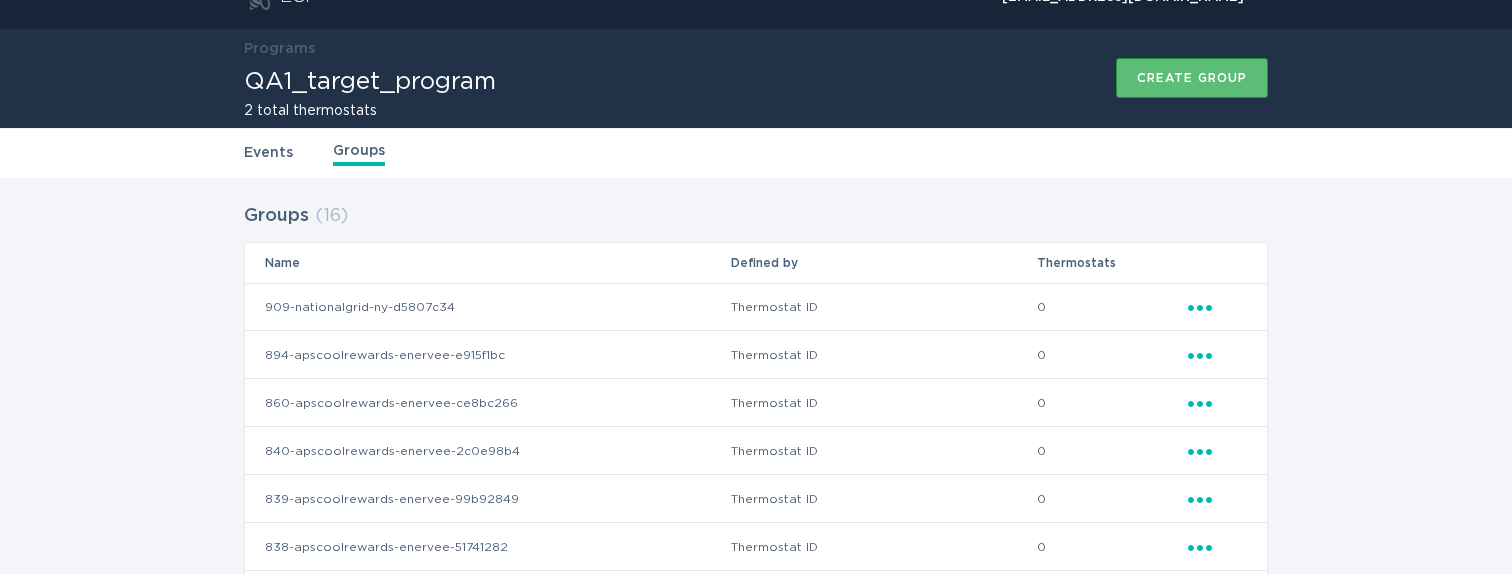 scroll, scrollTop: 30, scrollLeft: 0, axis: vertical 